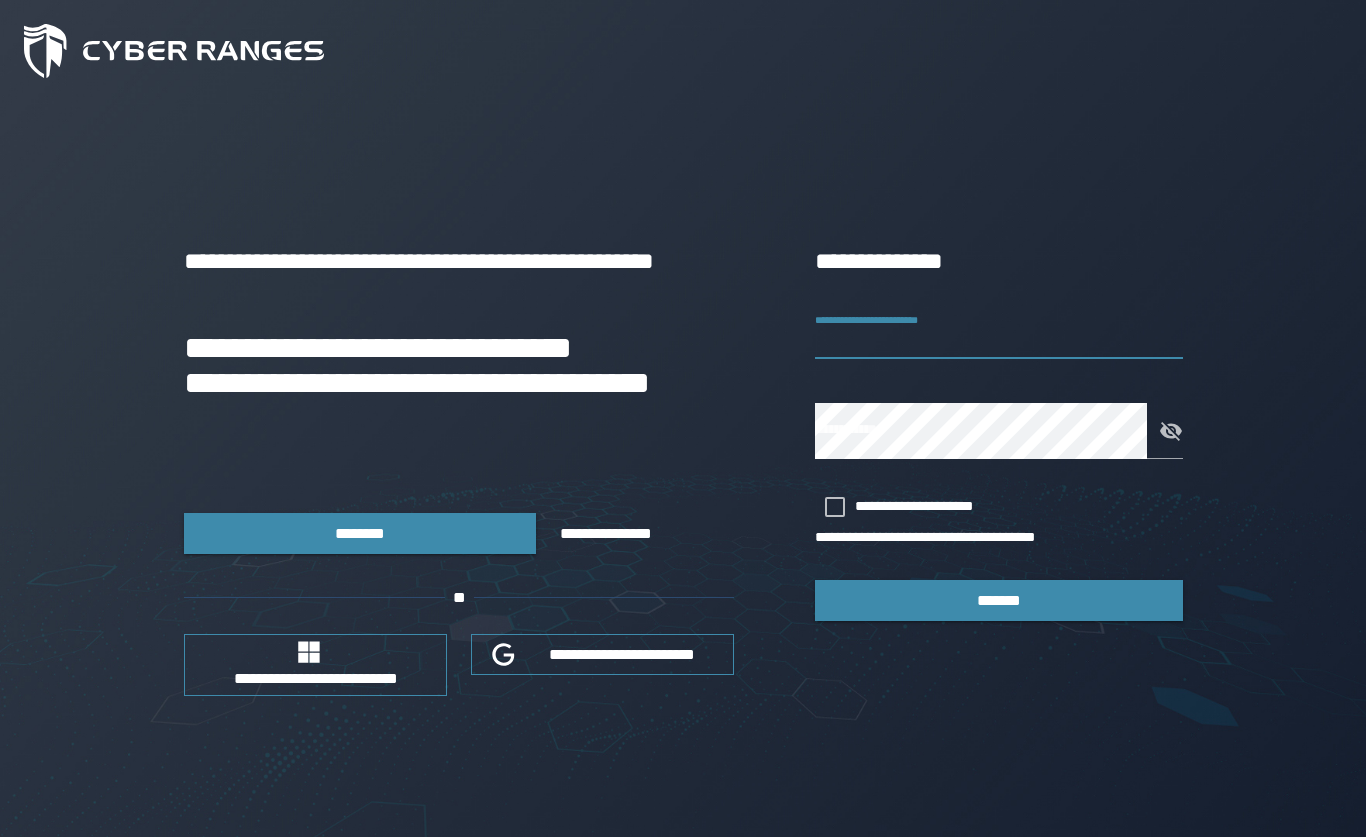 scroll, scrollTop: 171, scrollLeft: 0, axis: vertical 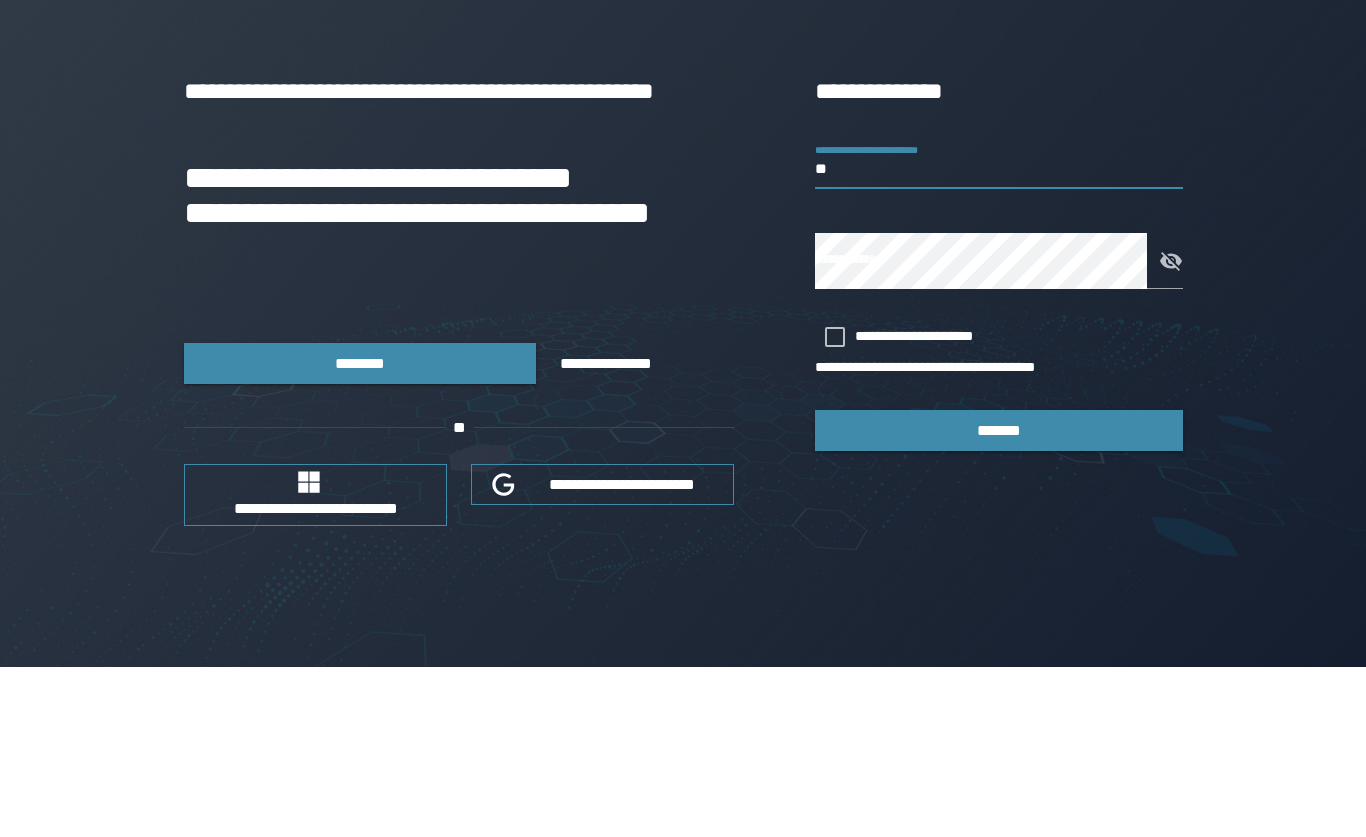 type on "*" 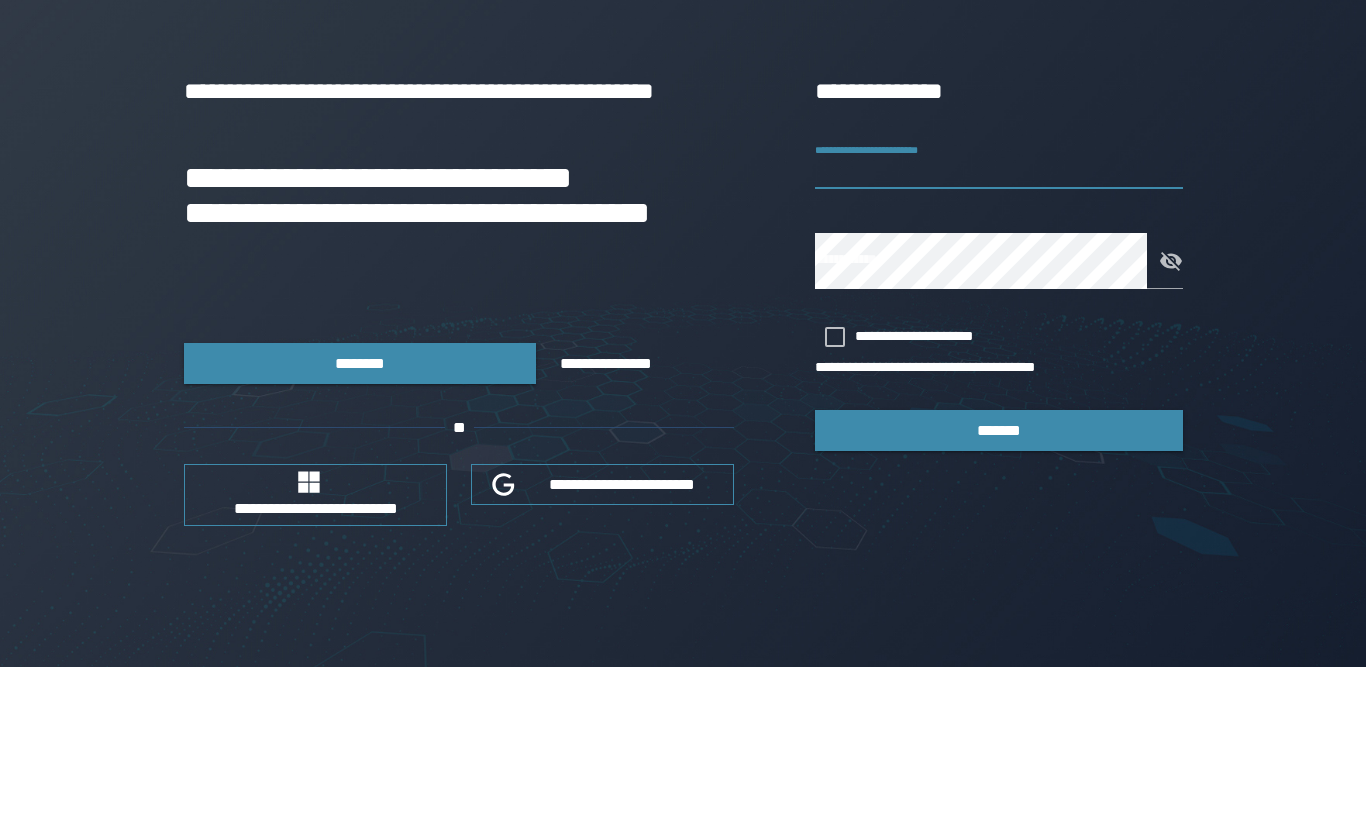 type on "**********" 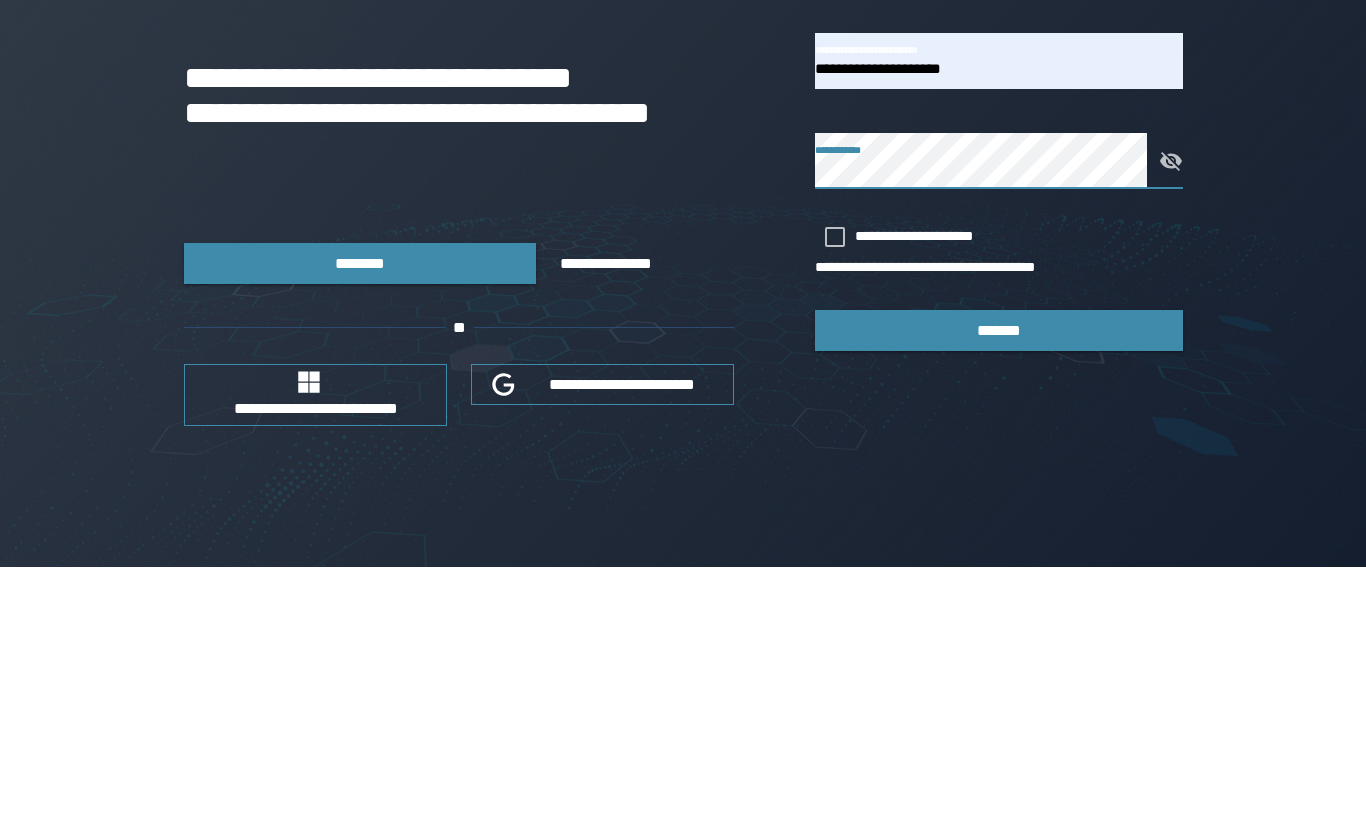 click at bounding box center (1165, 431) 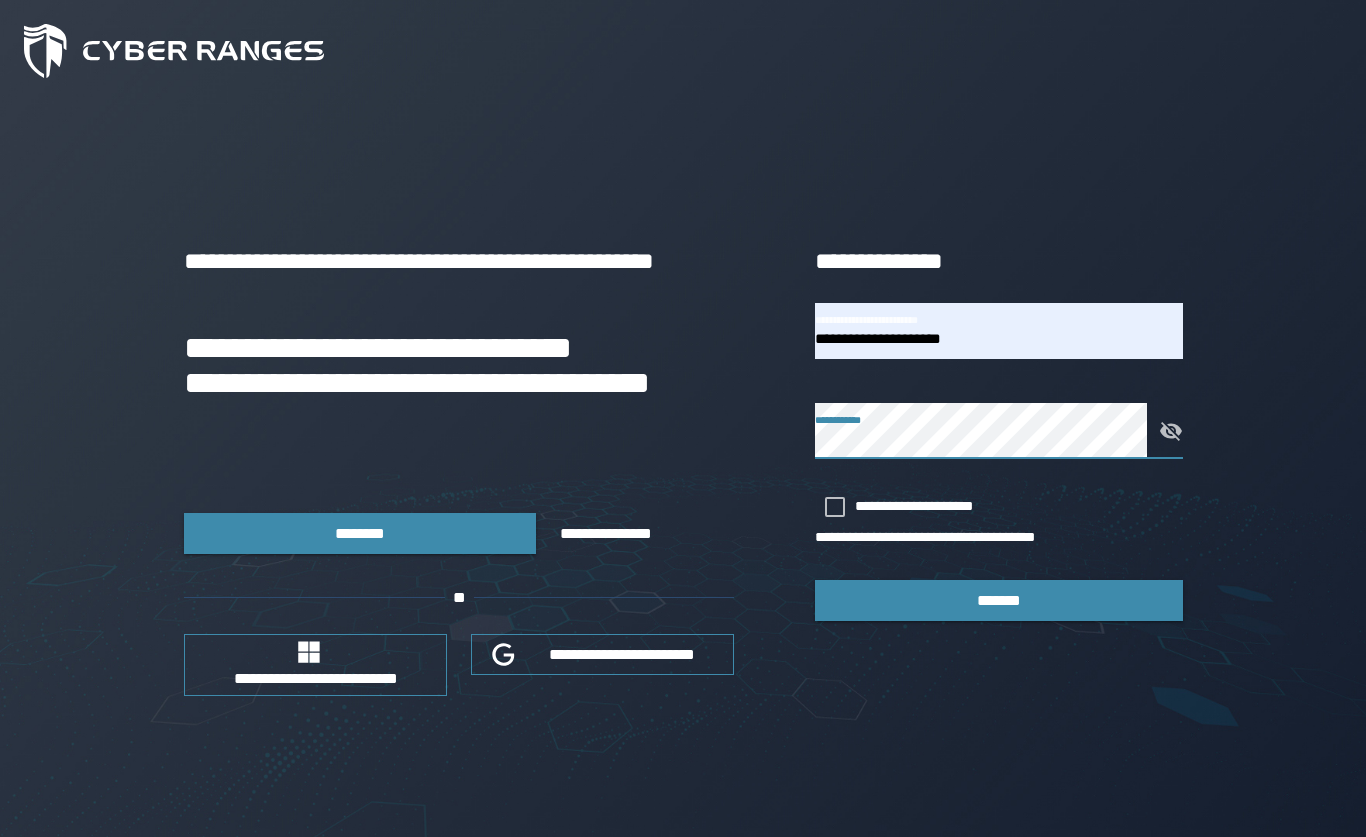 click 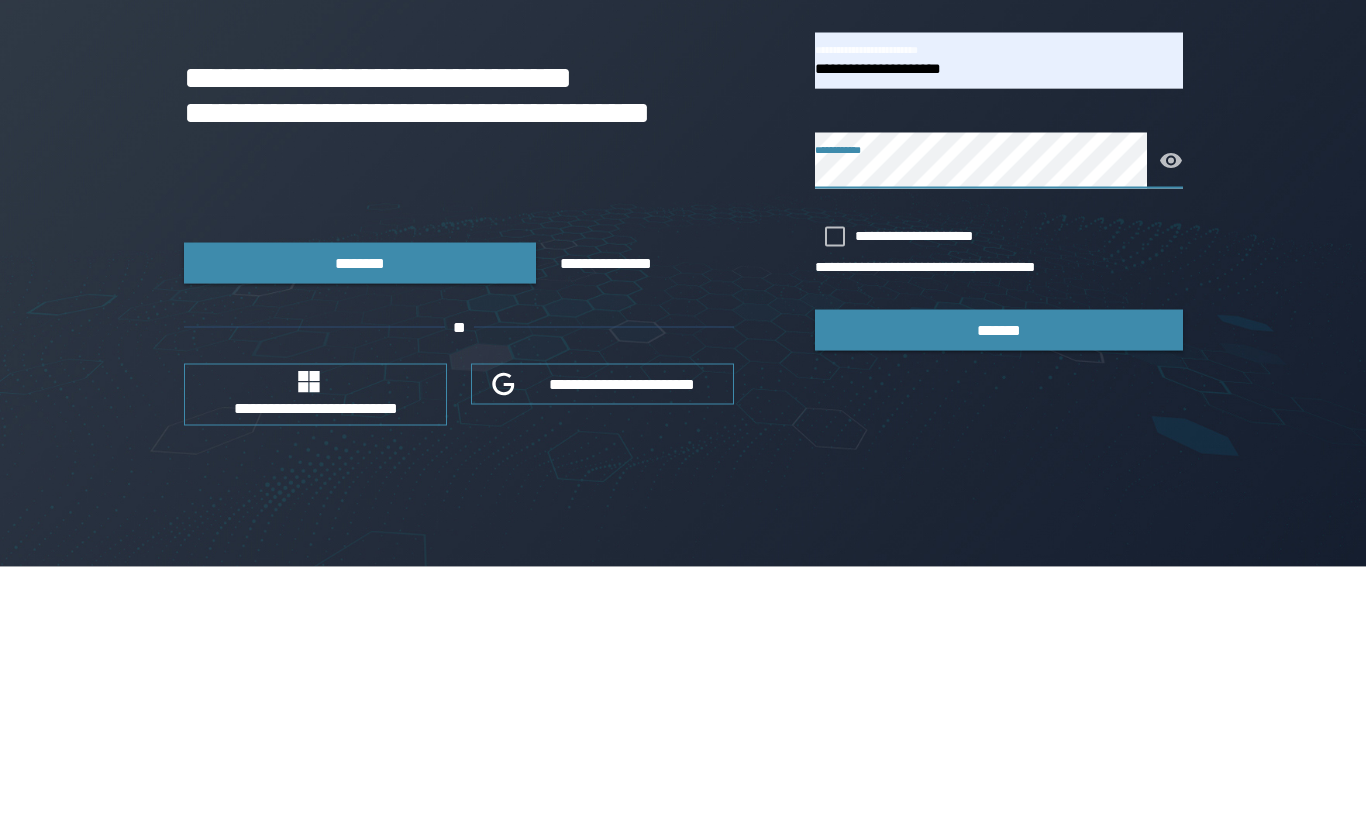 click 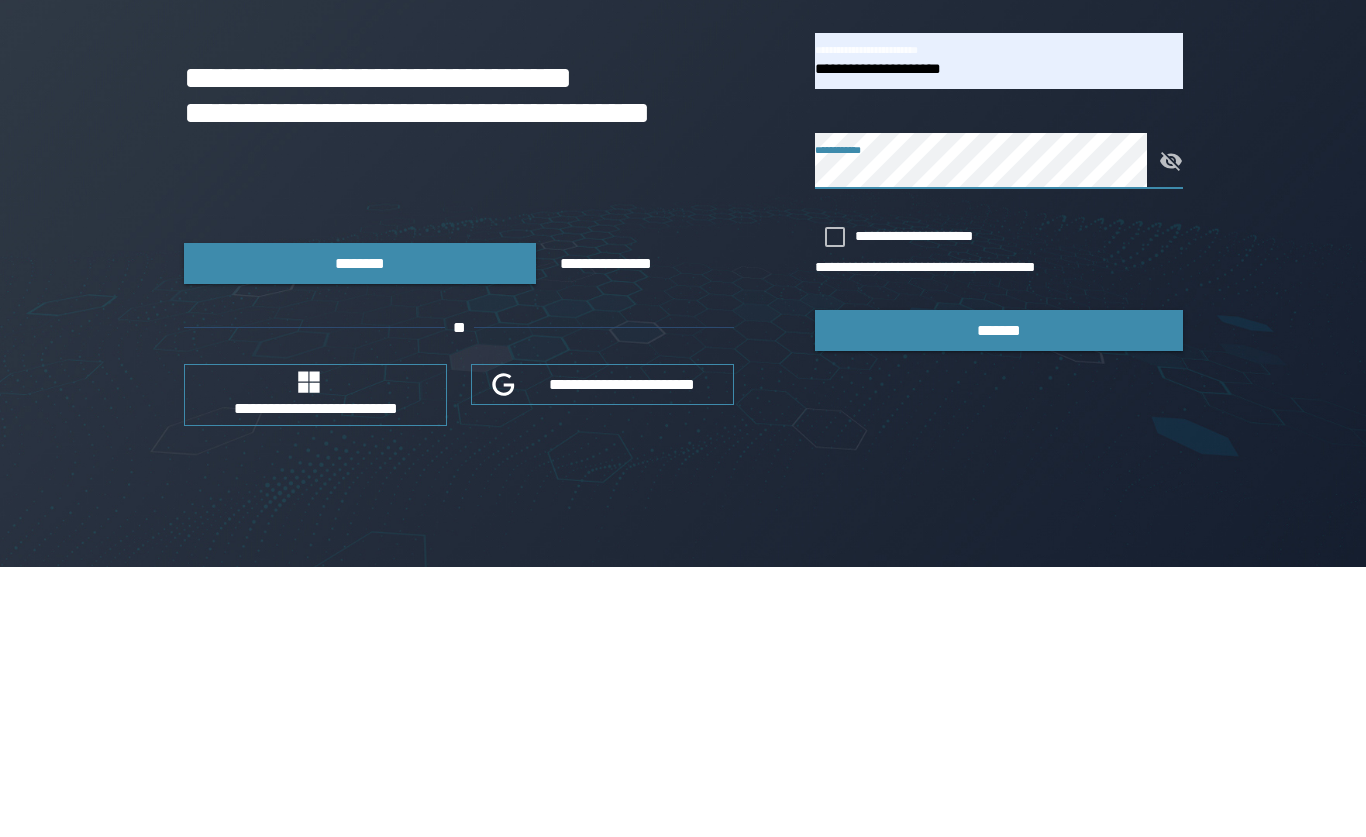 click at bounding box center (835, 507) 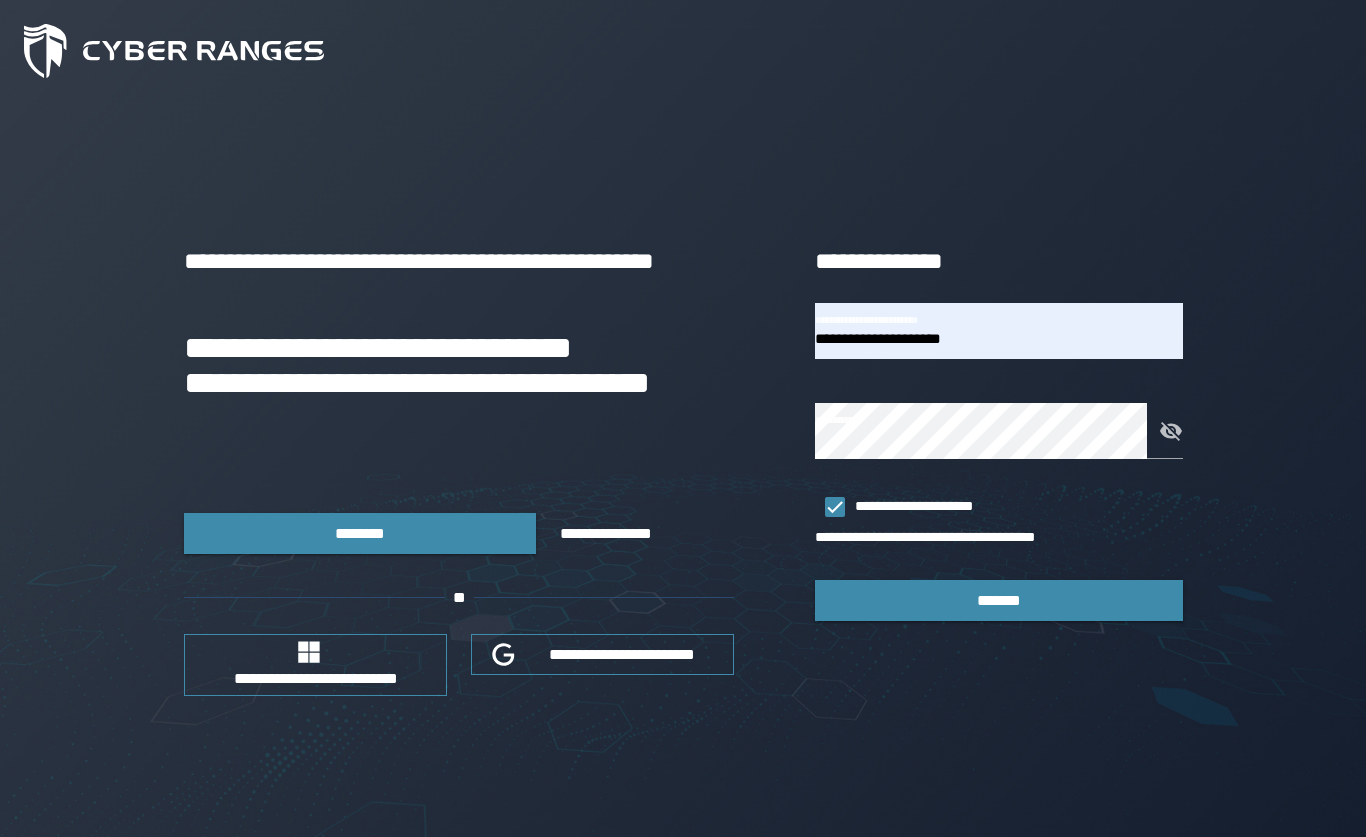 click on "*******" at bounding box center [999, 600] 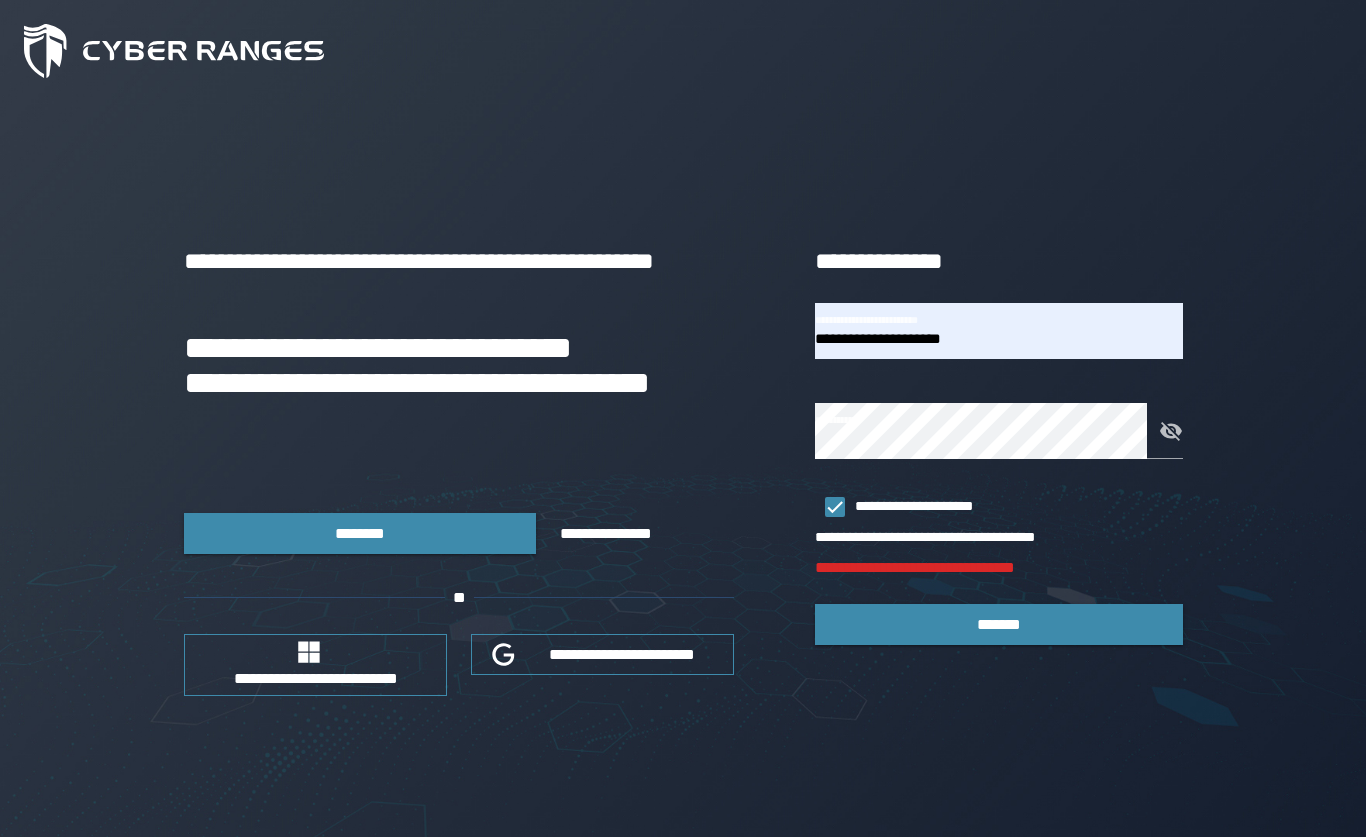 click on "********" at bounding box center (360, 533) 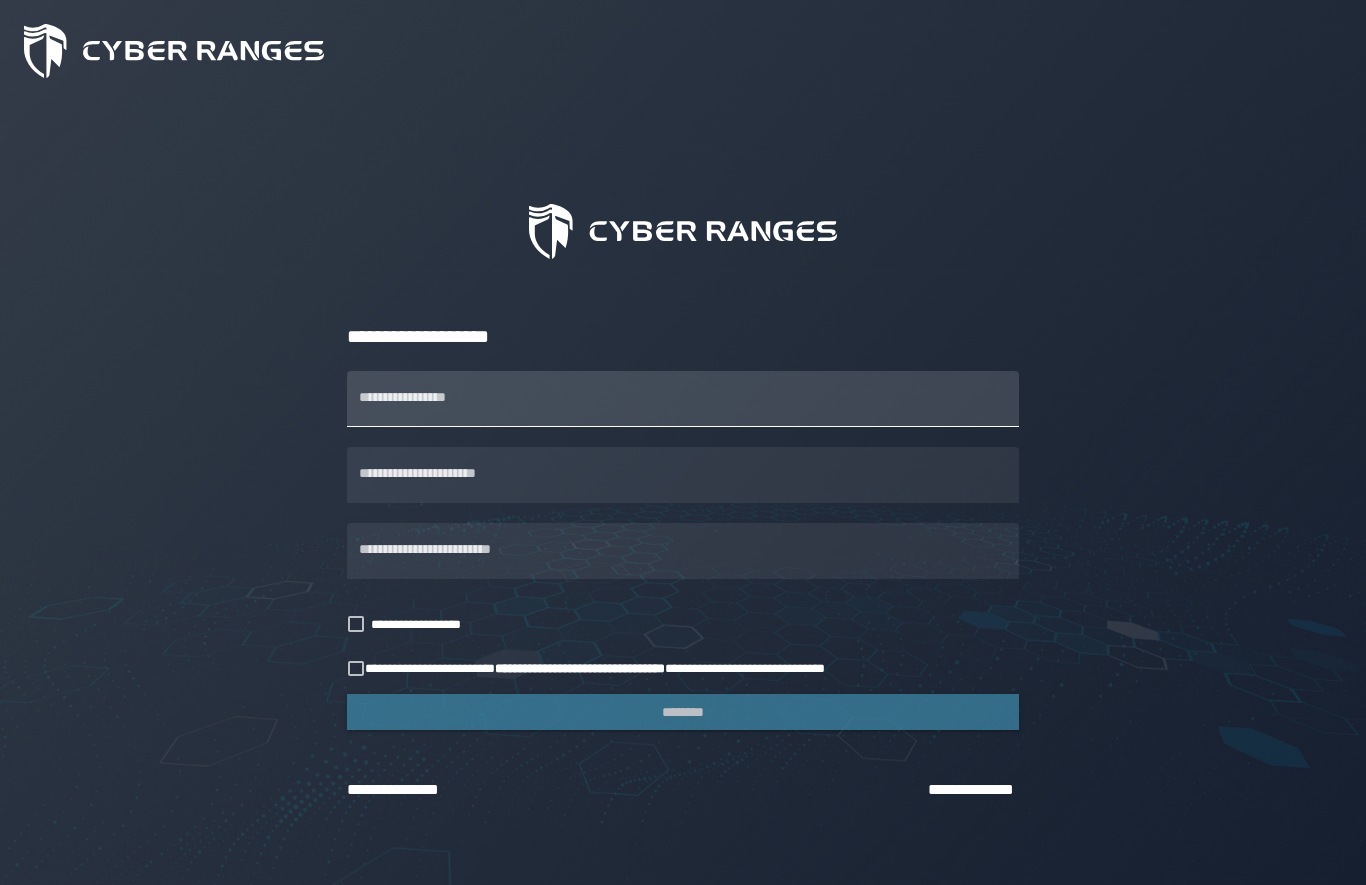 click on "**********" at bounding box center (683, 399) 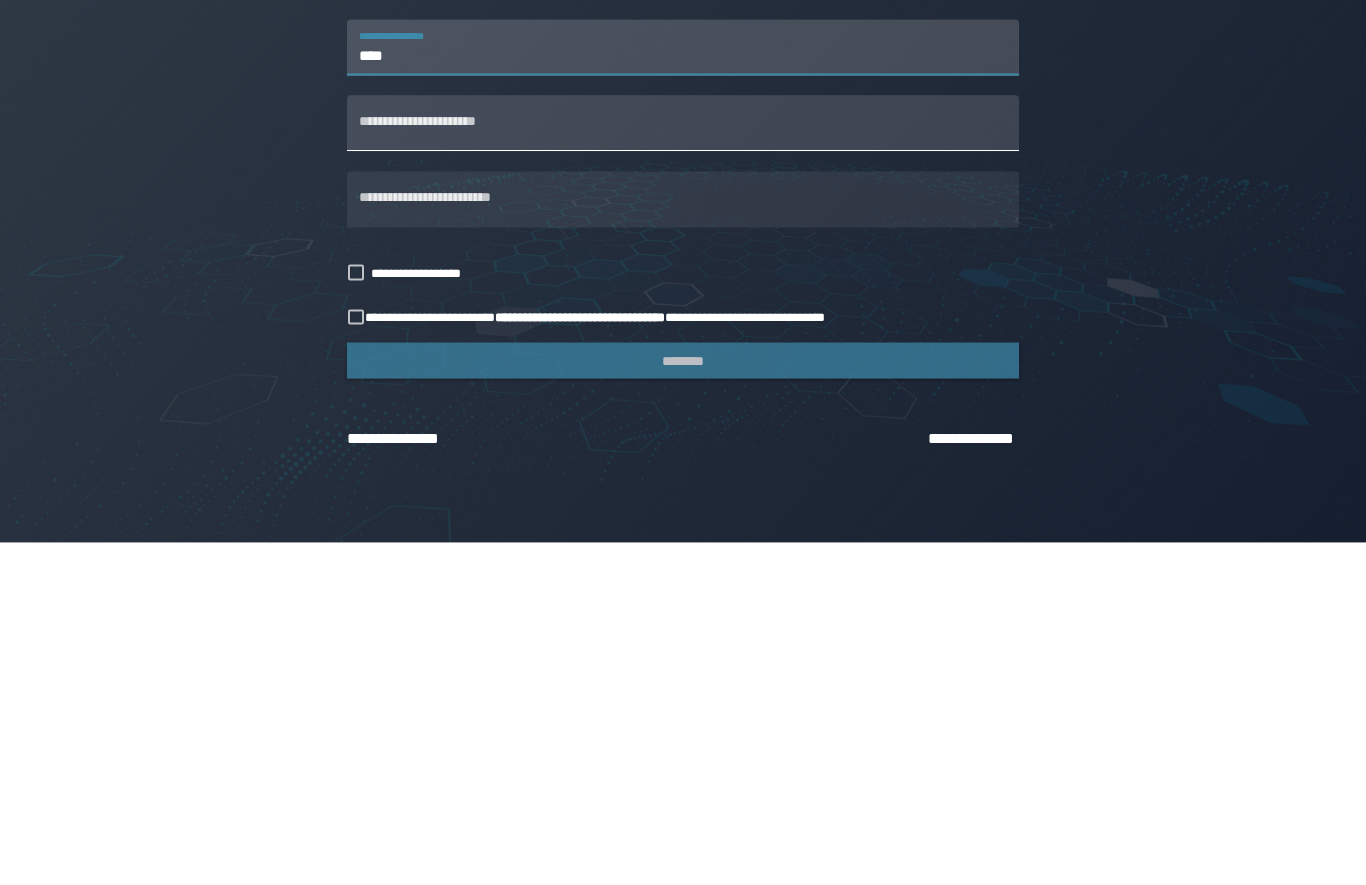 type on "****" 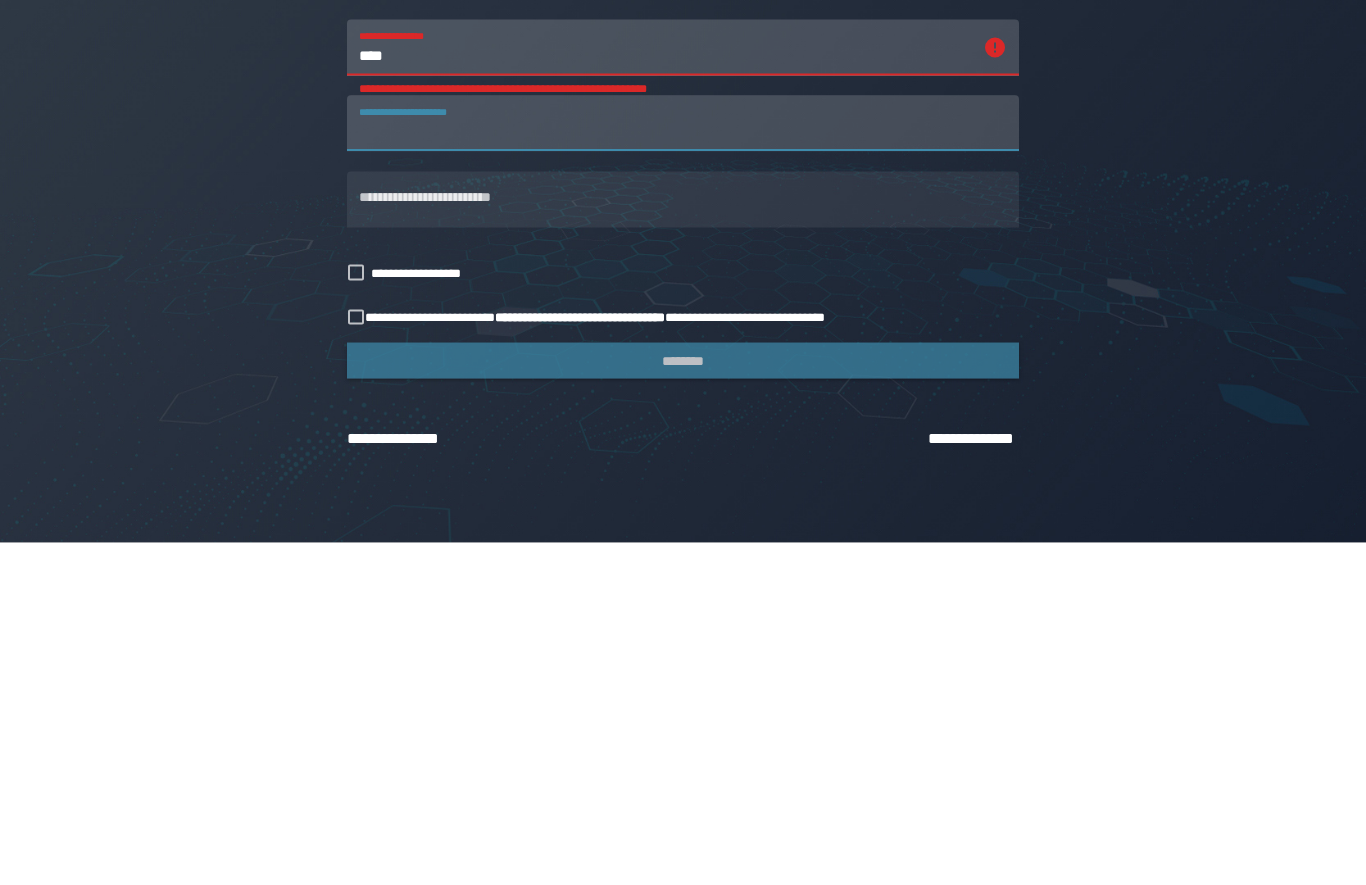 click on "****" at bounding box center (665, 390) 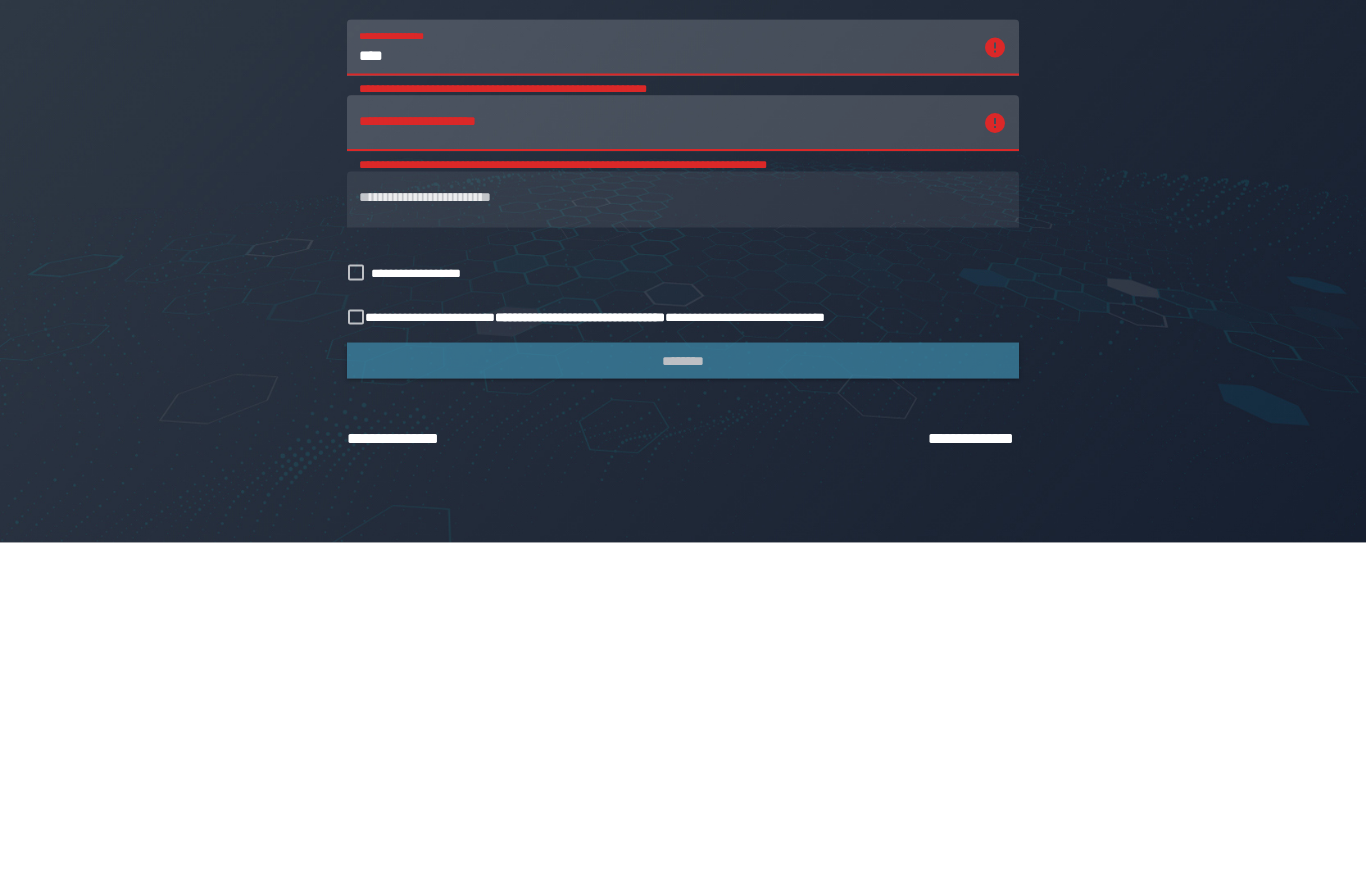 click on "**********" at bounding box center [665, 466] 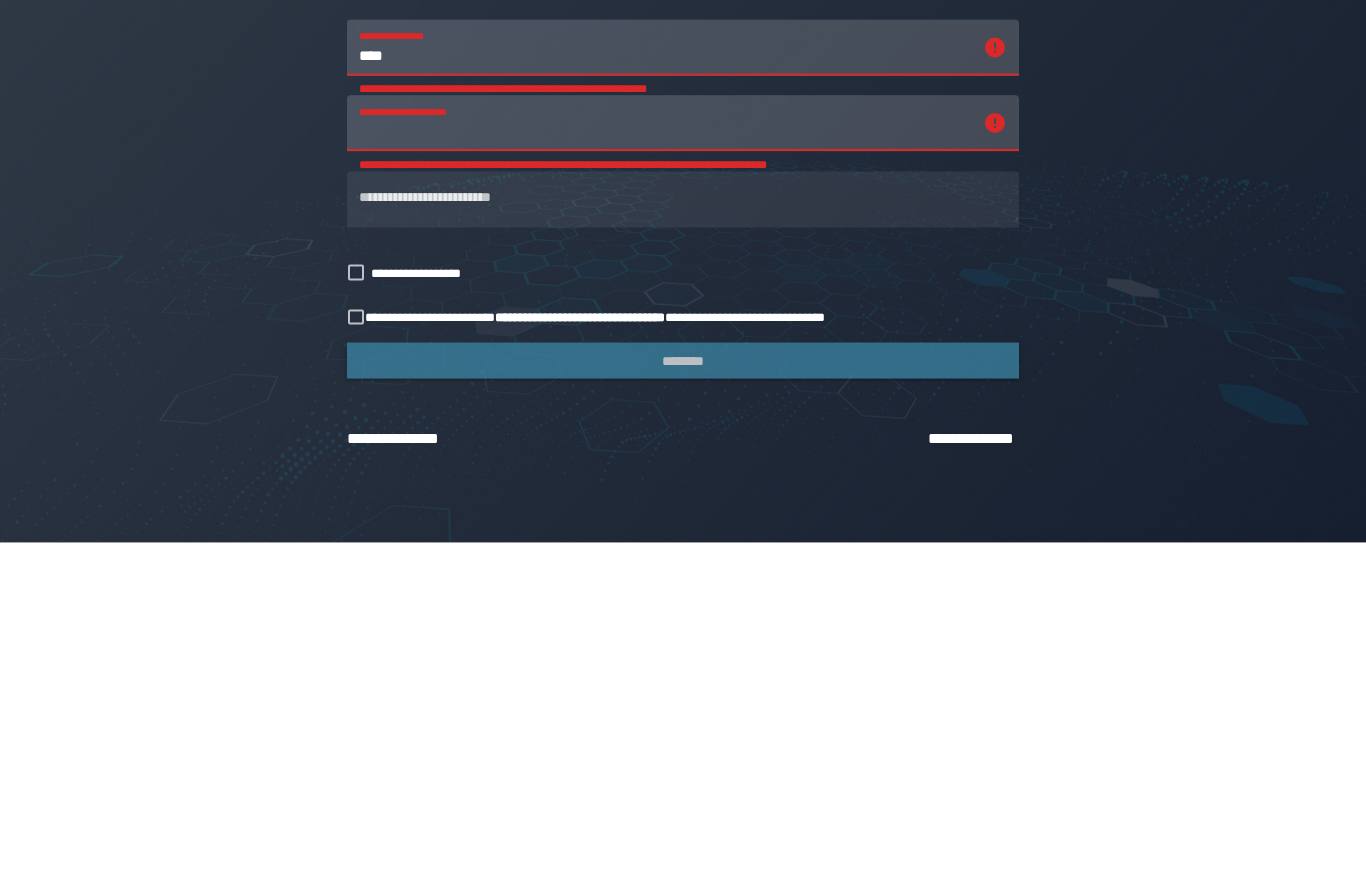type on "**********" 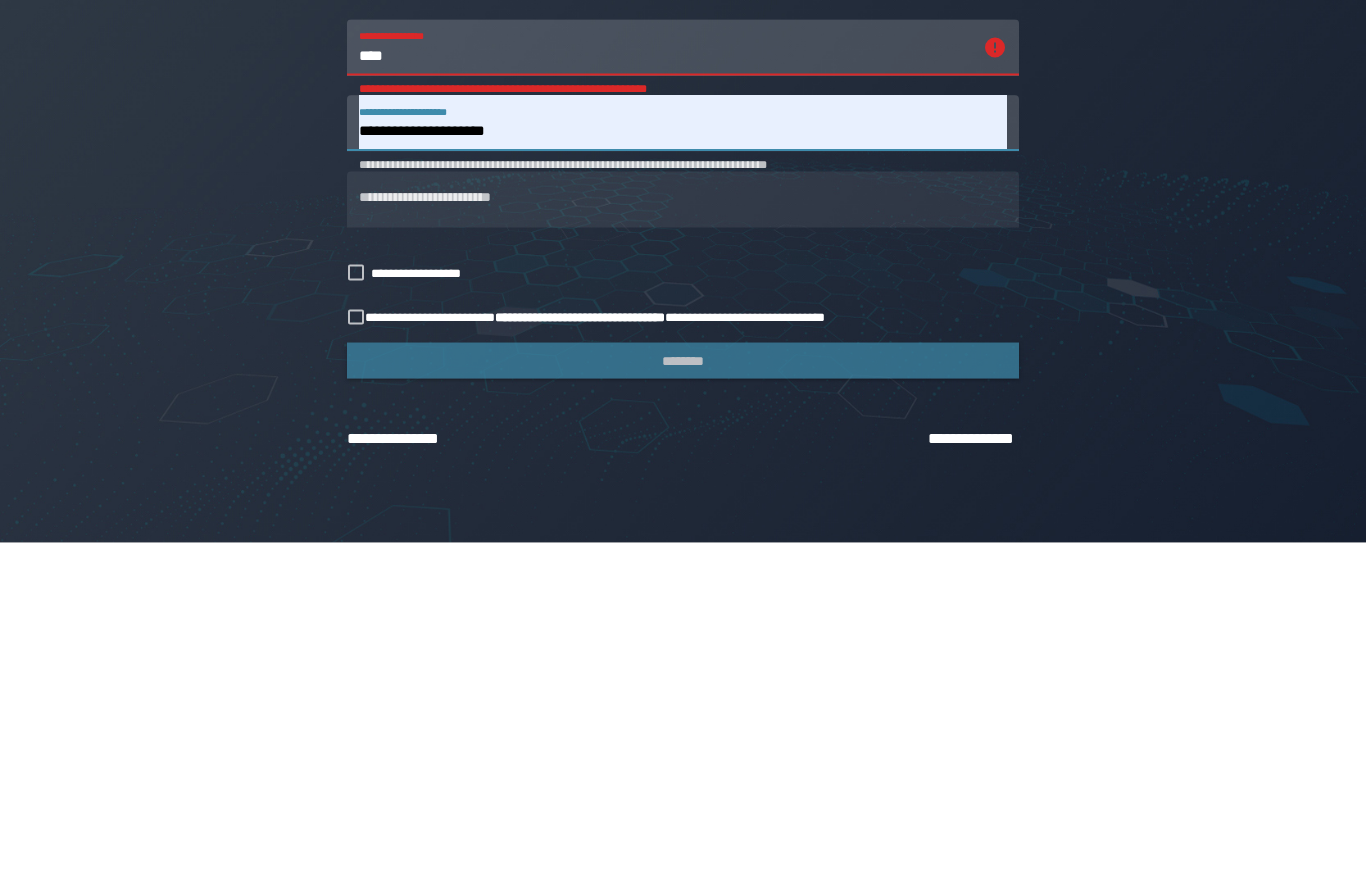 scroll, scrollTop: 18, scrollLeft: 0, axis: vertical 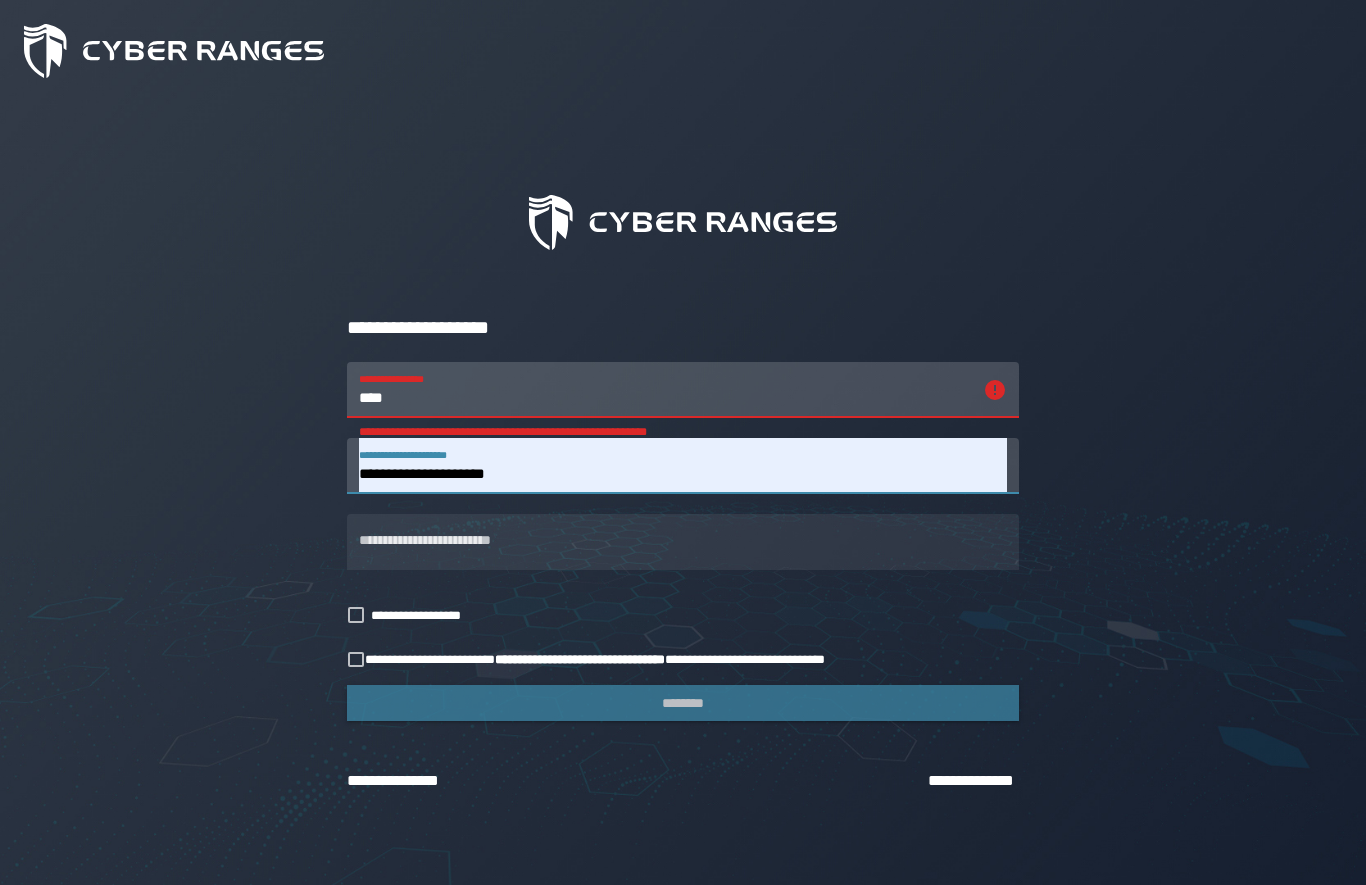 click on "****" at bounding box center (665, 390) 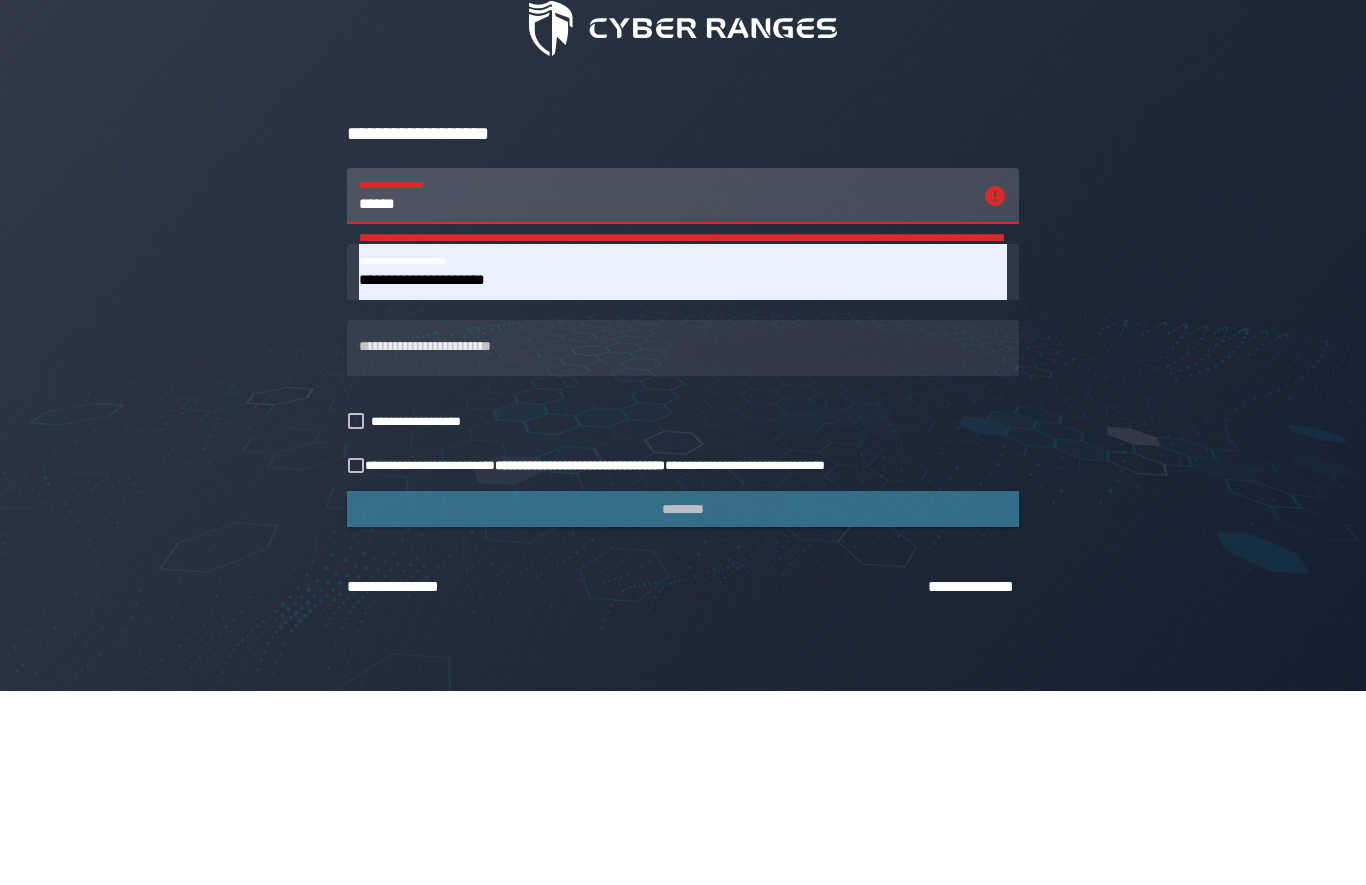 type on "****" 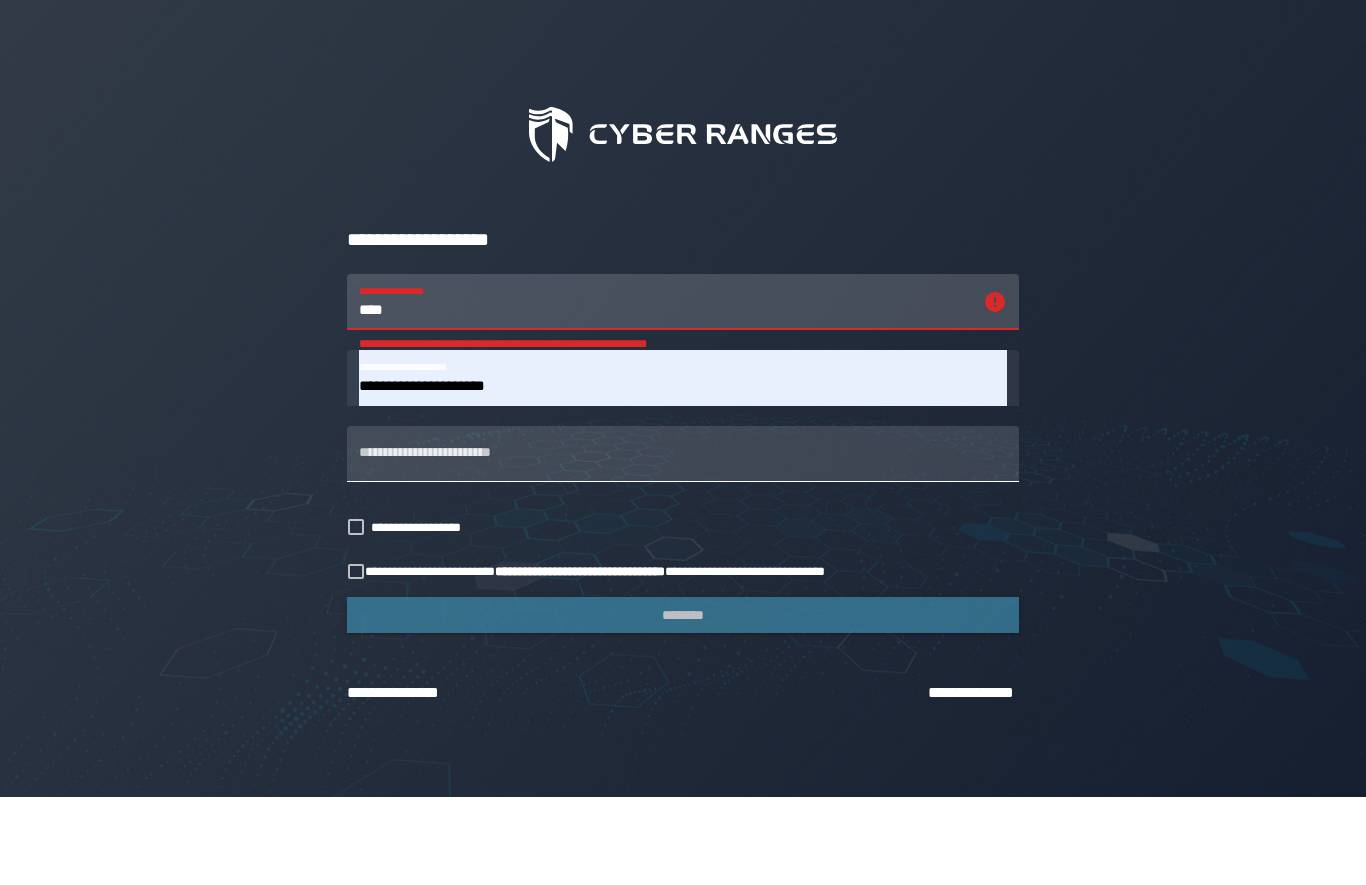 click on "**********" at bounding box center (683, 542) 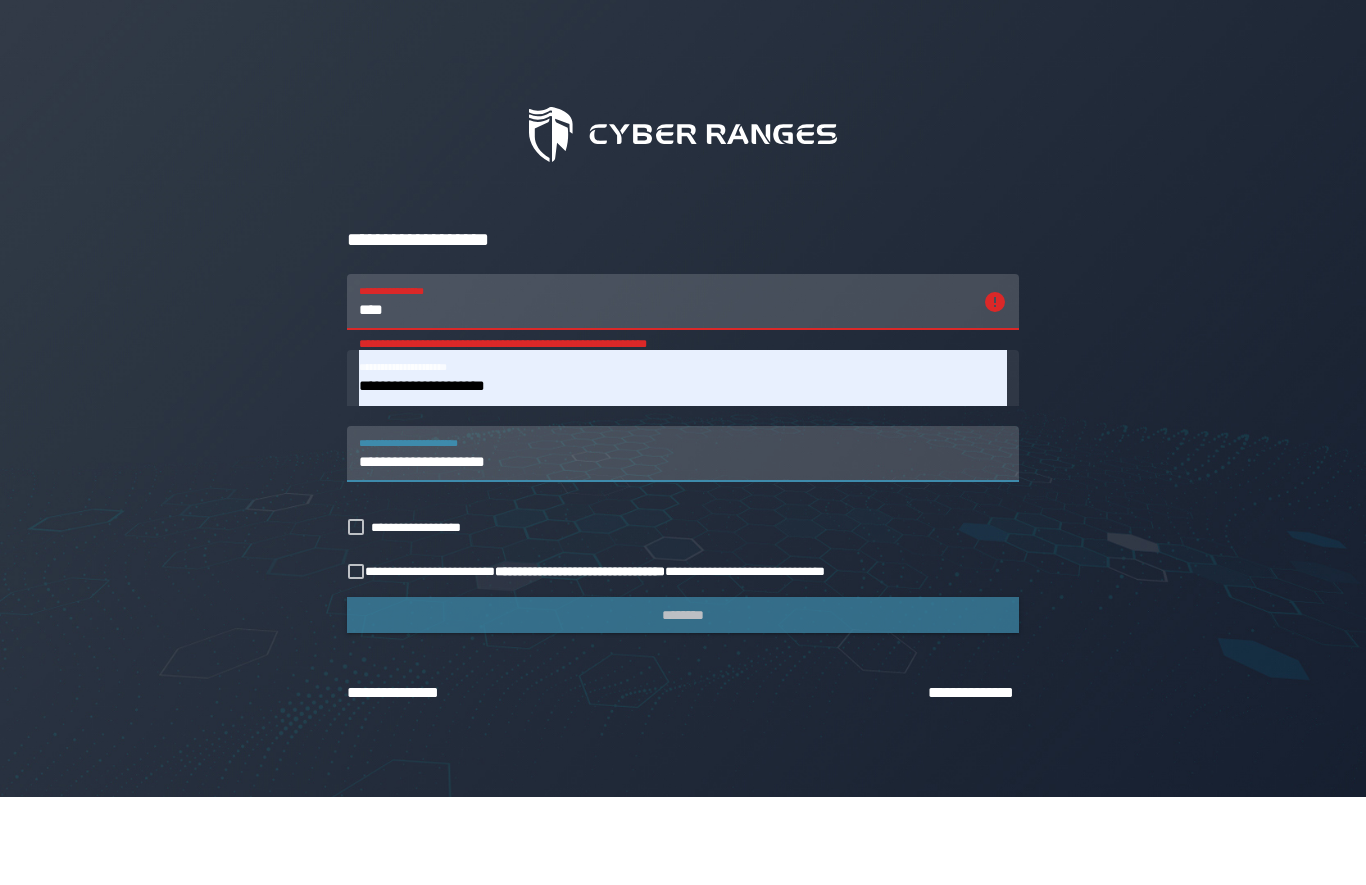 type on "**********" 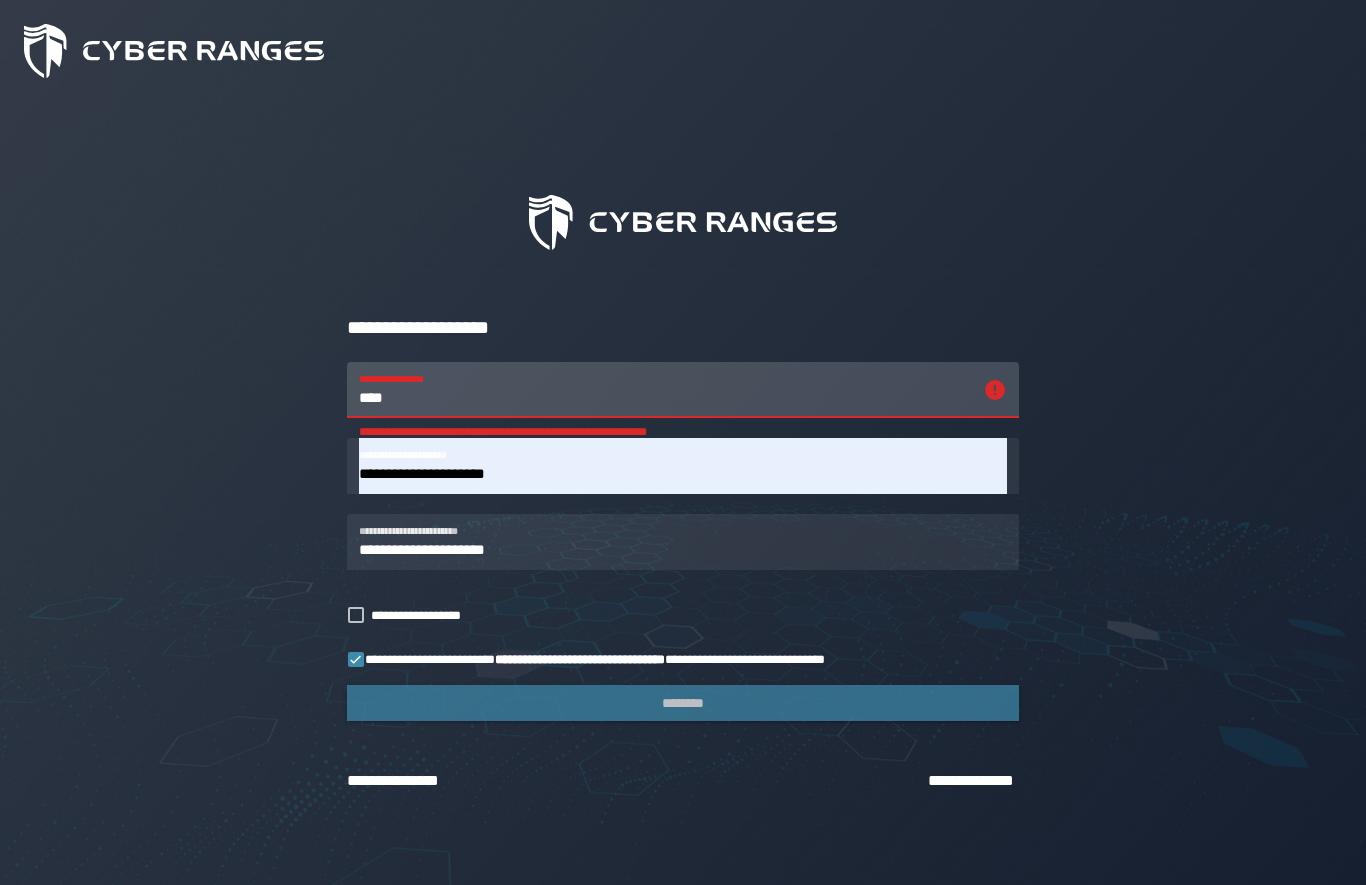 click on "****" at bounding box center (665, 390) 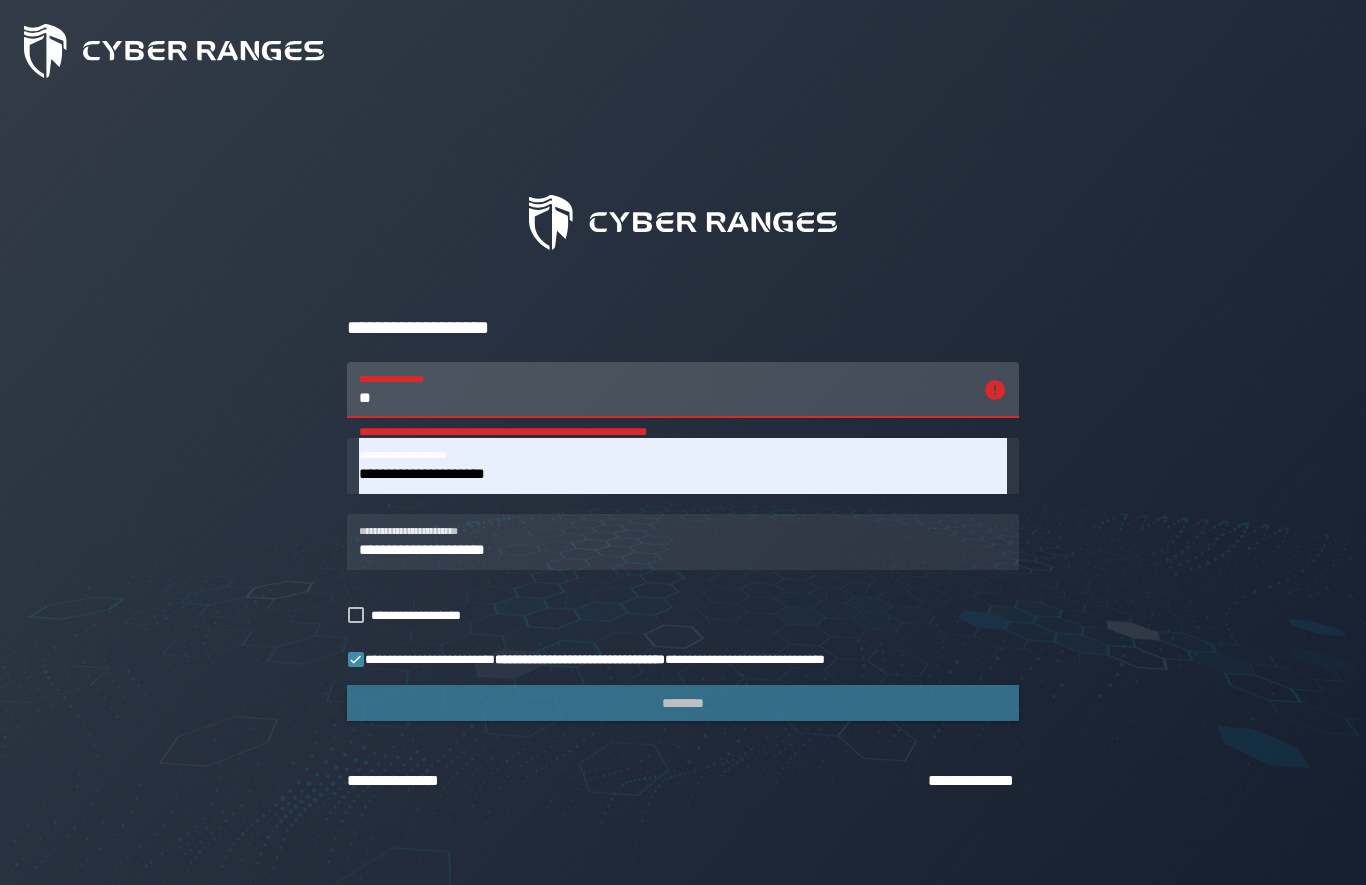 type on "*" 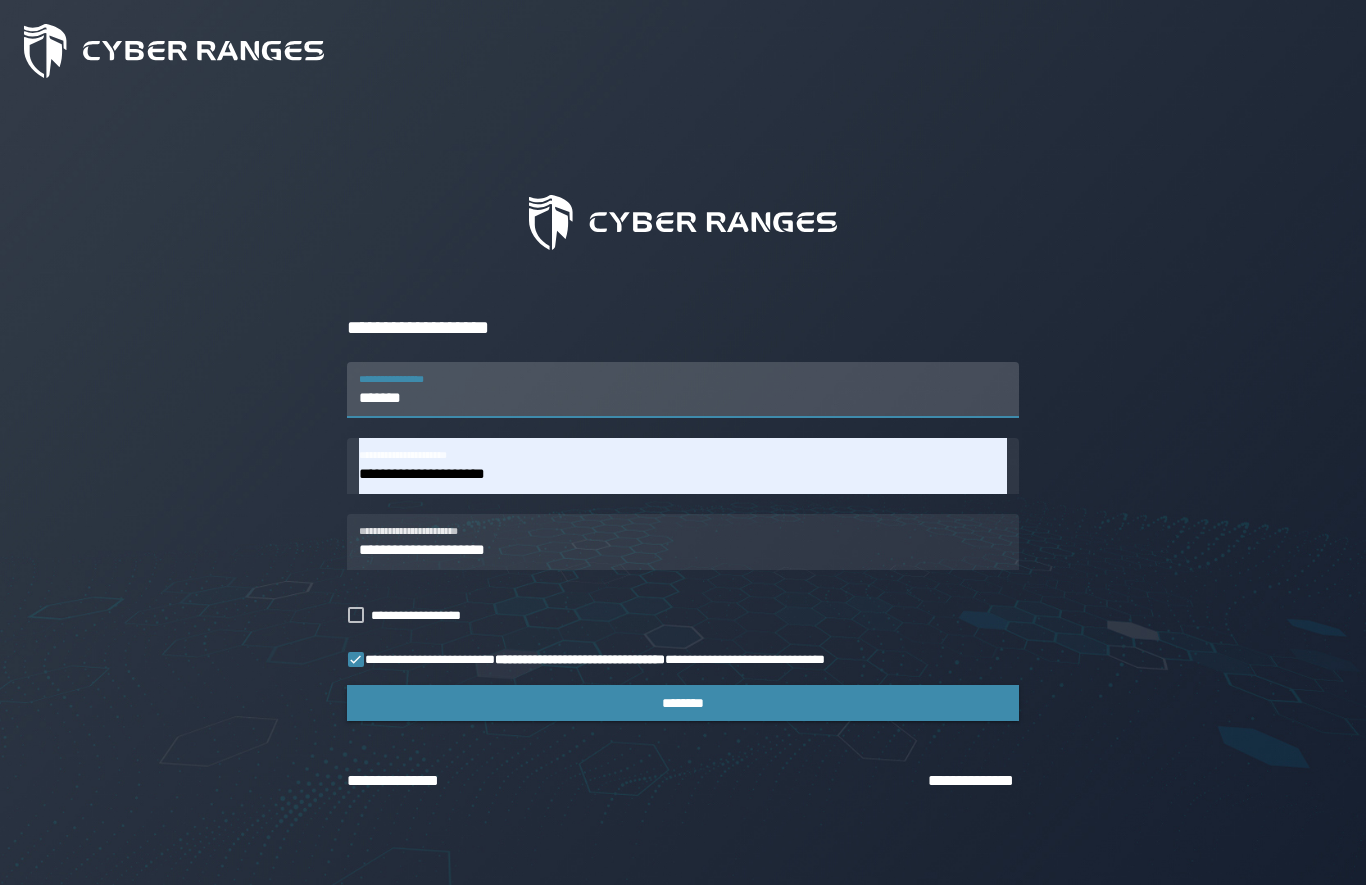 type on "*******" 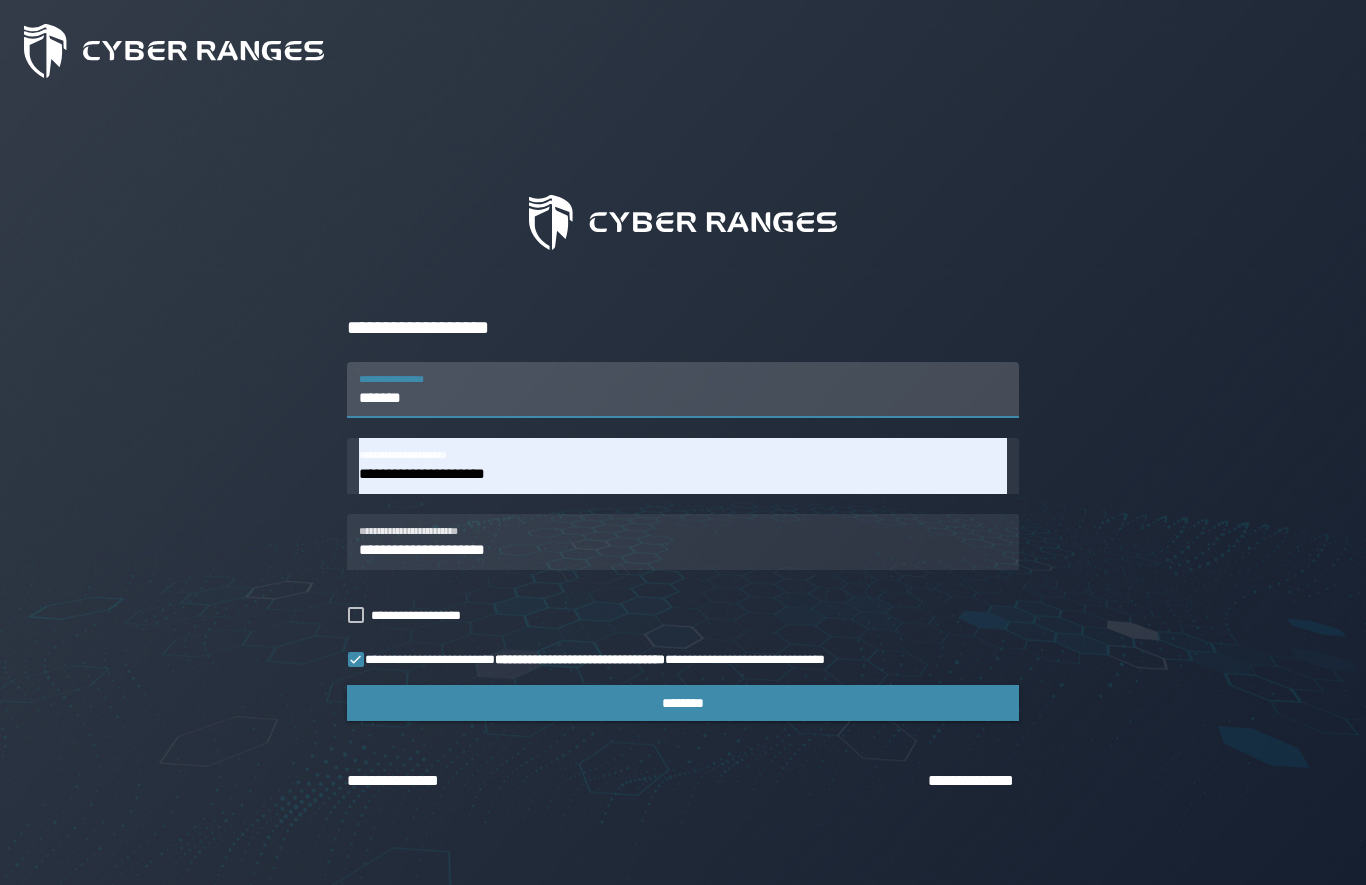 click on "********" at bounding box center (683, 703) 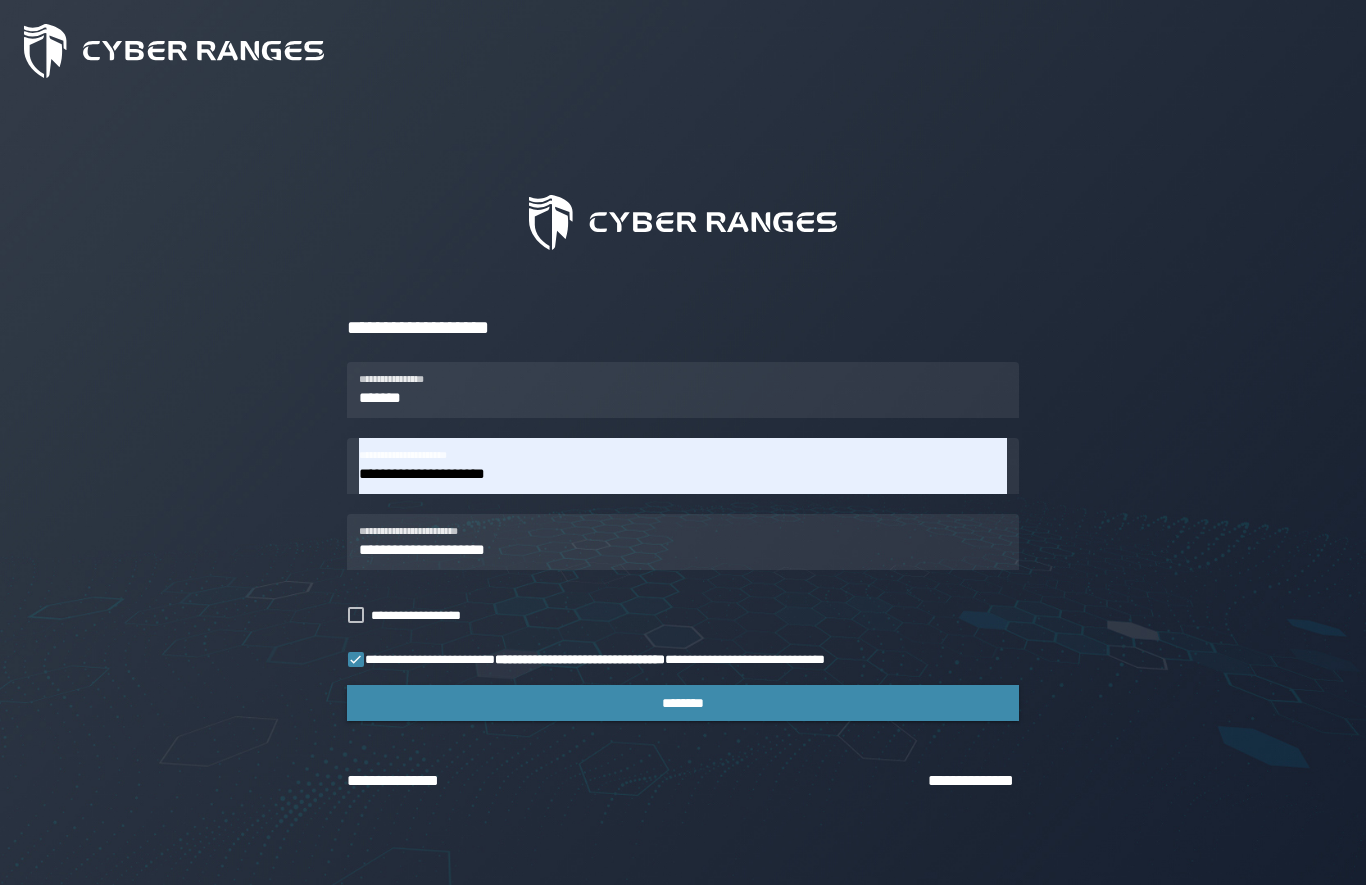 scroll, scrollTop: 0, scrollLeft: 0, axis: both 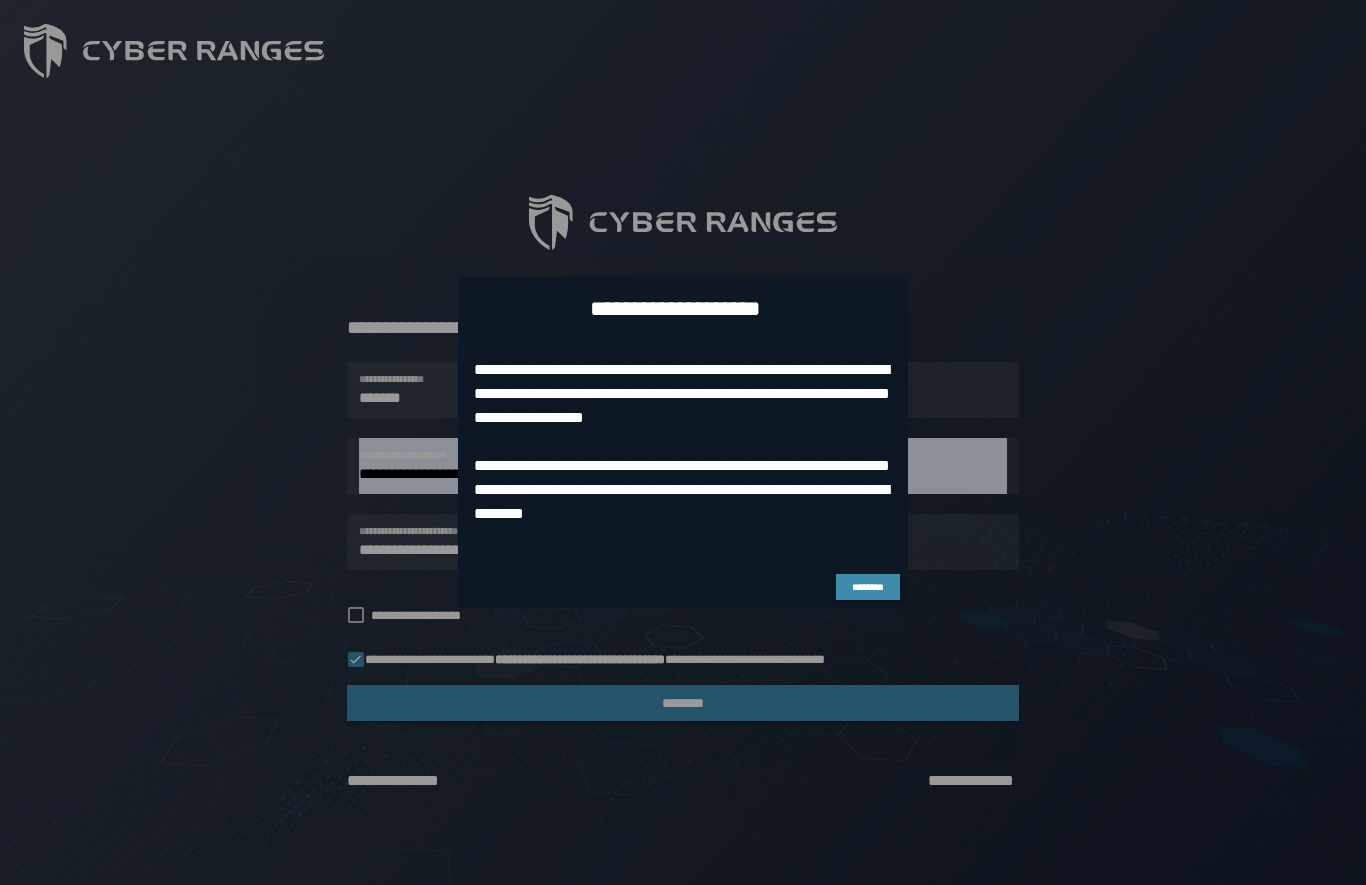 click on "********" at bounding box center [867, 587] 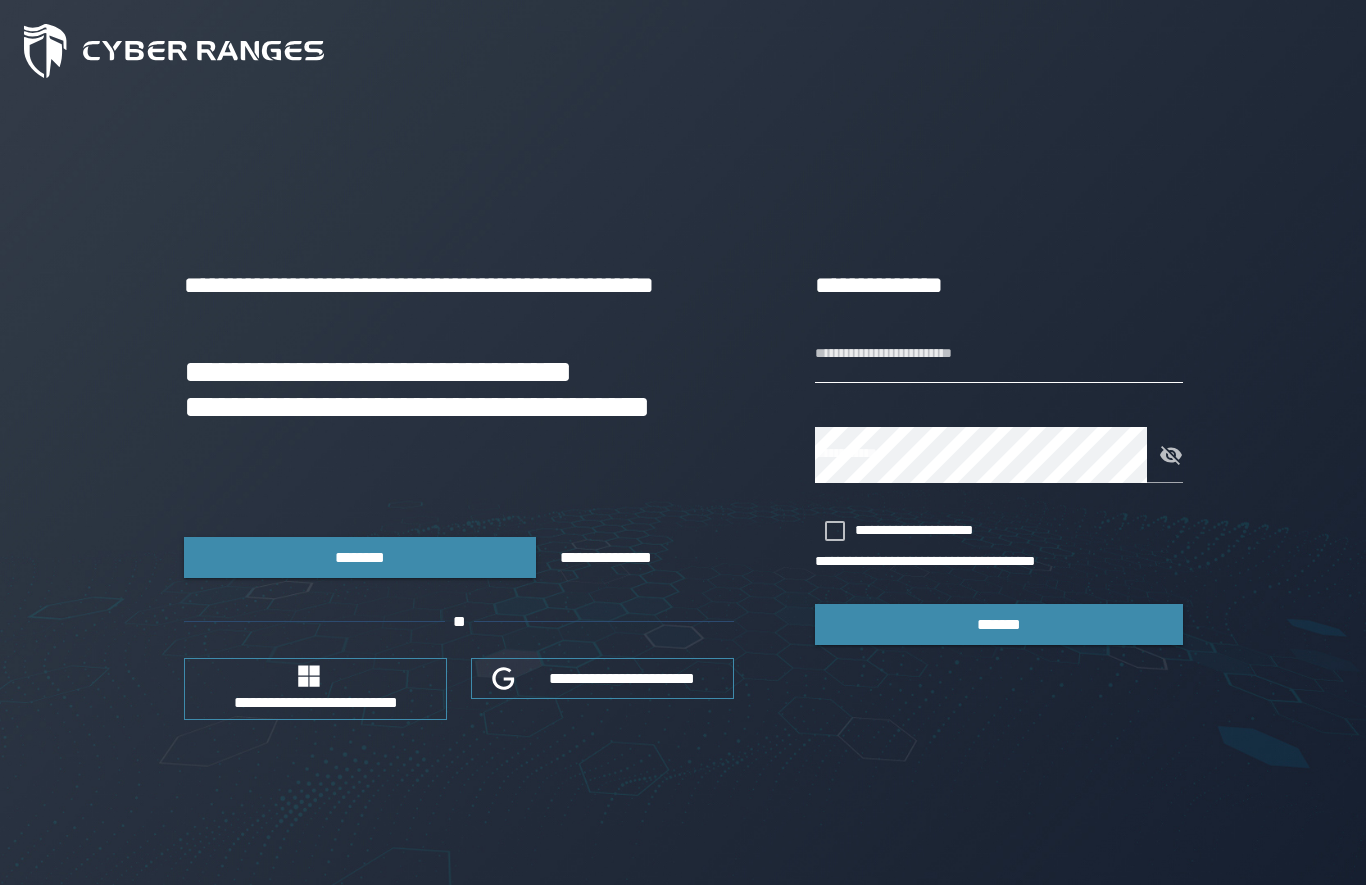 click on "**********" at bounding box center (999, 355) 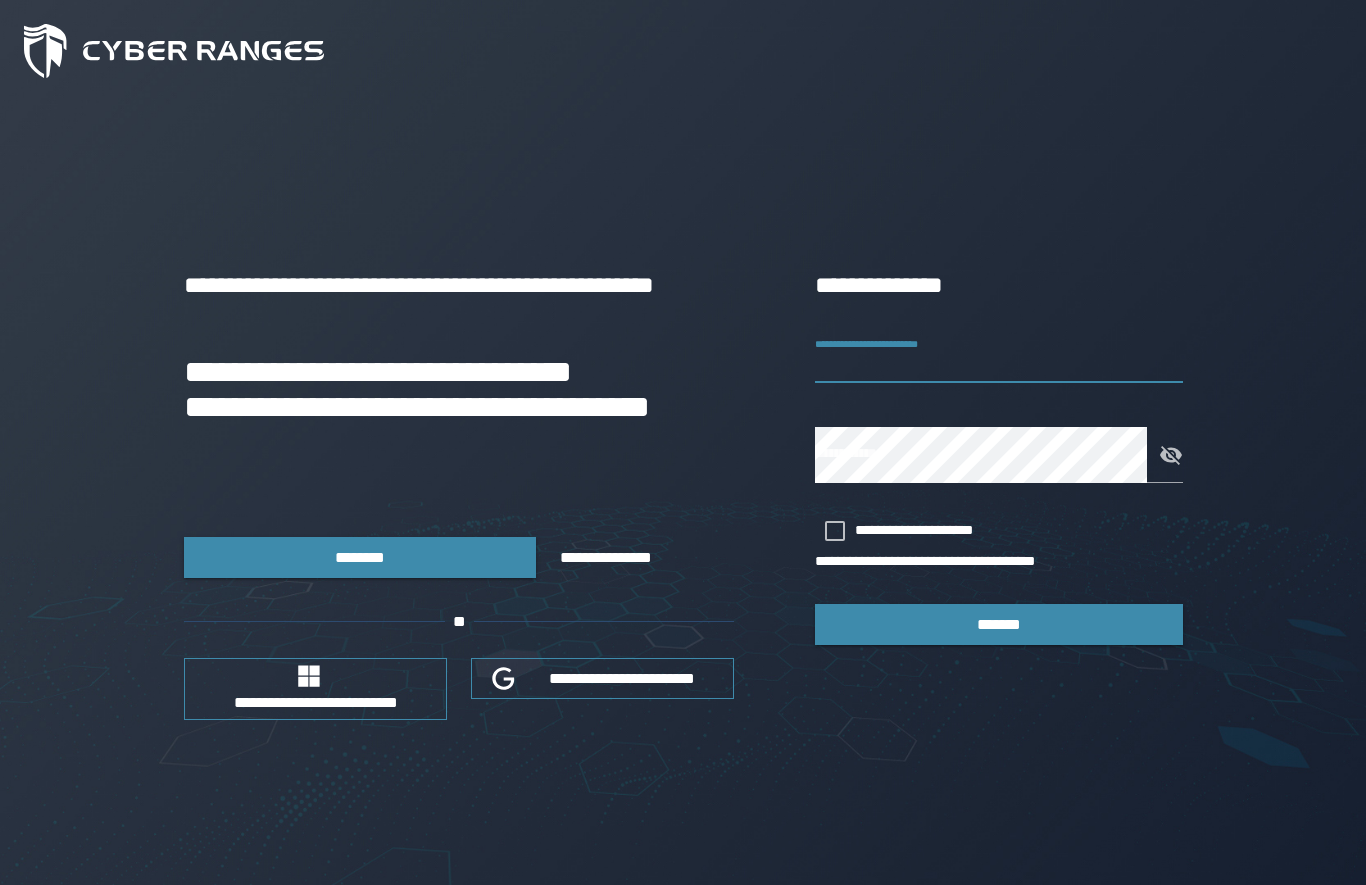 click on "**********" at bounding box center (999, 355) 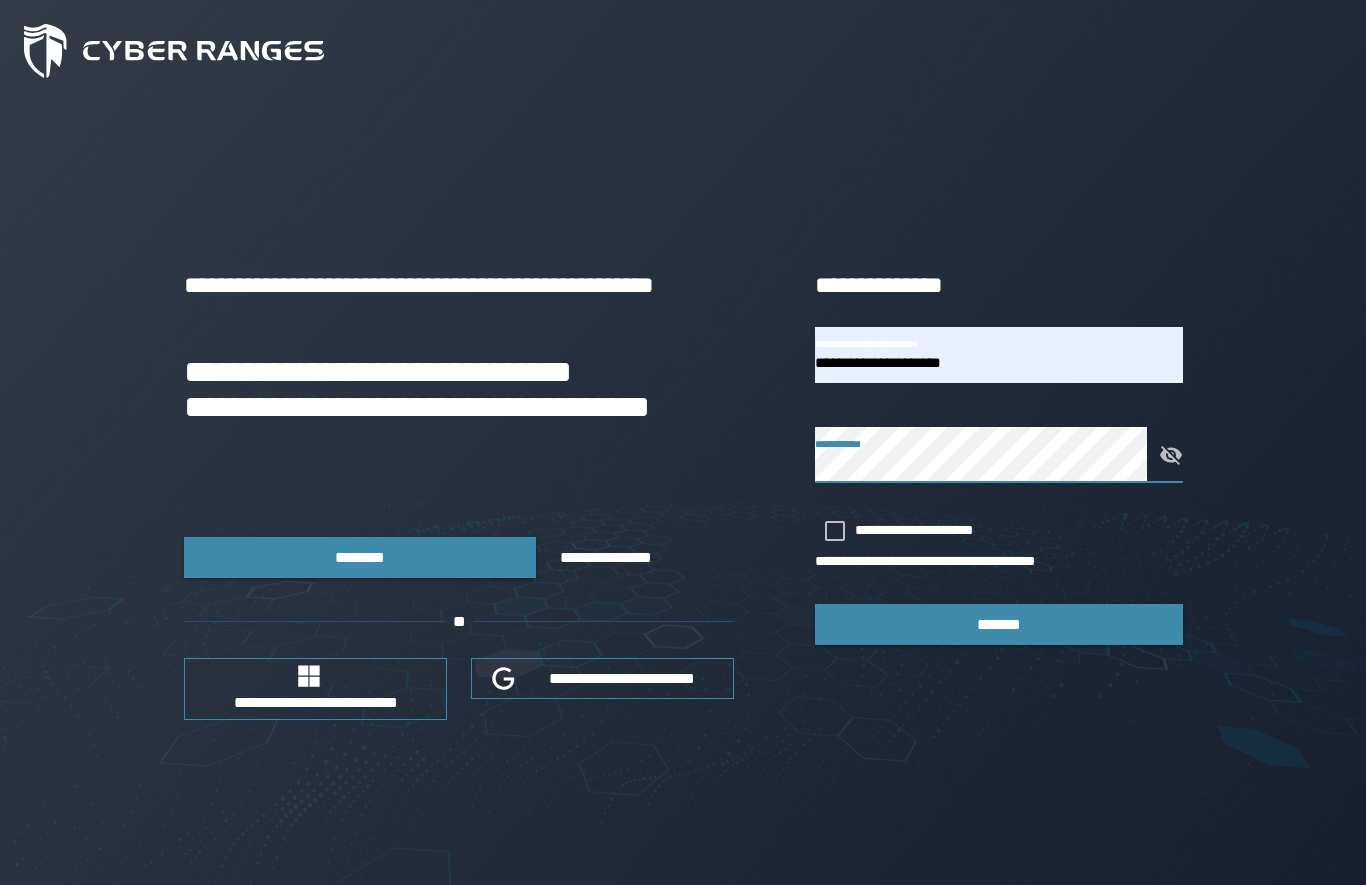 click 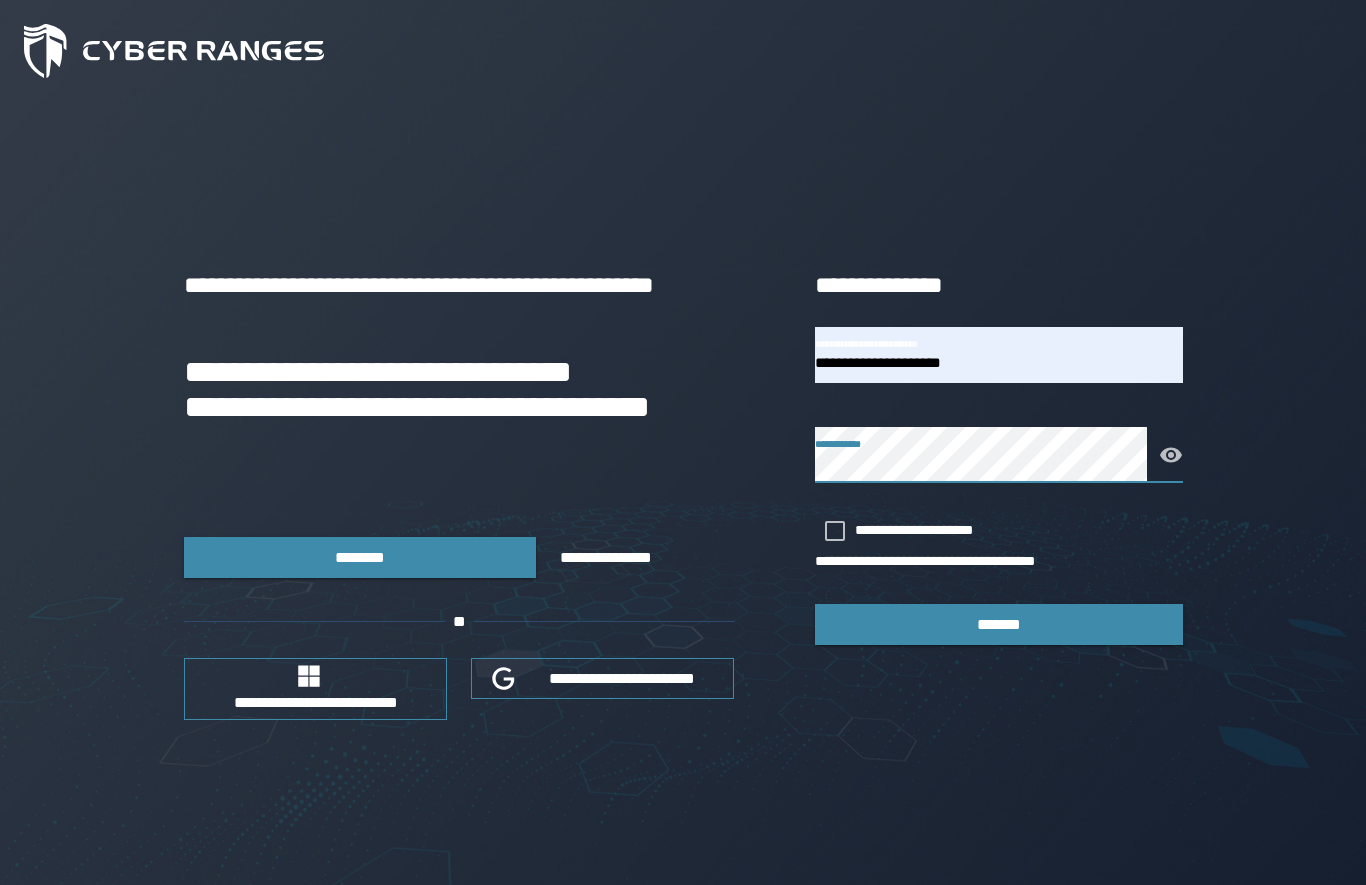 click 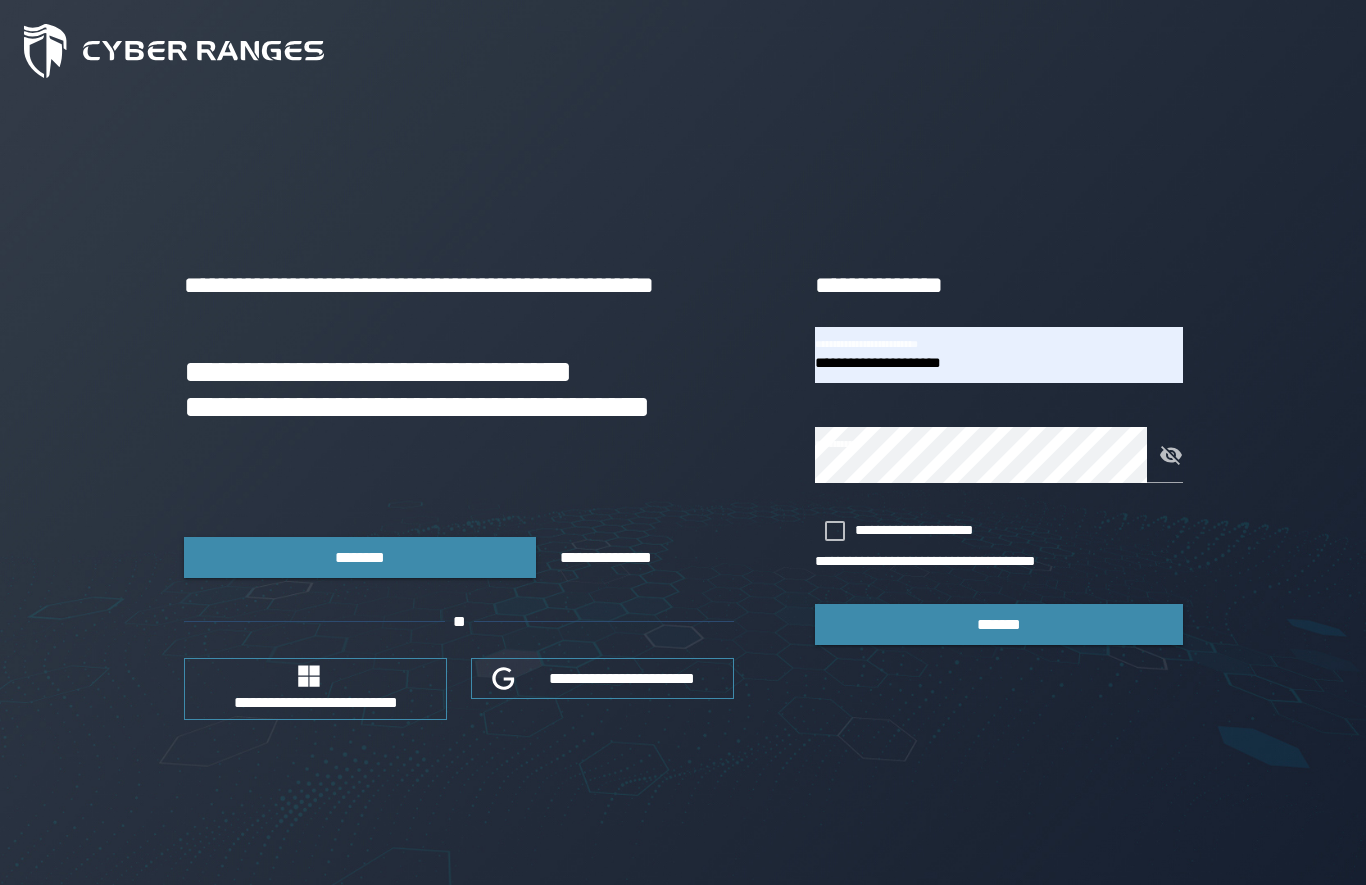 click at bounding box center (835, 531) 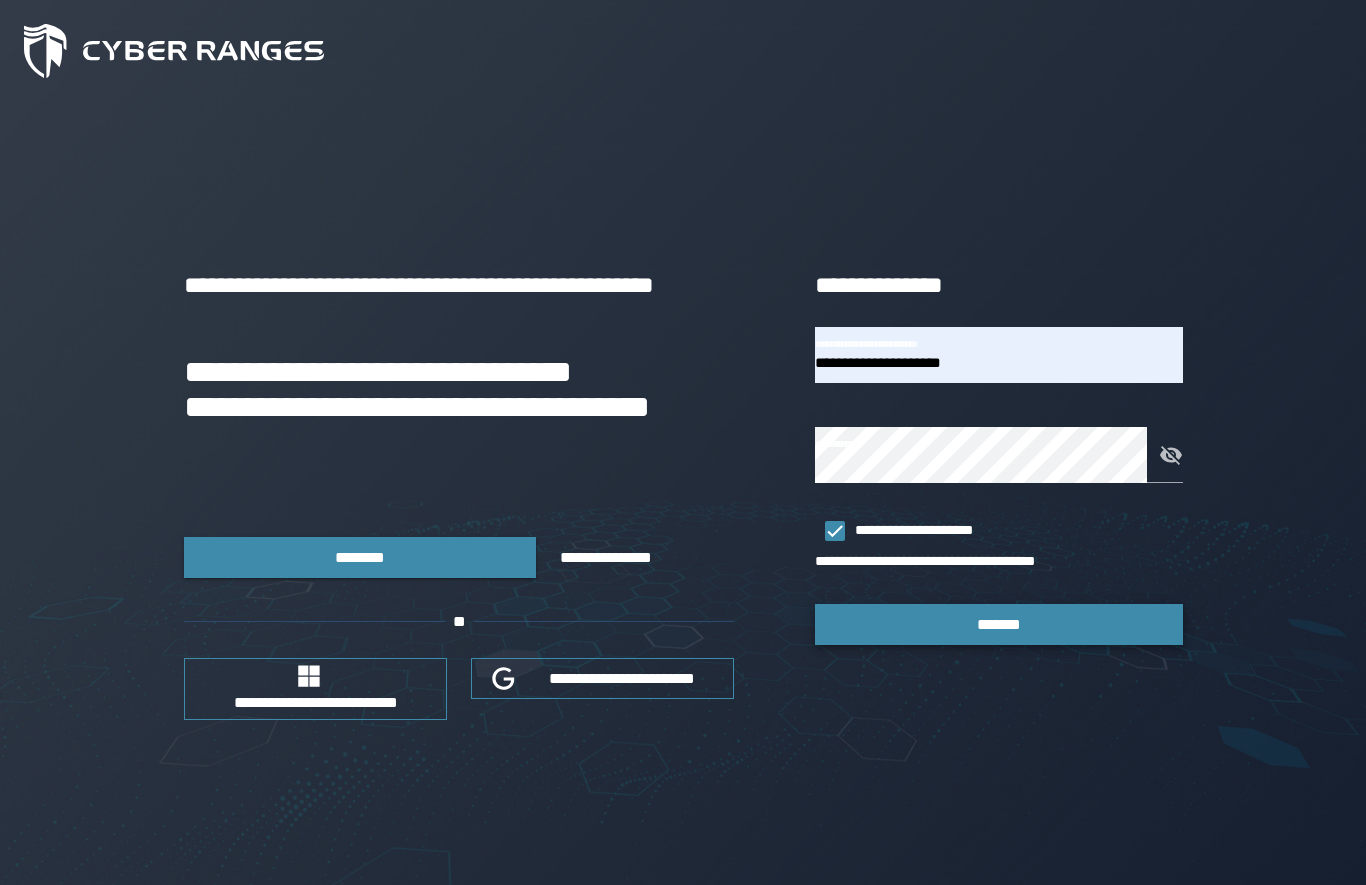 click on "*******" at bounding box center (999, 624) 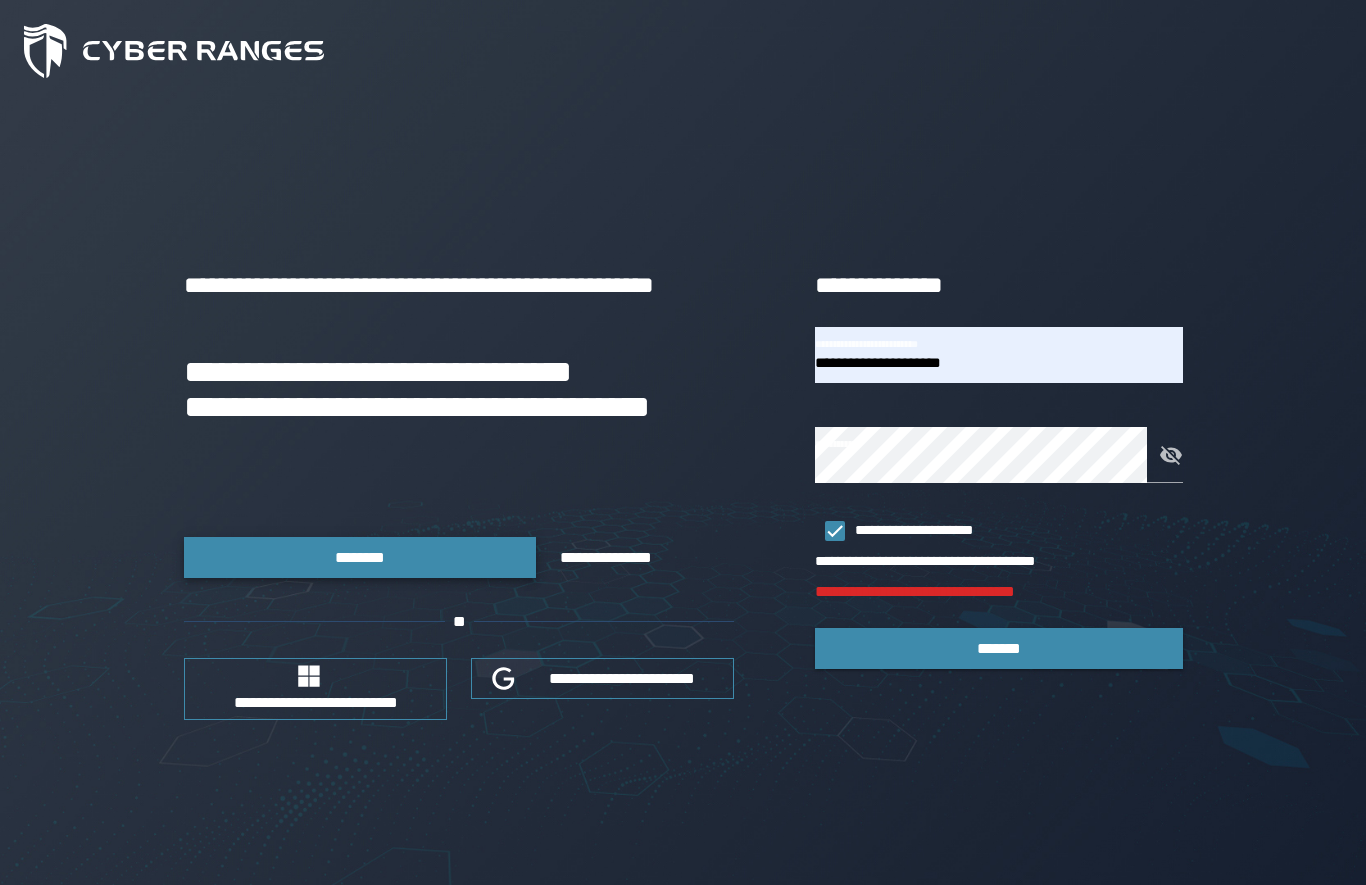click on "********" at bounding box center [360, 557] 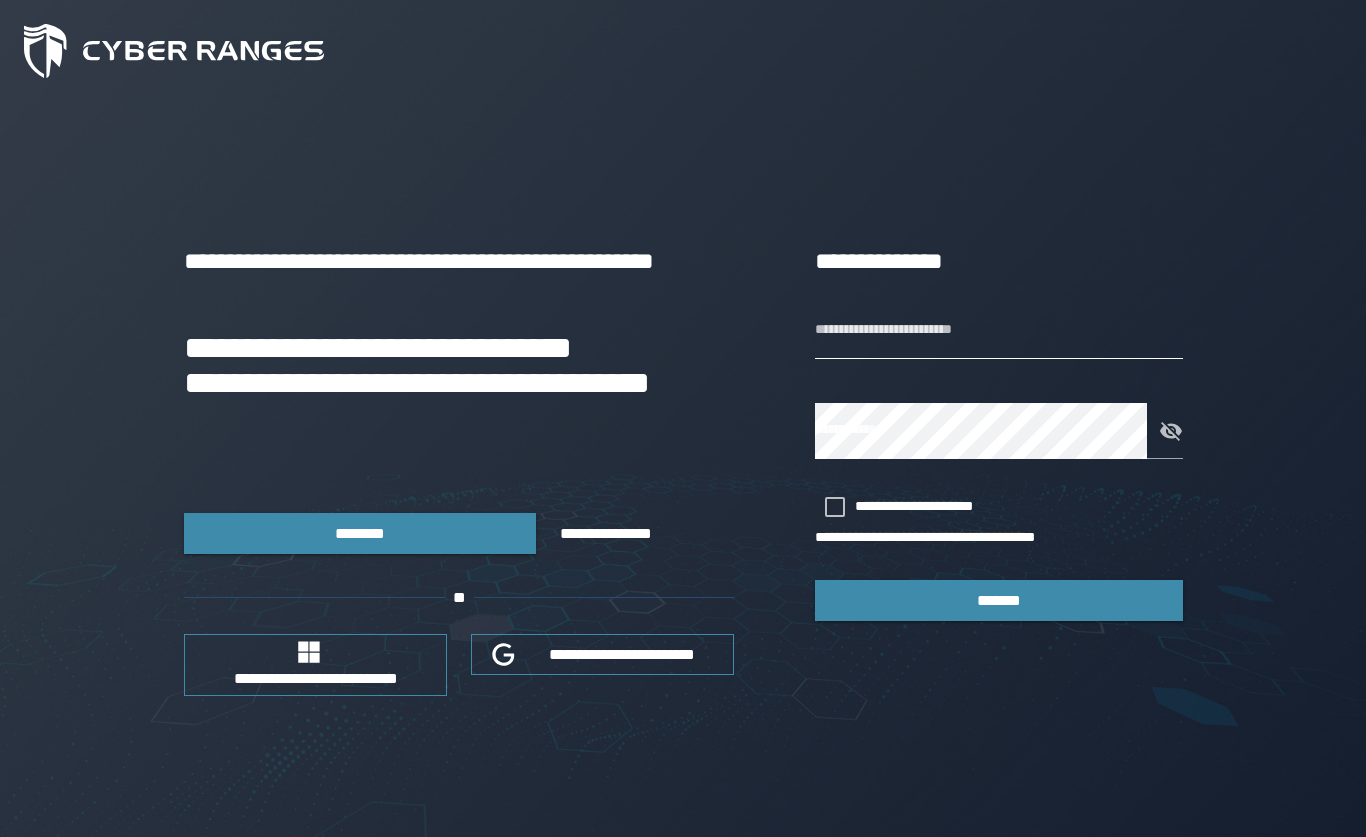 click on "**********" at bounding box center [999, 331] 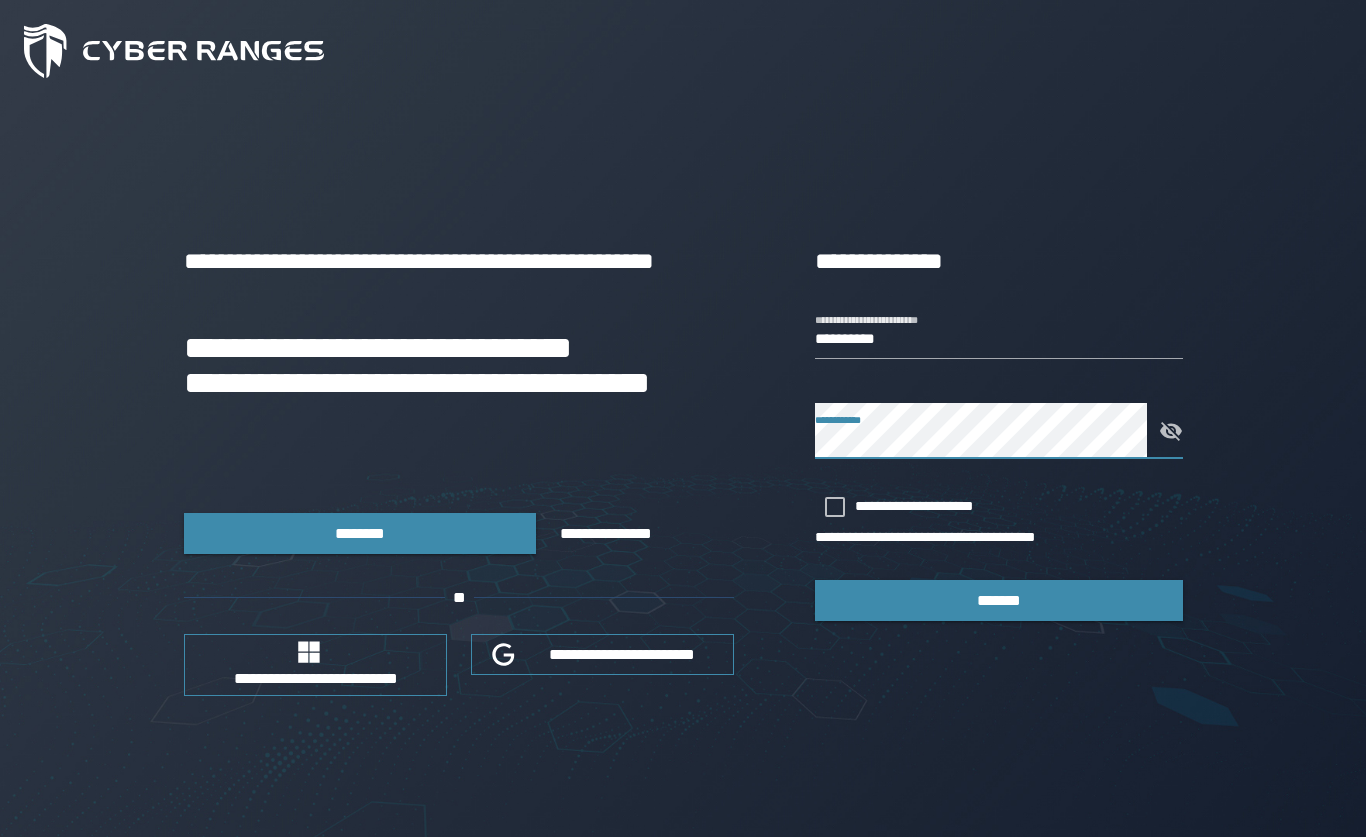click 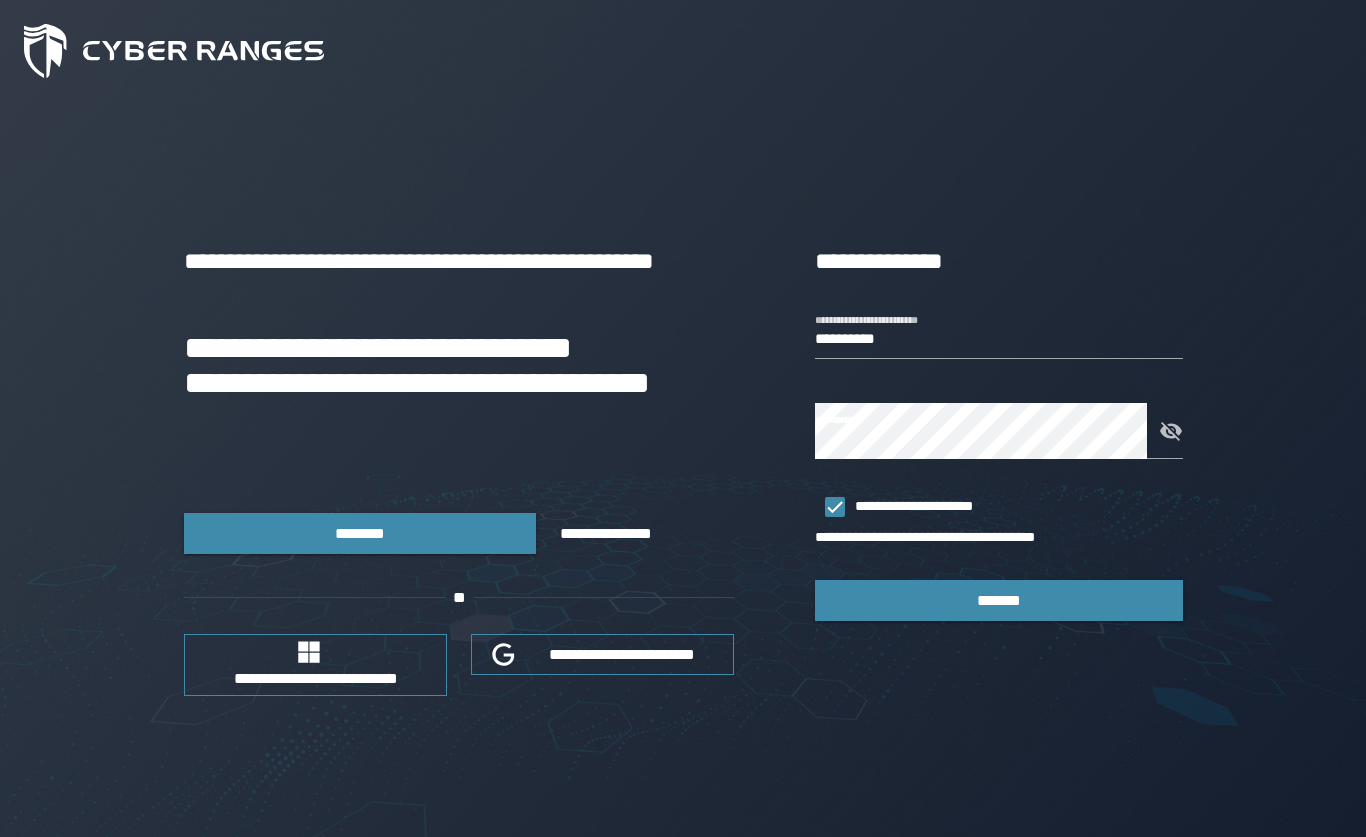 click on "*******" at bounding box center [999, 600] 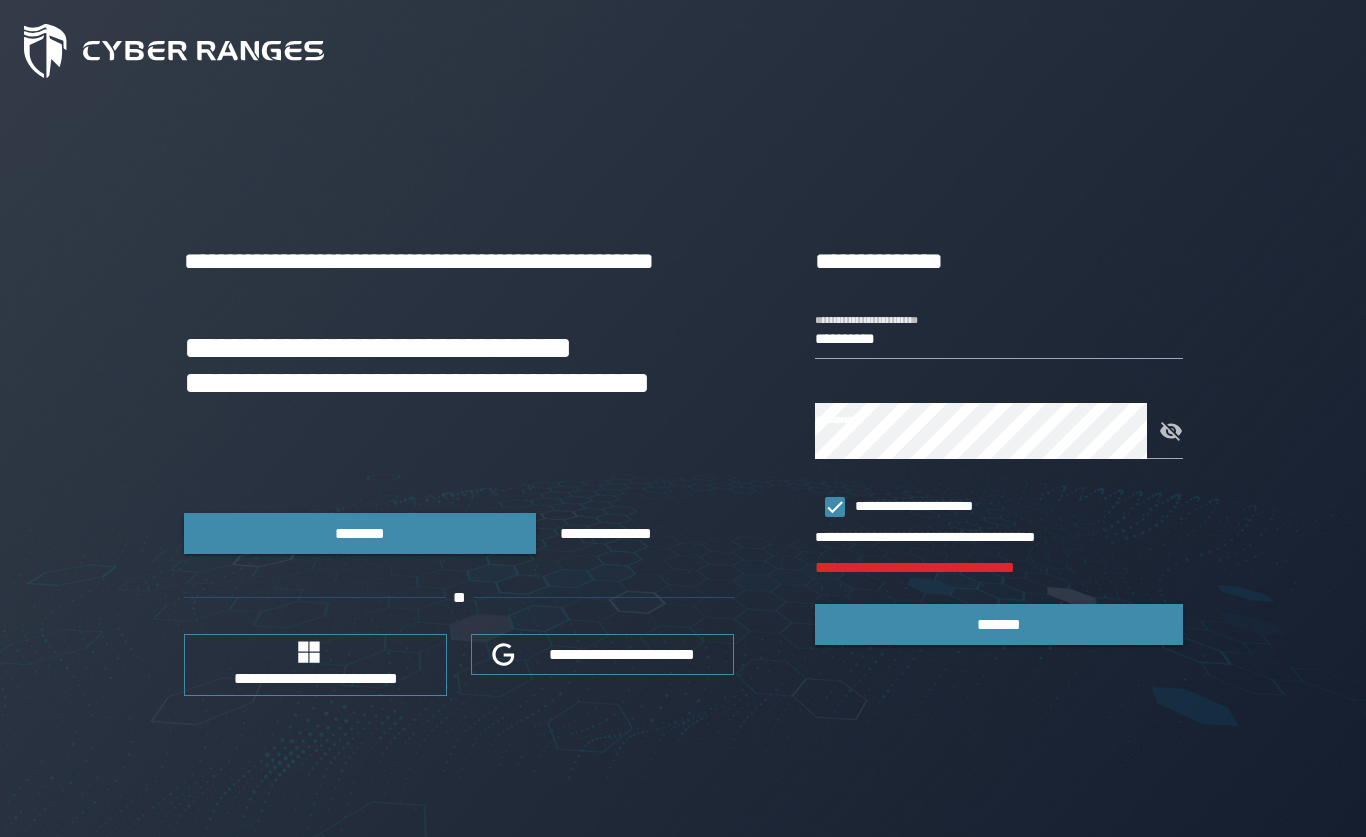 click at bounding box center [835, 507] 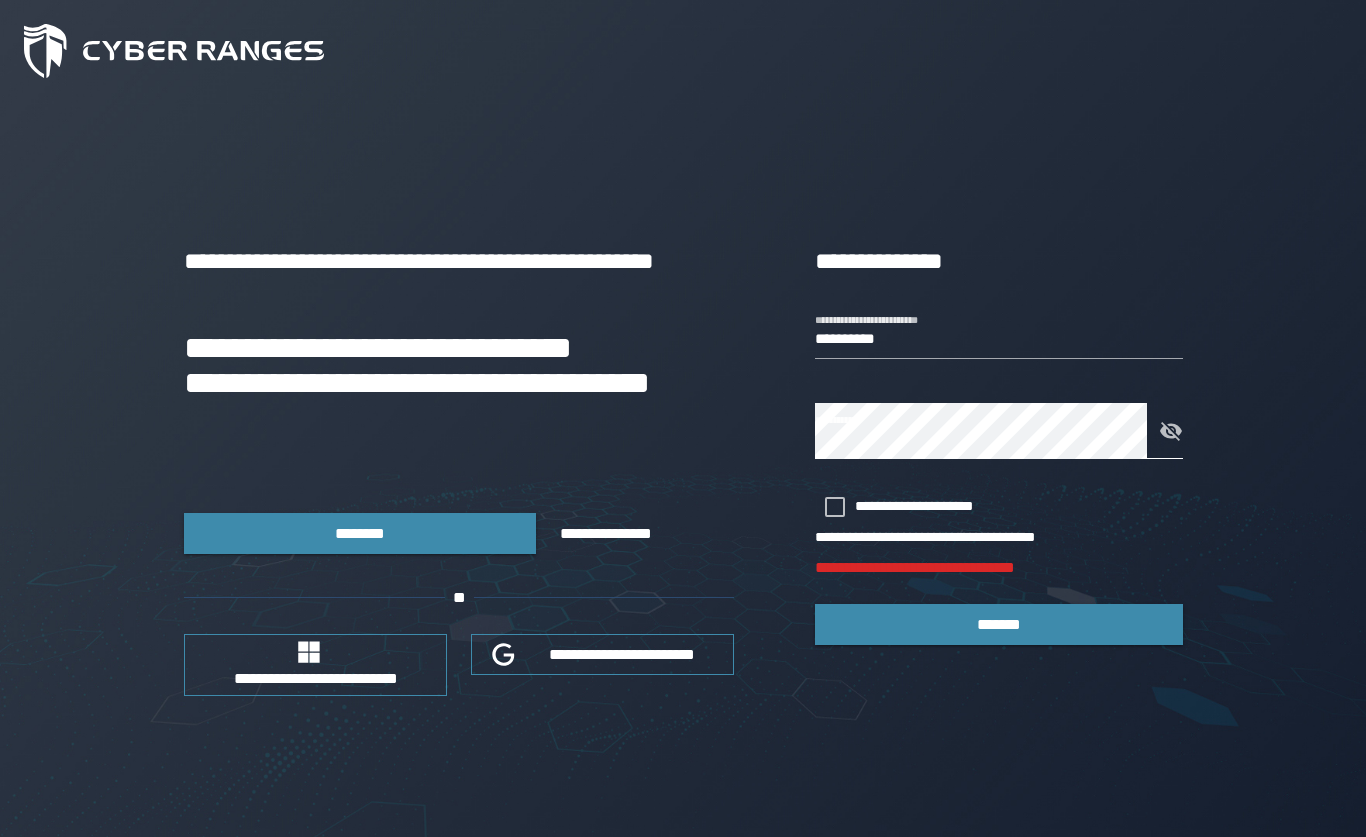 click 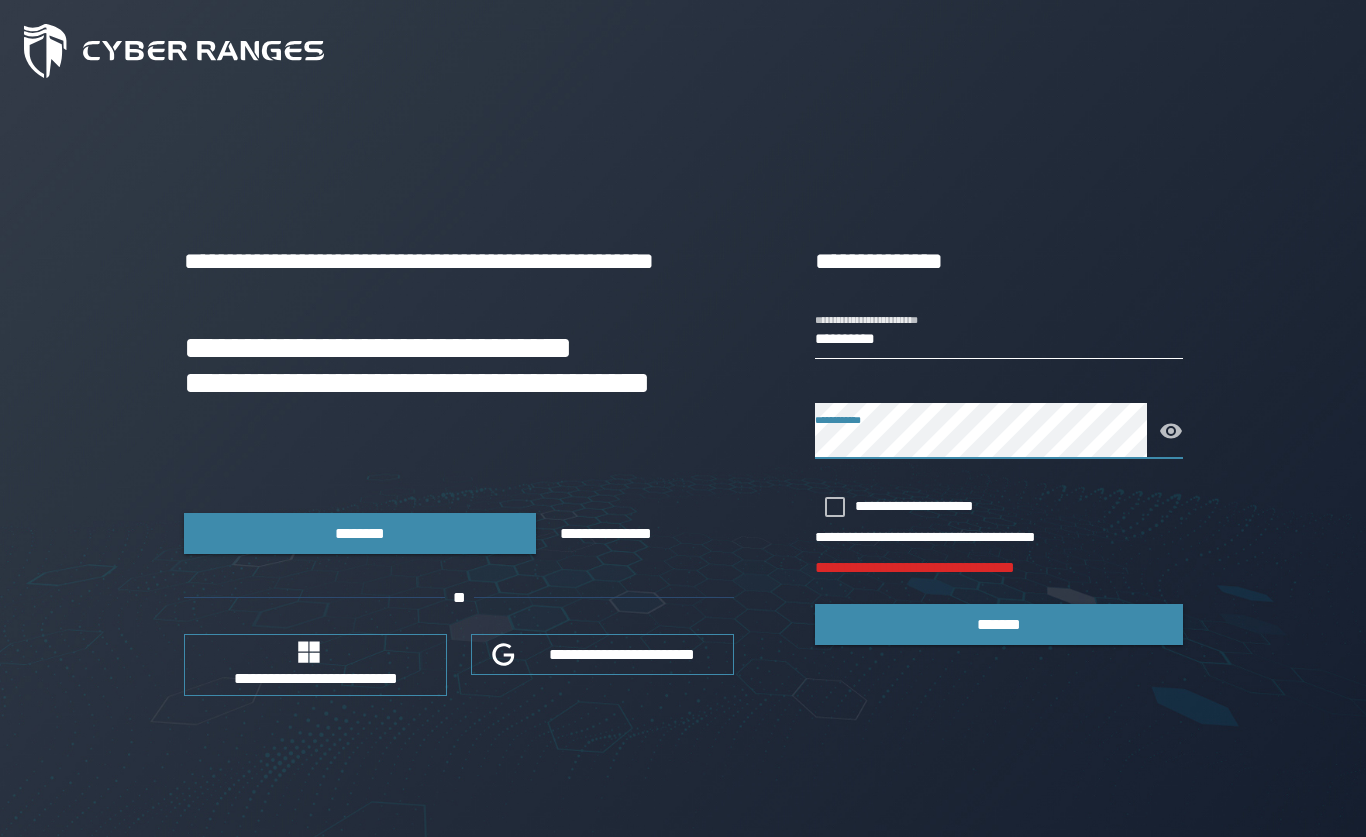 click on "*********" at bounding box center (999, 331) 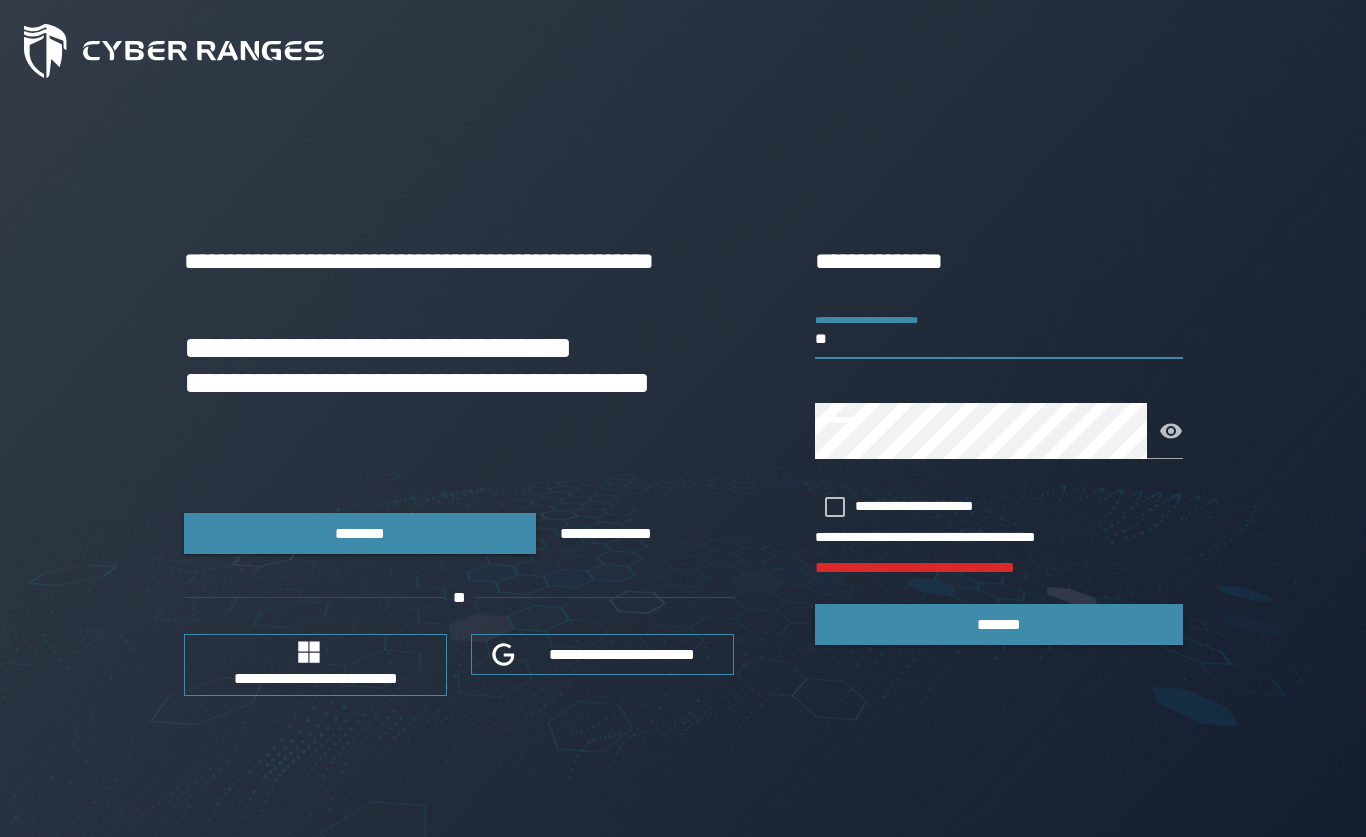 type on "*" 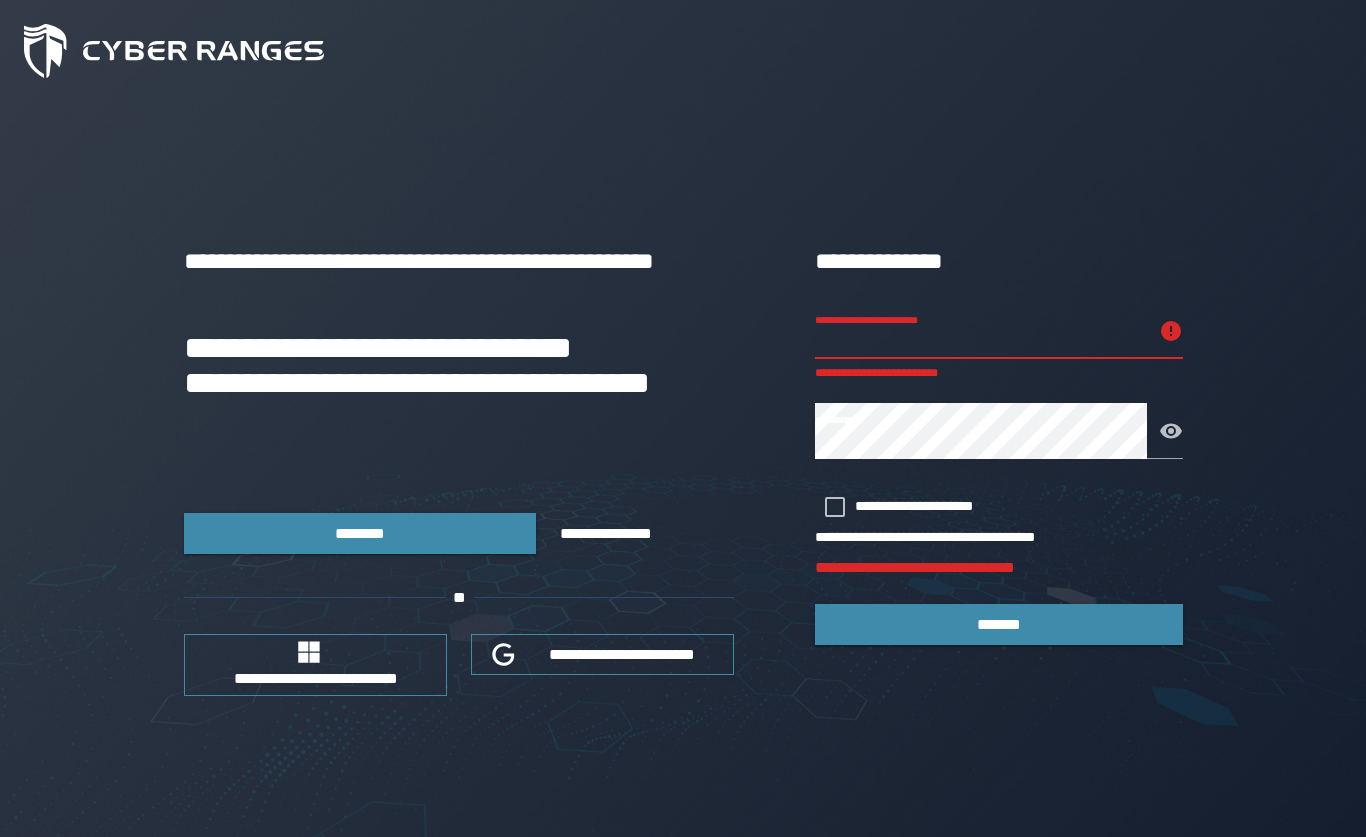 type on "**********" 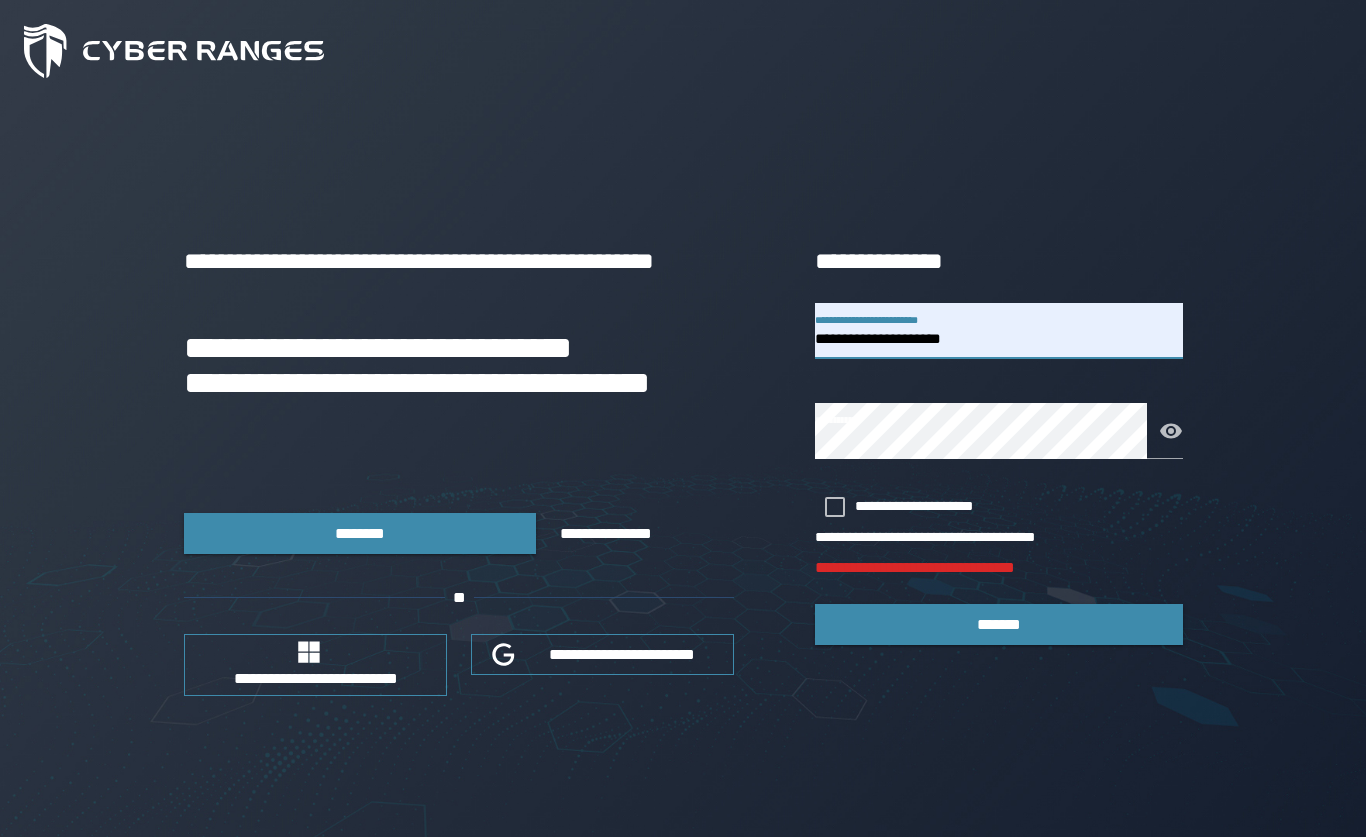 click on "*******" at bounding box center (999, 624) 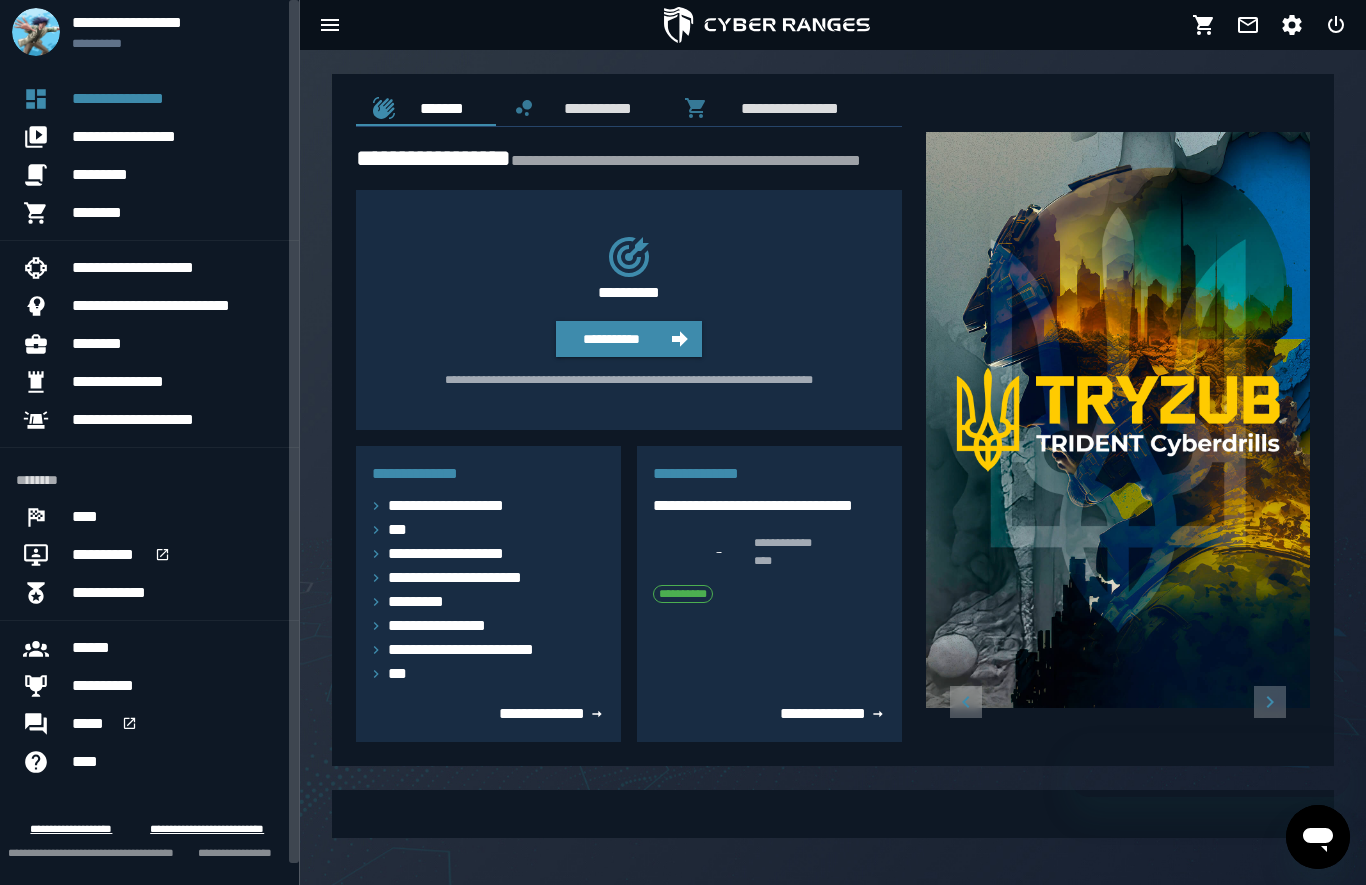 scroll, scrollTop: 0, scrollLeft: 0, axis: both 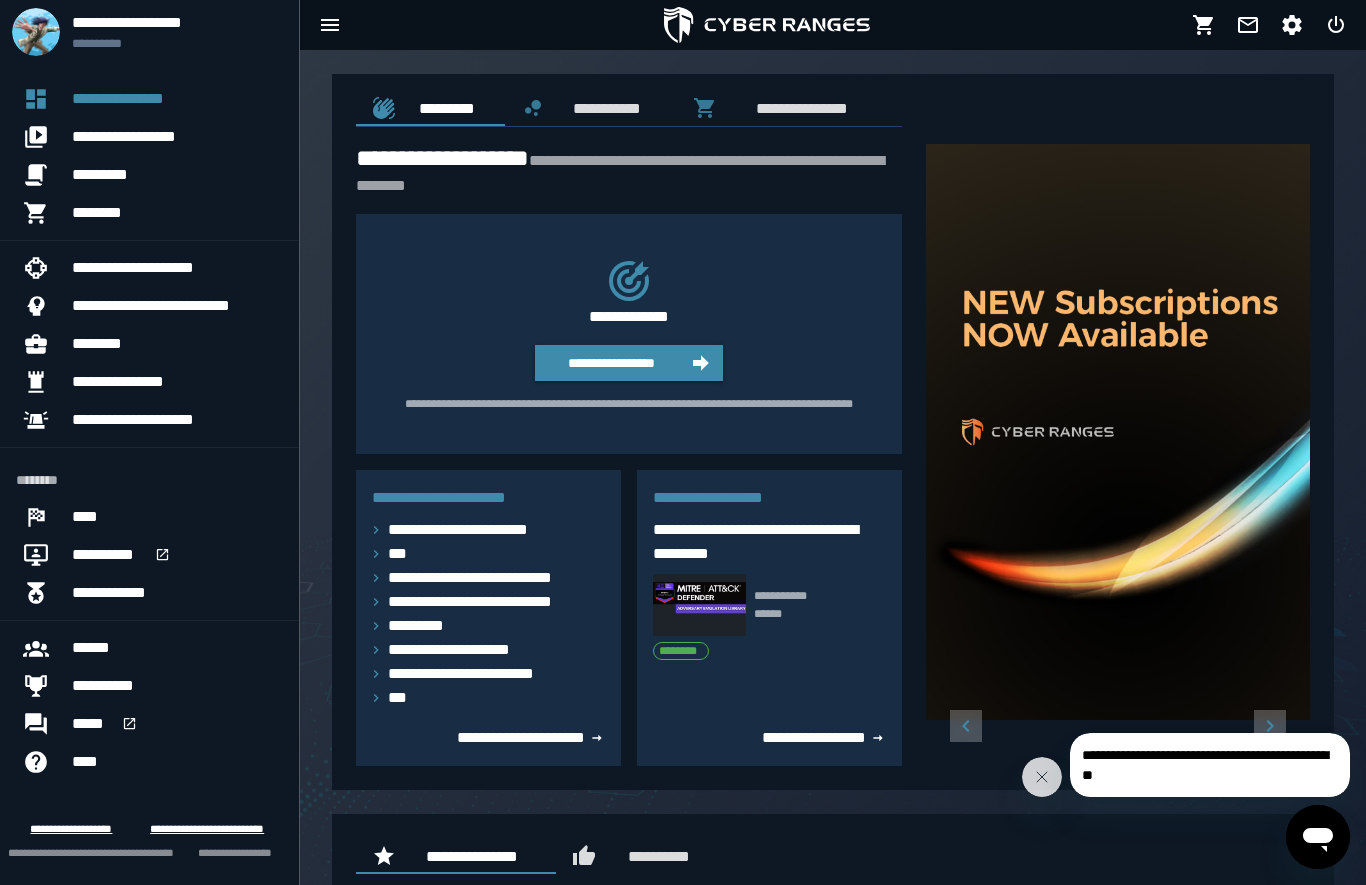 click 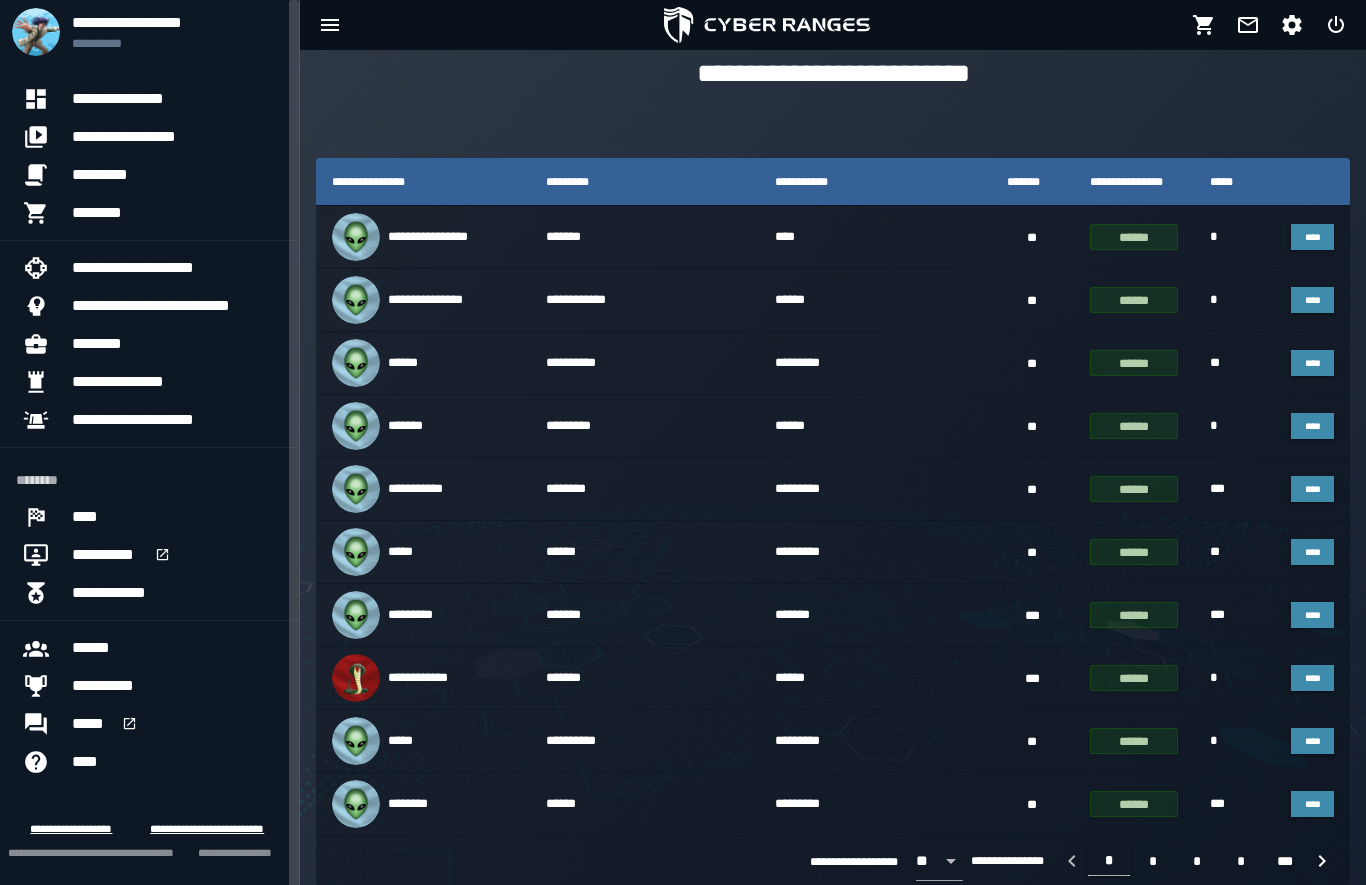 scroll, scrollTop: 0, scrollLeft: 0, axis: both 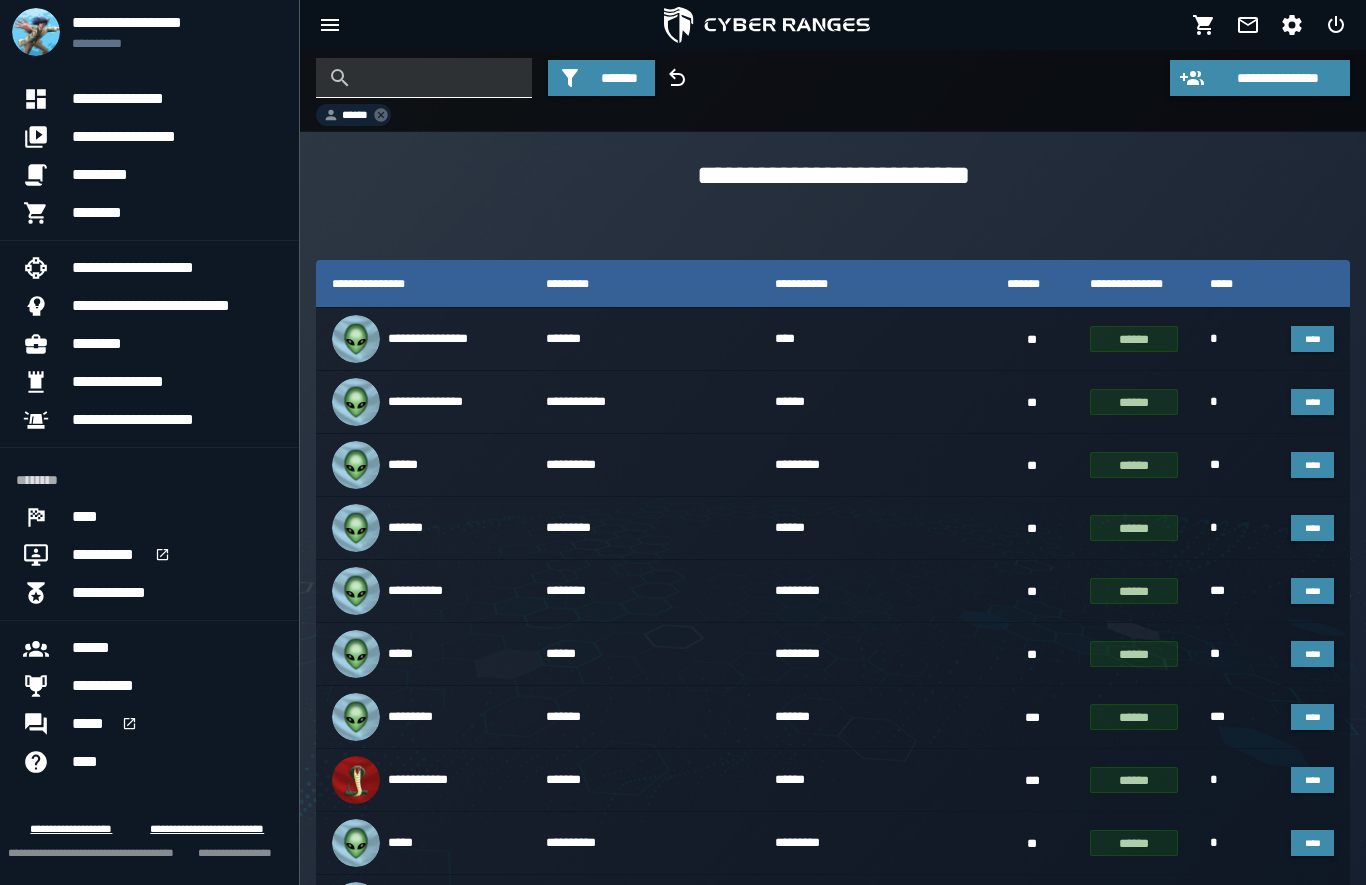 click at bounding box center (439, 78) 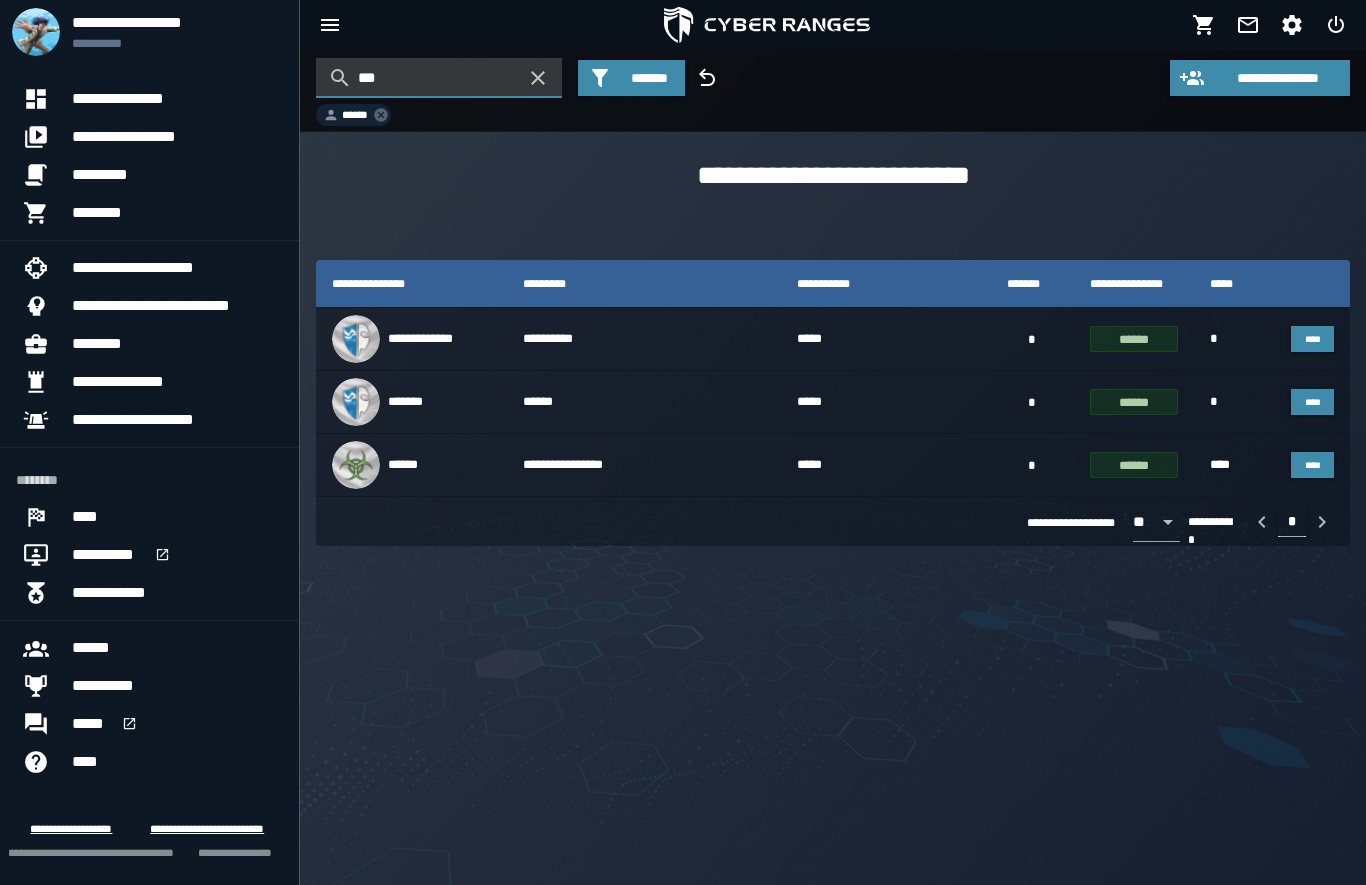 type on "***" 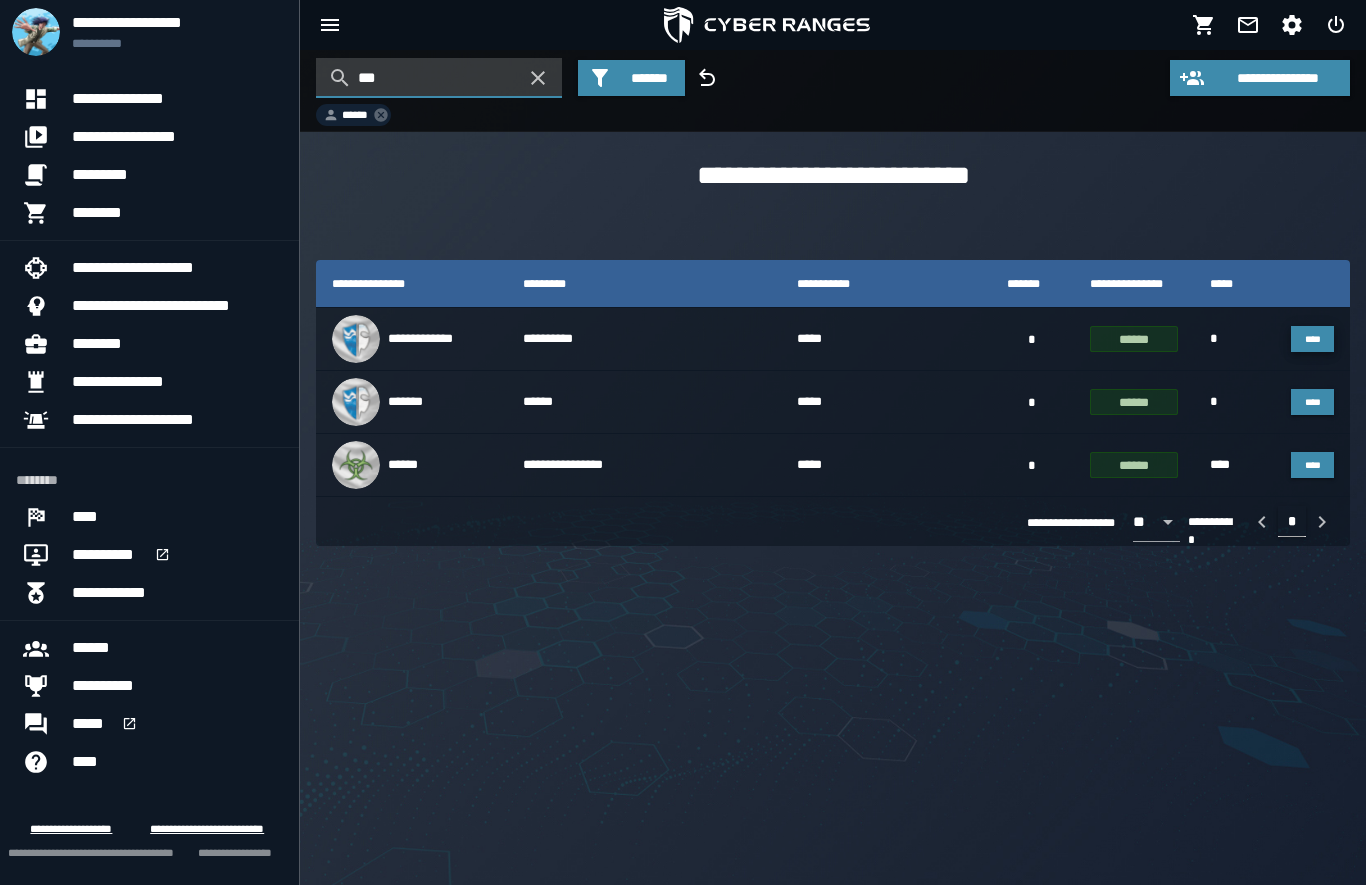 click on "****" at bounding box center [1312, 339] 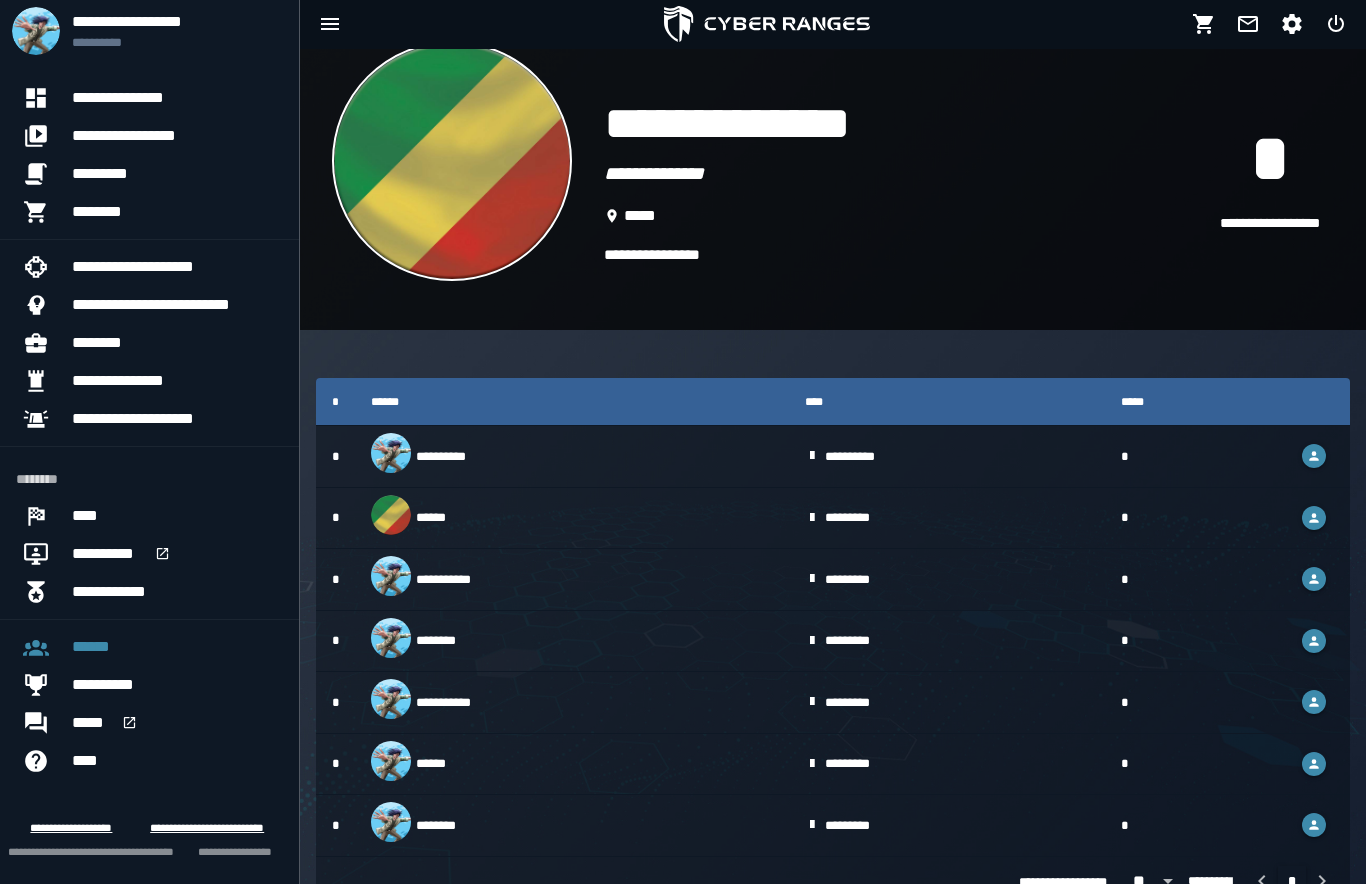 scroll, scrollTop: 89, scrollLeft: 0, axis: vertical 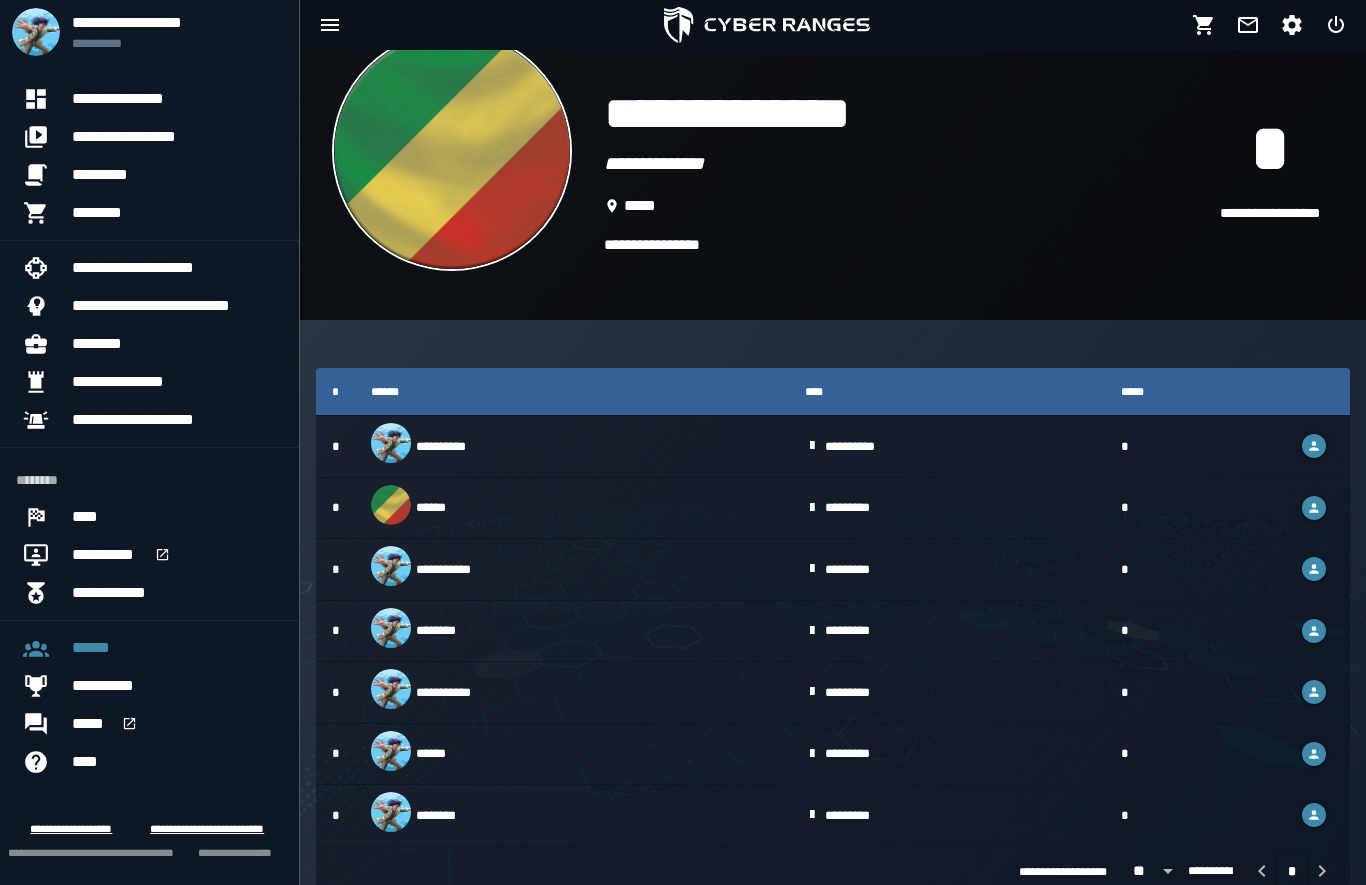 click on "**********" at bounding box center (897, 164) 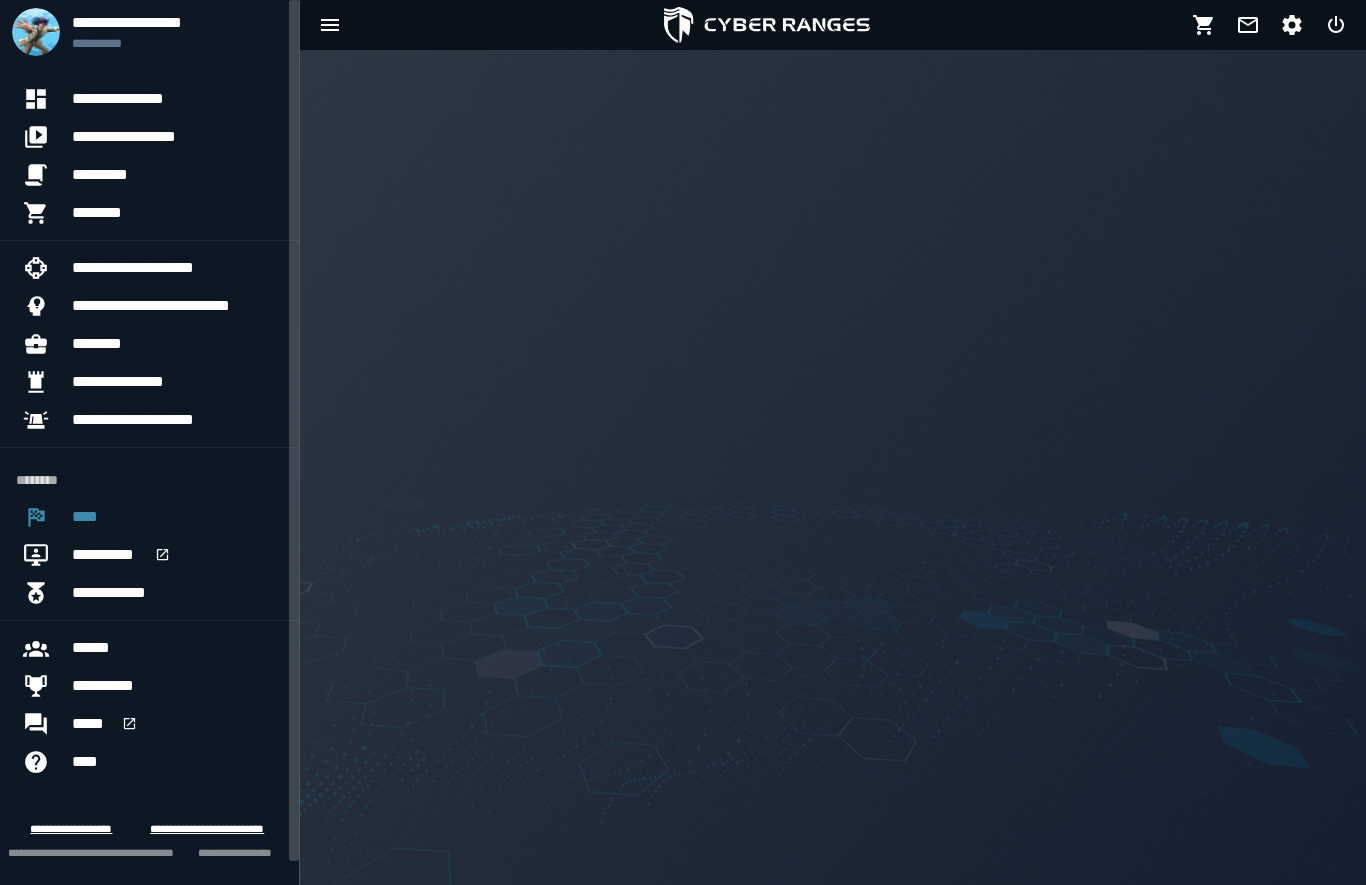 scroll, scrollTop: 0, scrollLeft: 0, axis: both 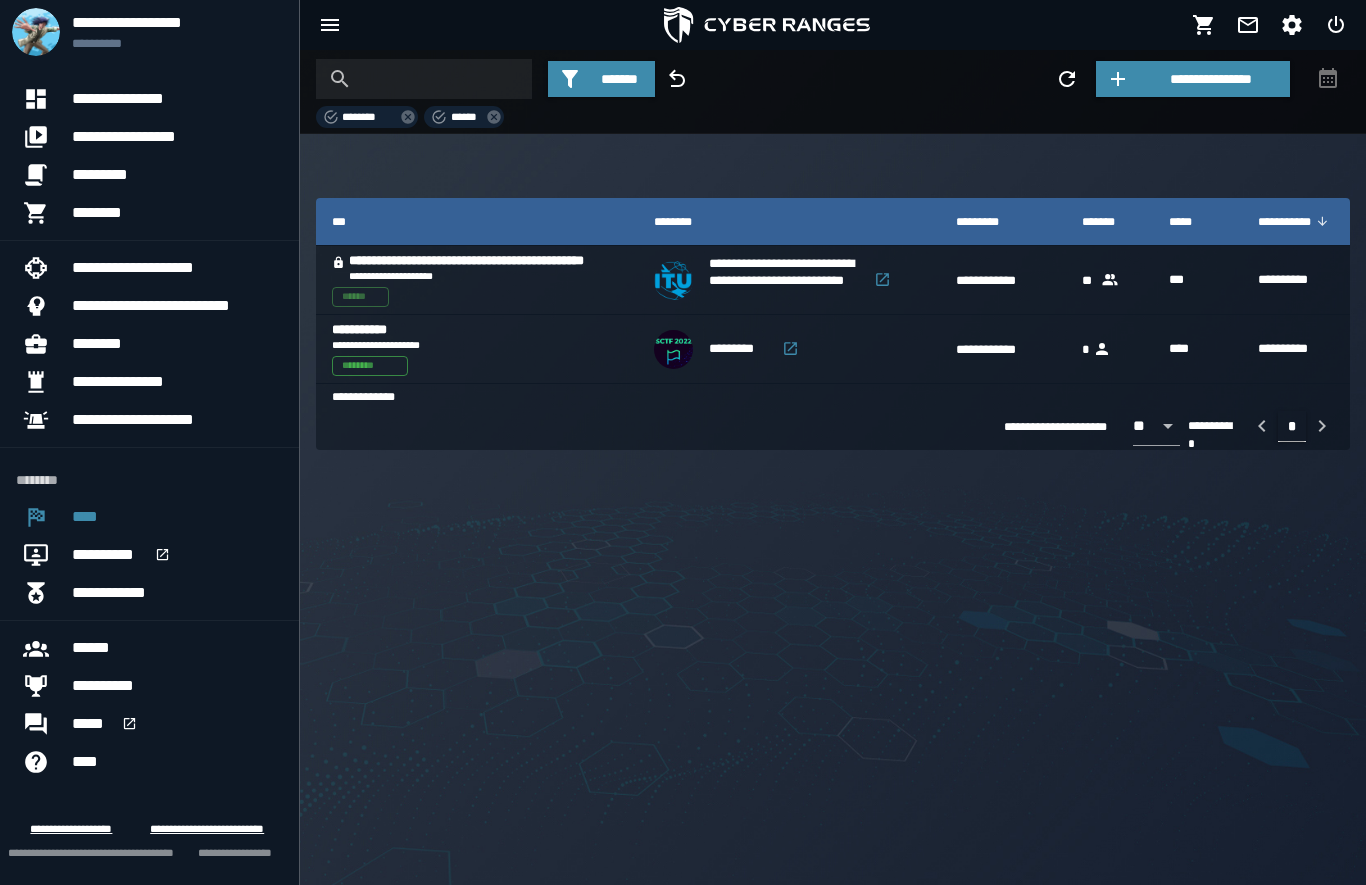 click on "**********" at bounding box center (768, 280) 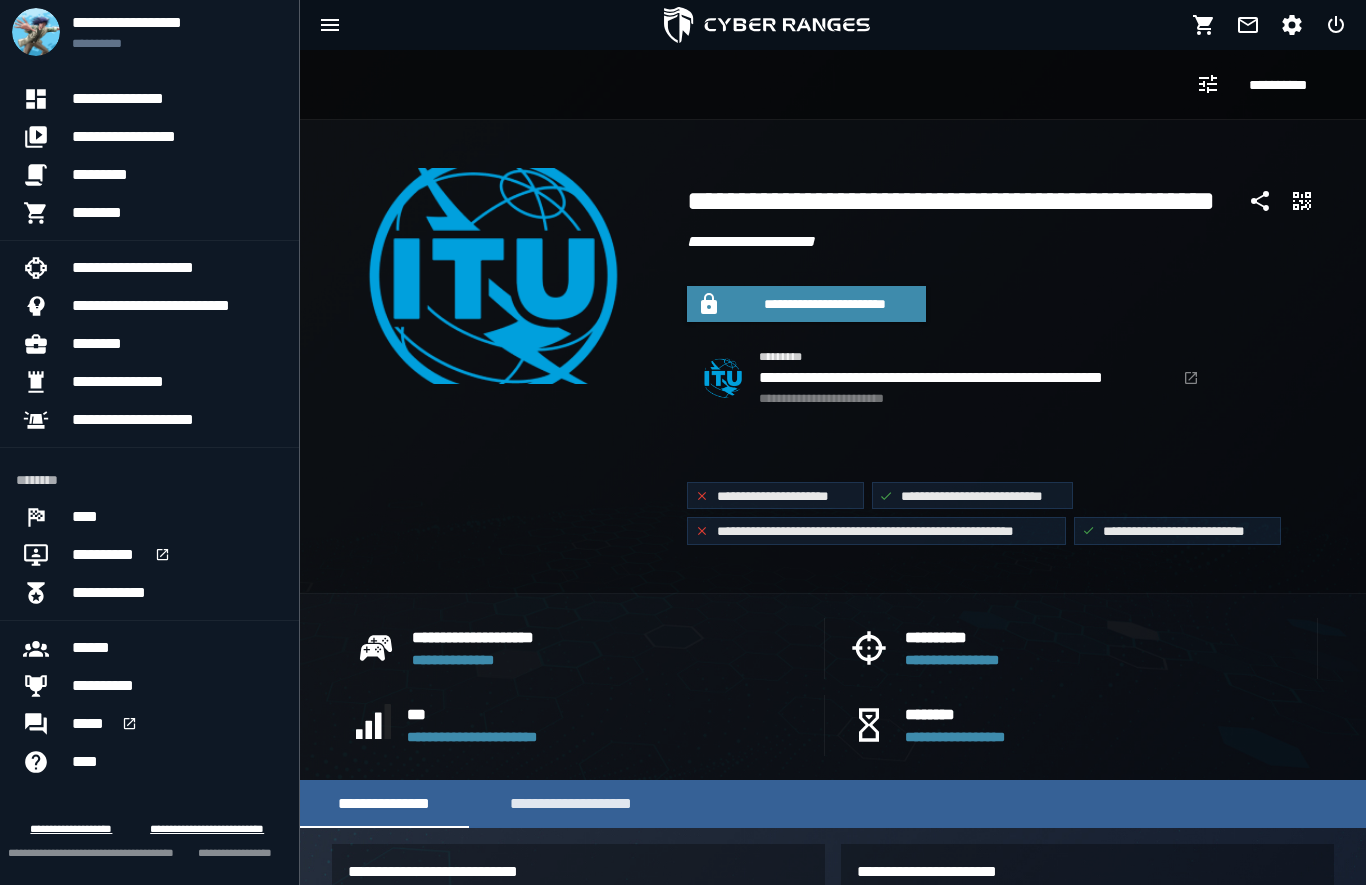 click on "**********" at bounding box center (824, 304) 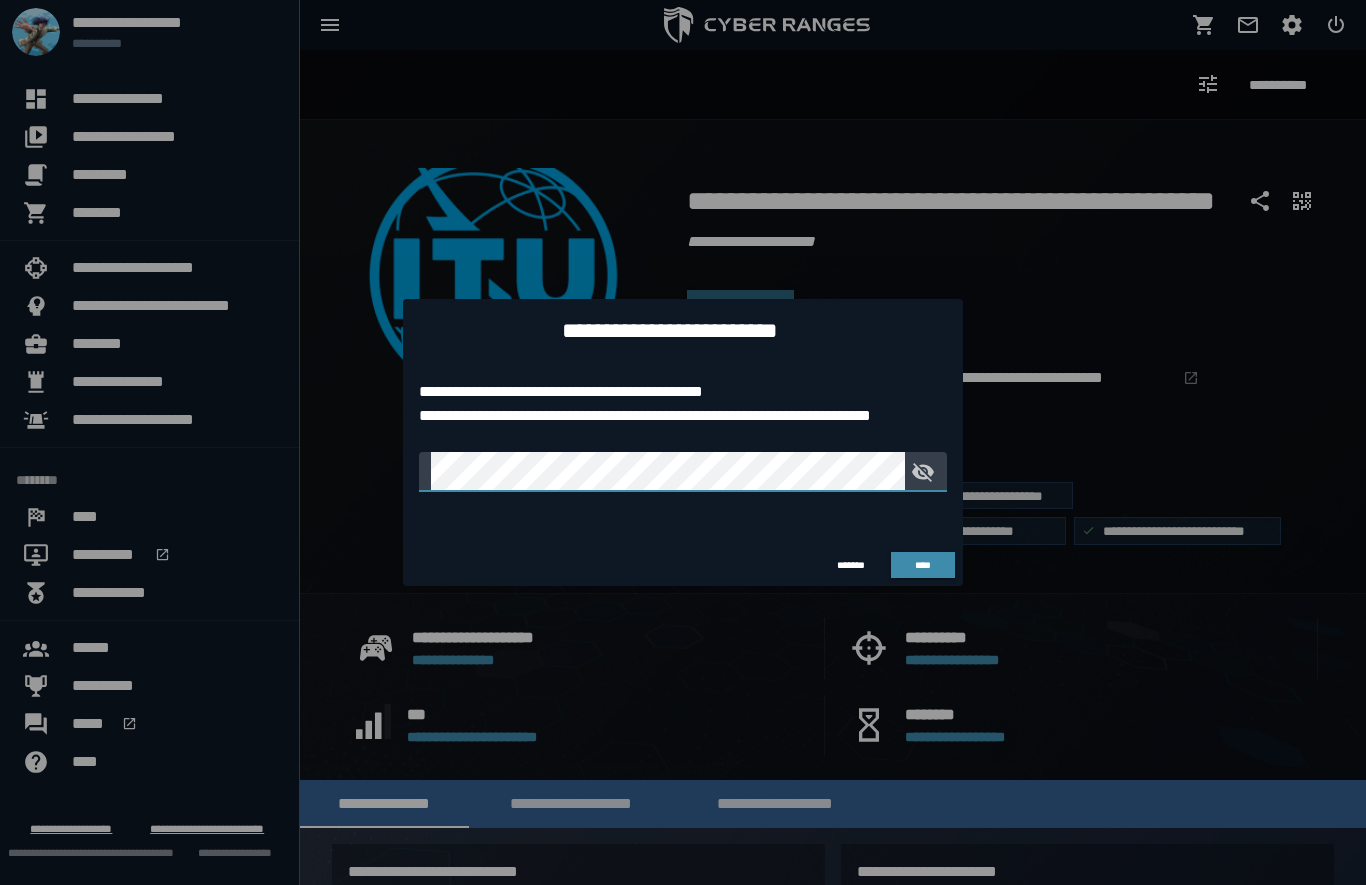 click at bounding box center (920, 472) 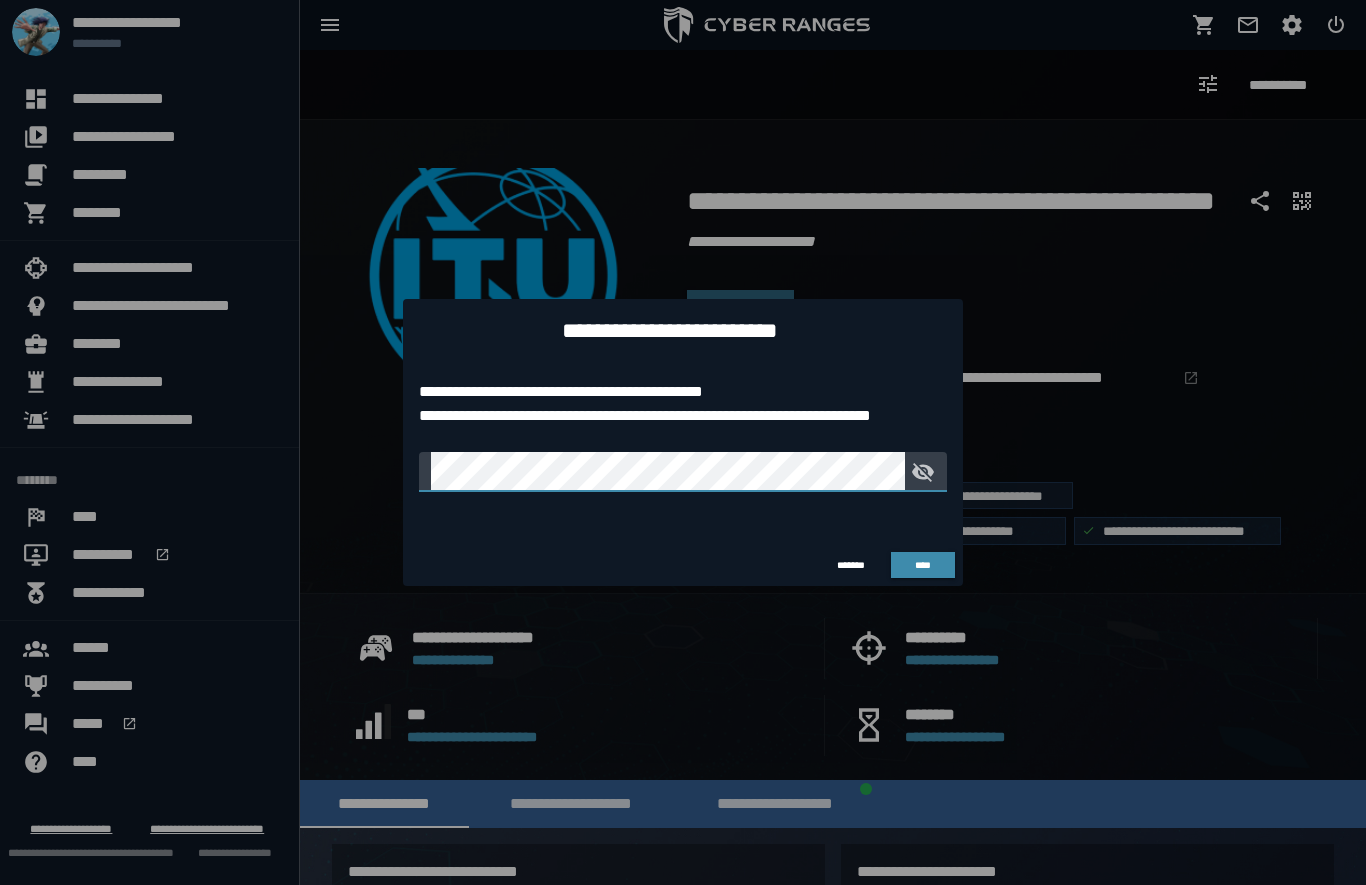 click 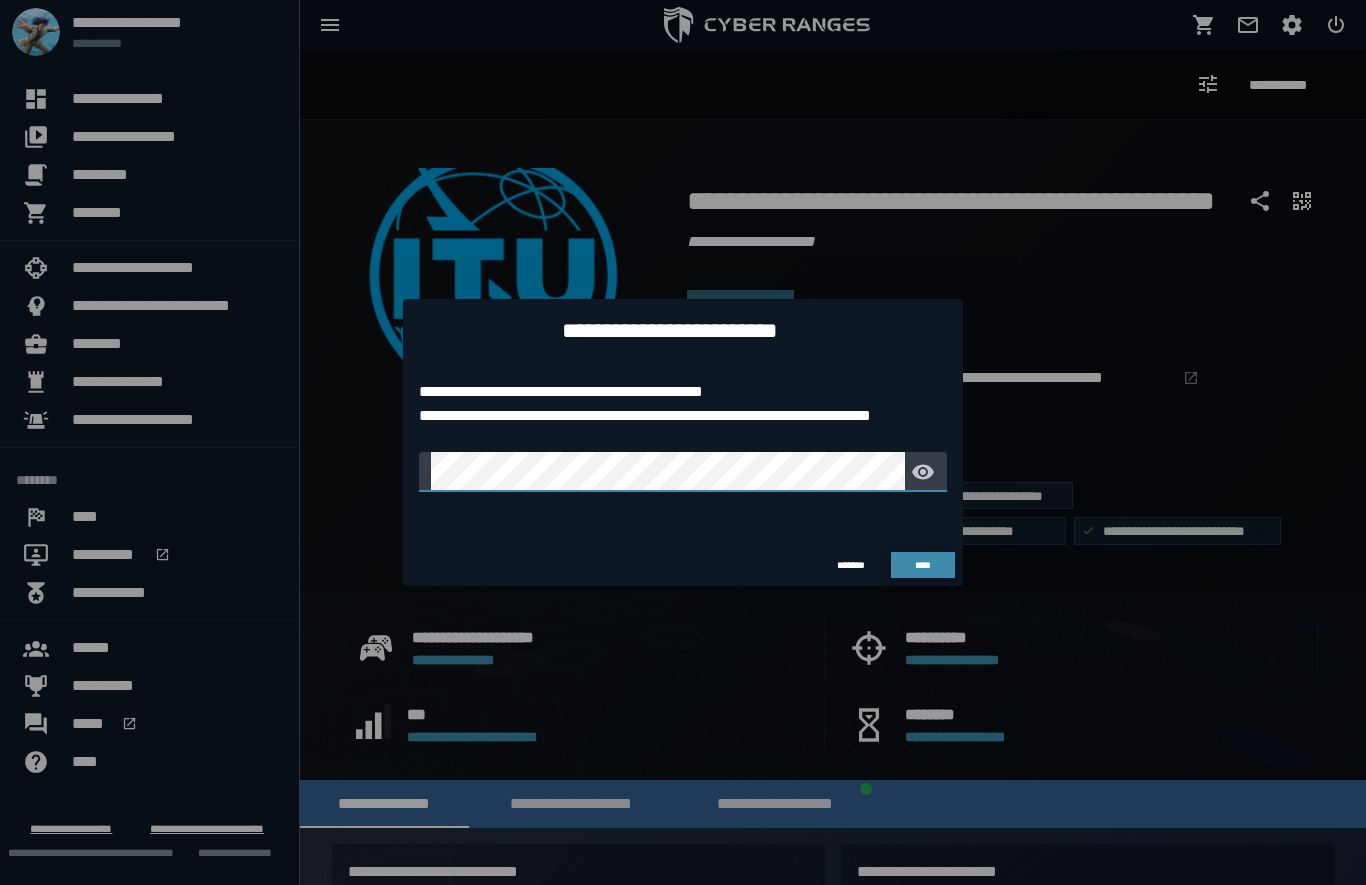 click on "****" at bounding box center (923, 565) 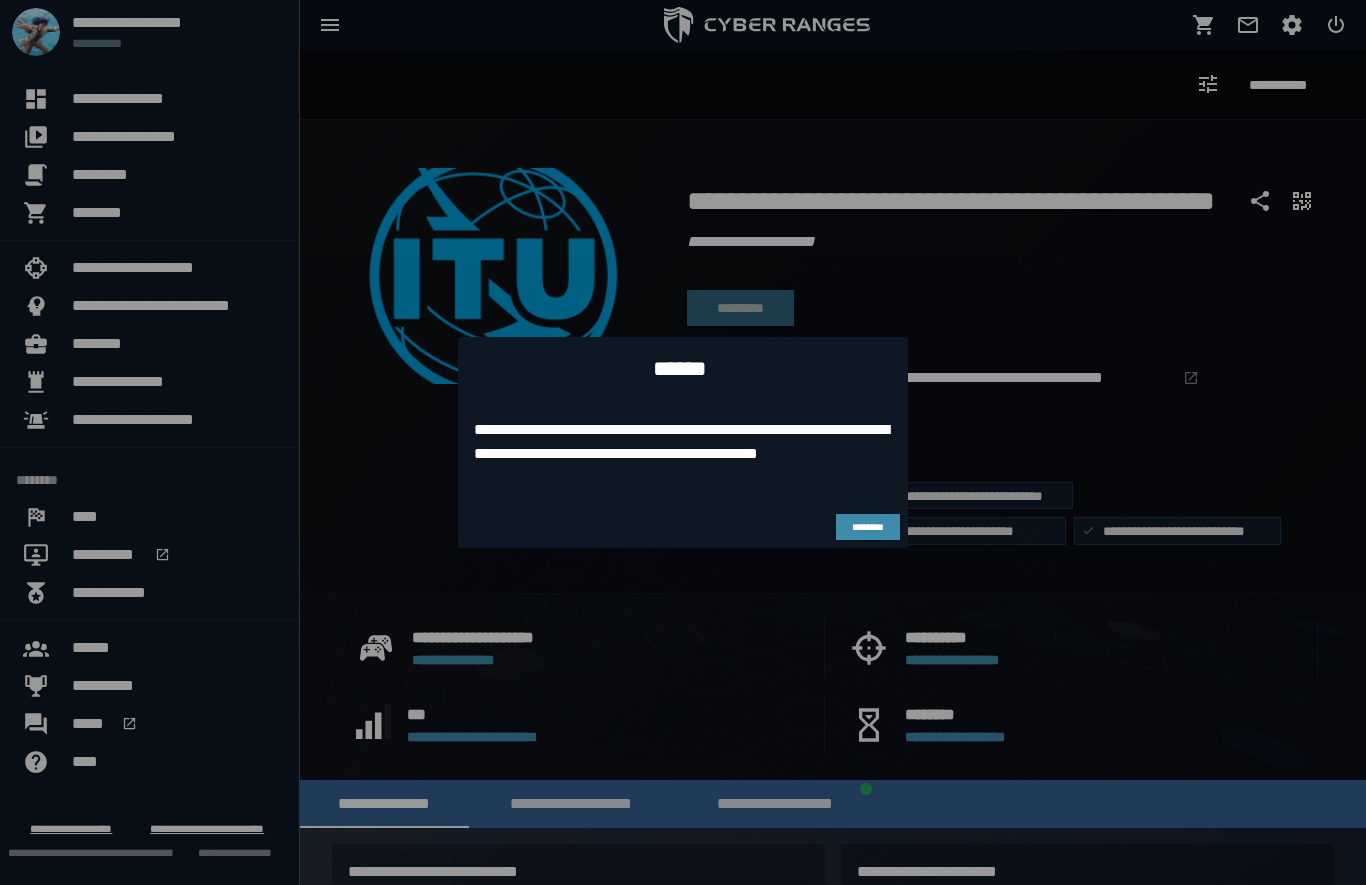 click on "********" at bounding box center (867, 527) 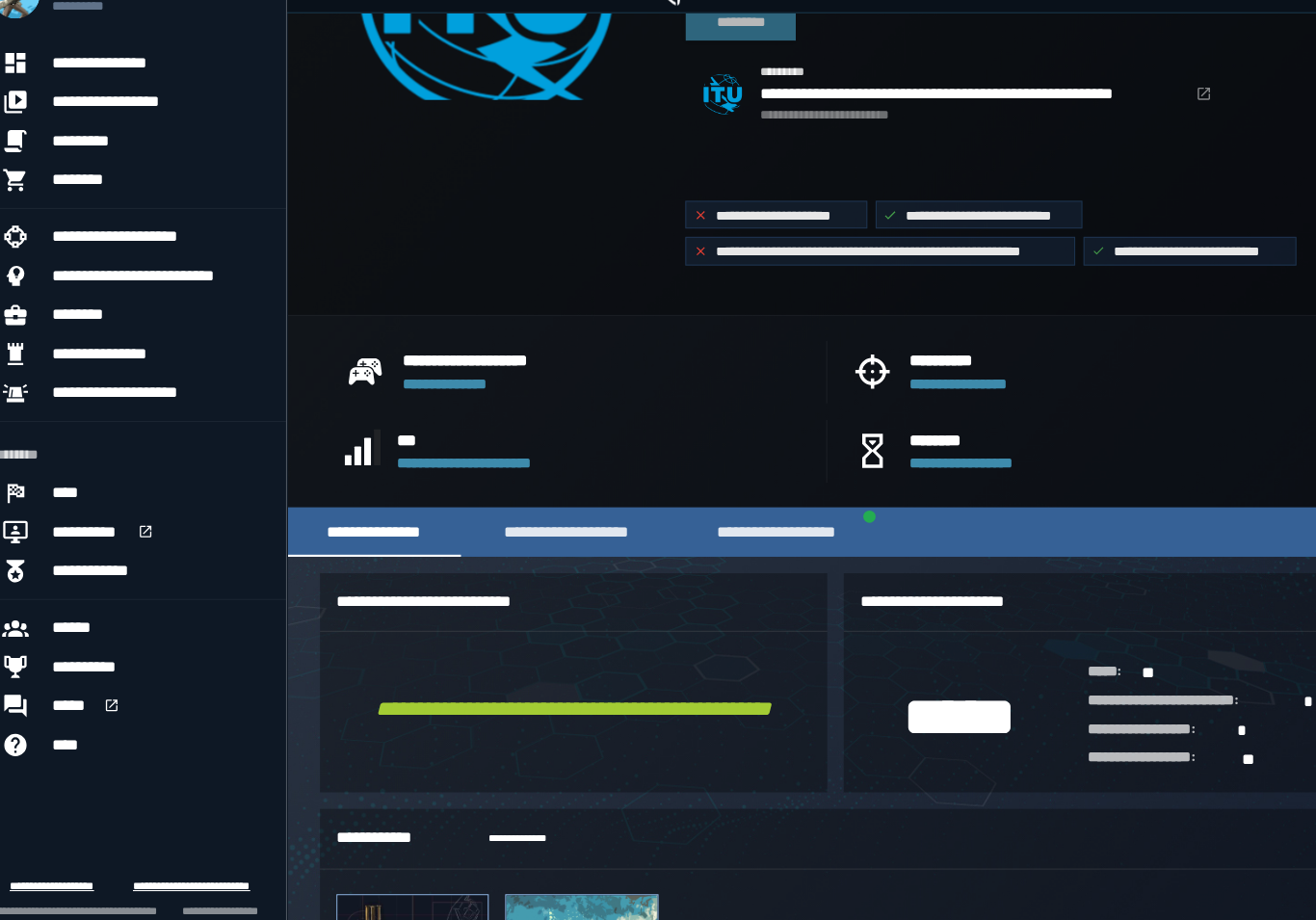scroll, scrollTop: 334, scrollLeft: 0, axis: vertical 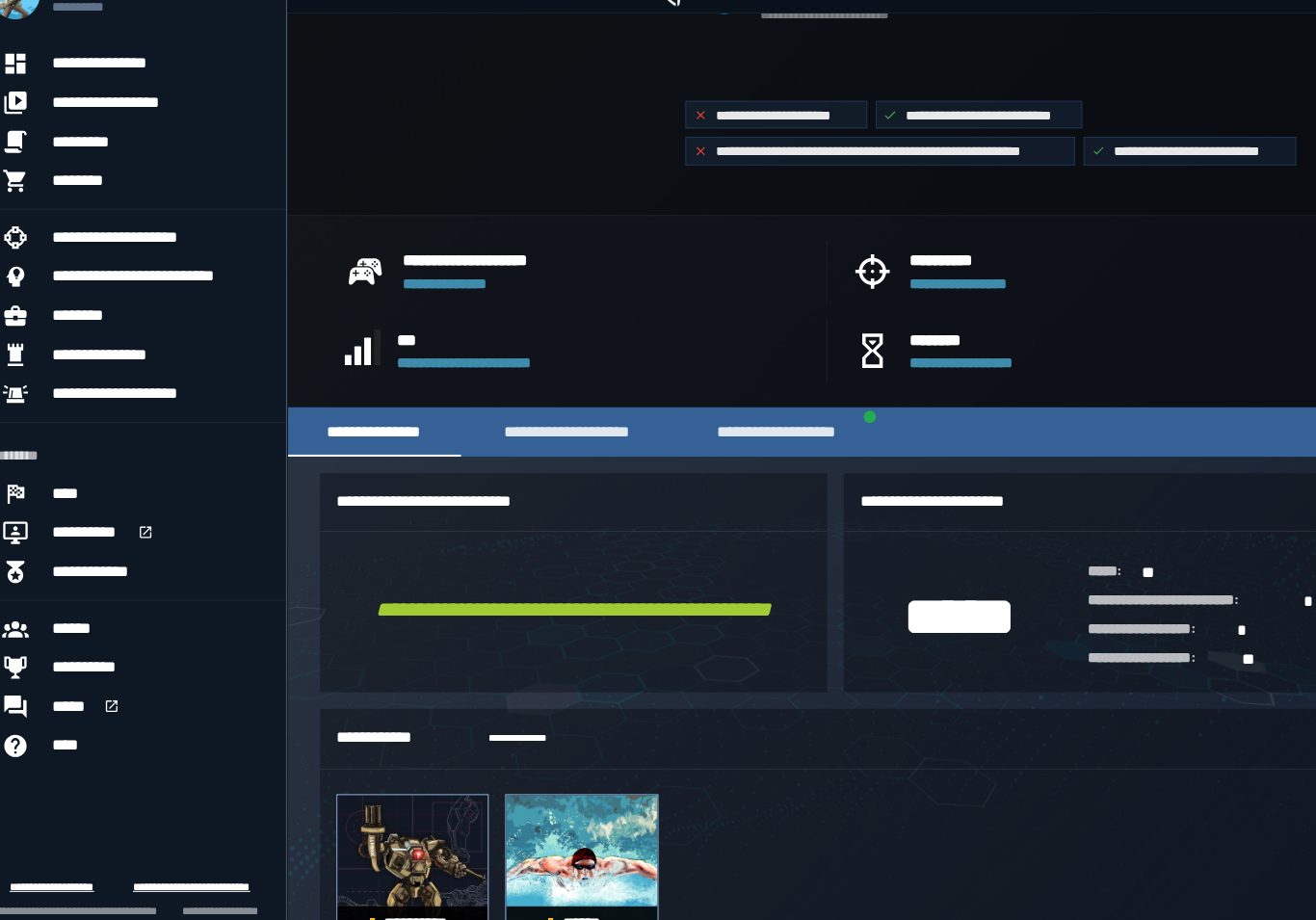 click on "**********" at bounding box center (551, 440) 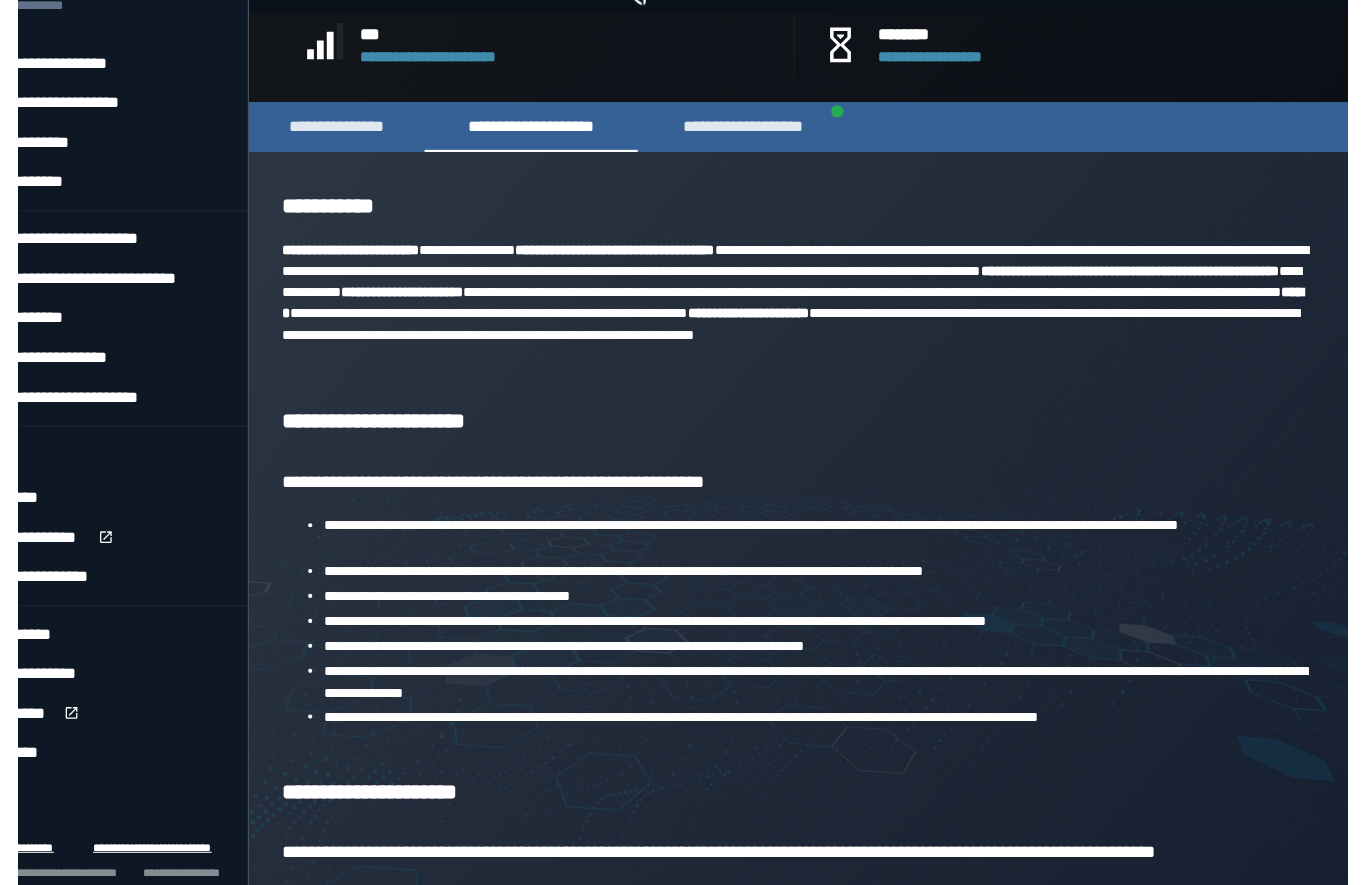 scroll, scrollTop: 669, scrollLeft: 0, axis: vertical 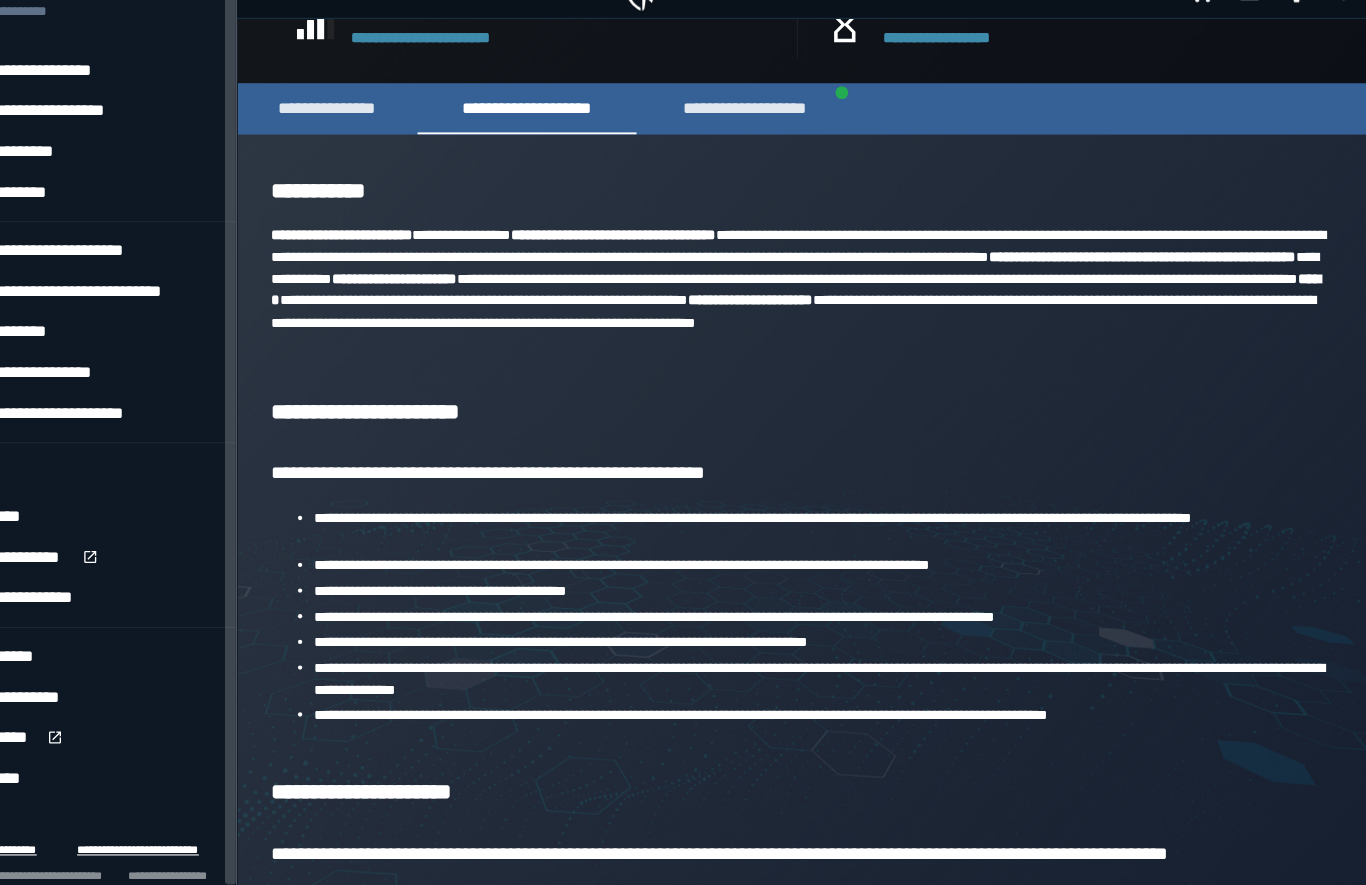 click on "**********" at bounding box center (775, 135) 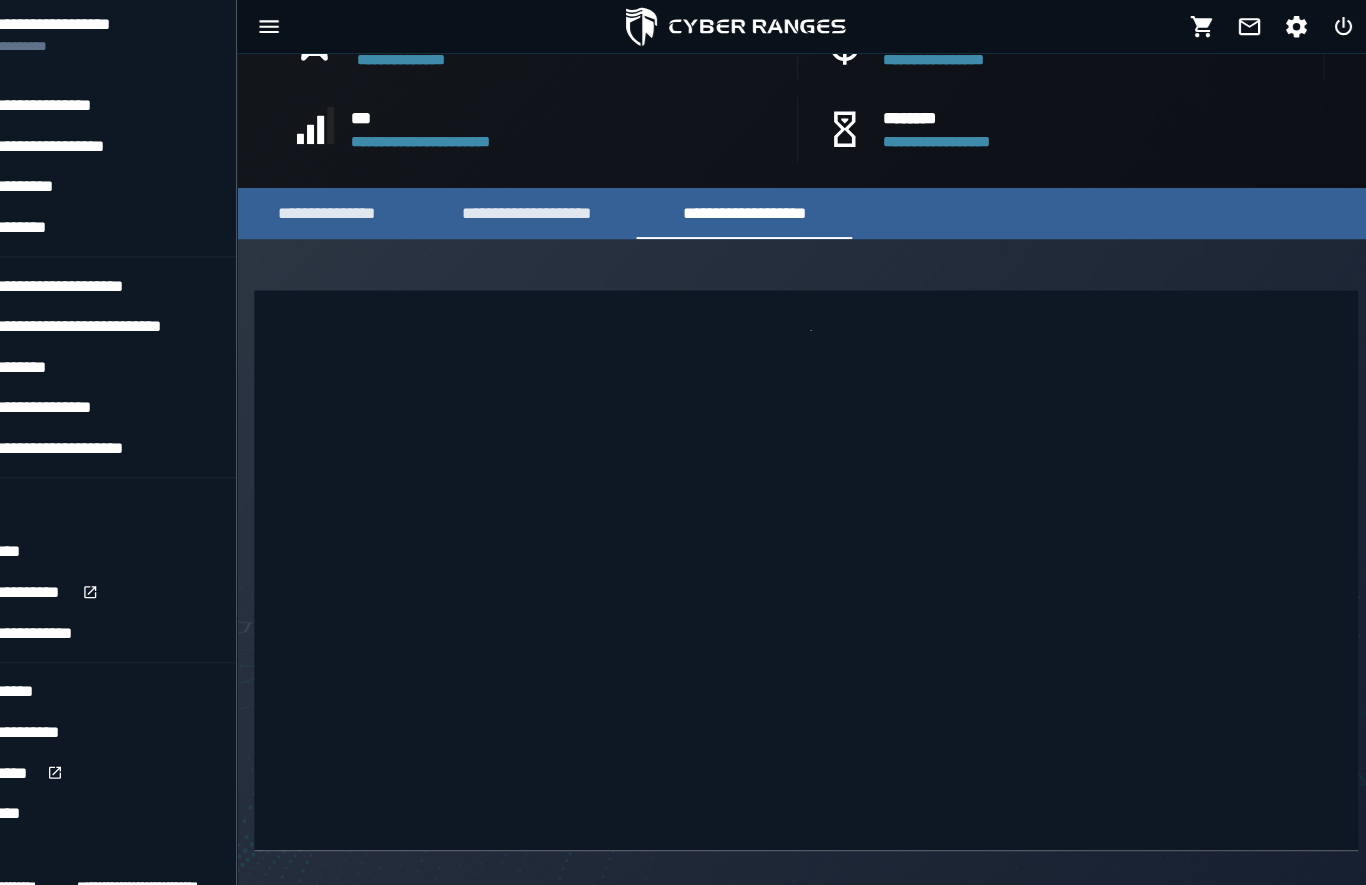 scroll, scrollTop: 604, scrollLeft: 0, axis: vertical 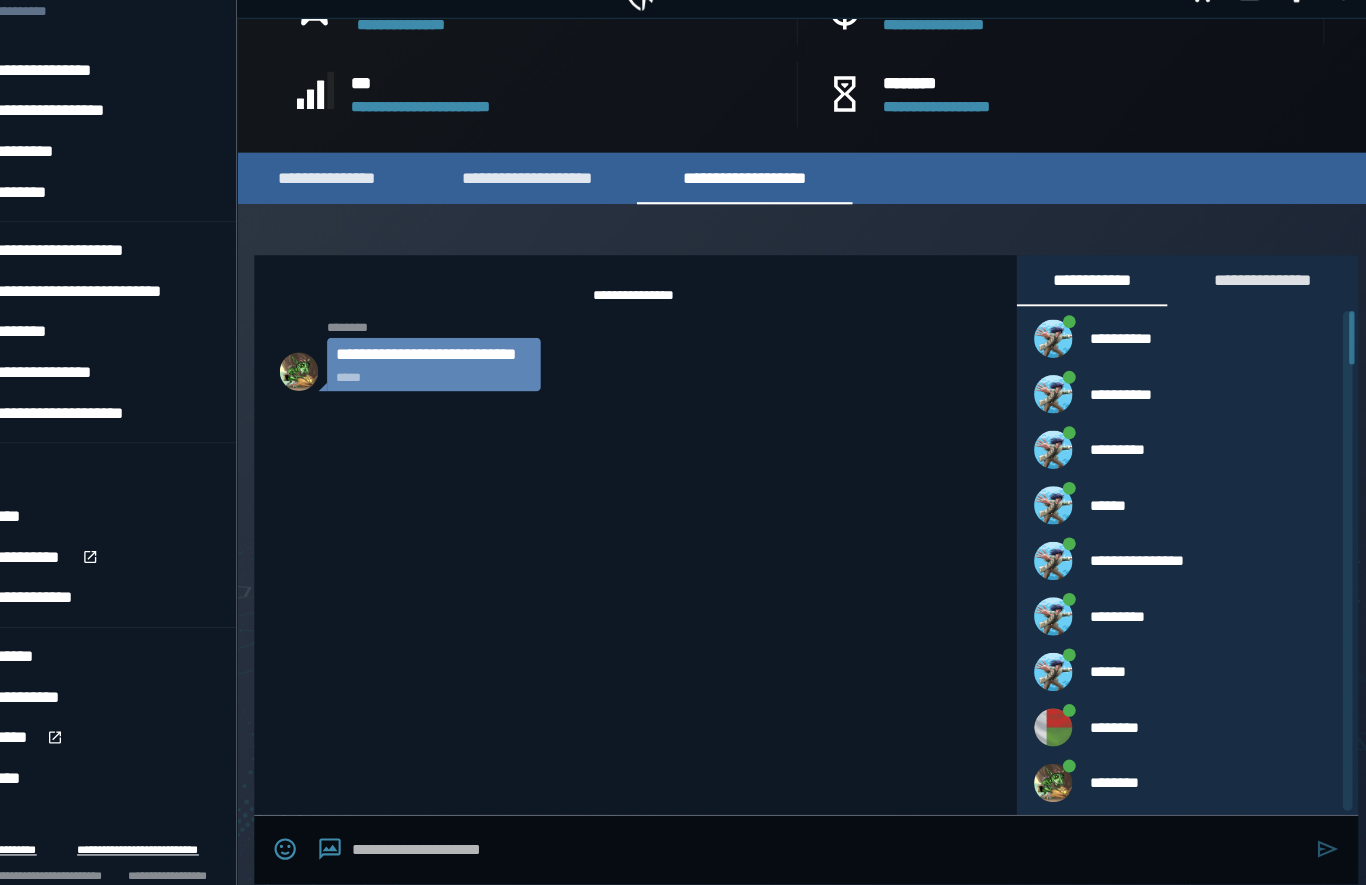click on "**********" at bounding box center (572, 200) 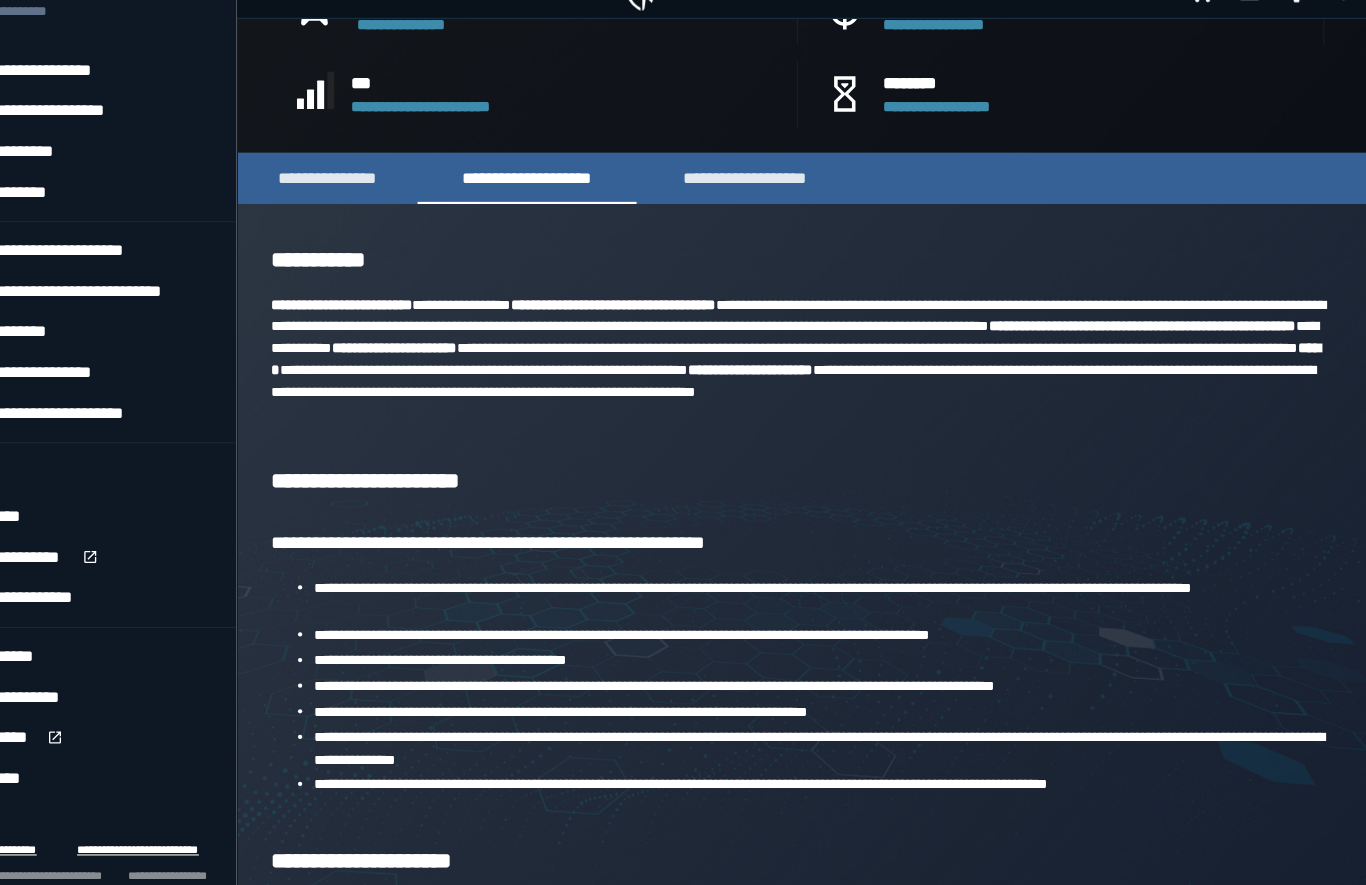 click on "**********" at bounding box center (384, 200) 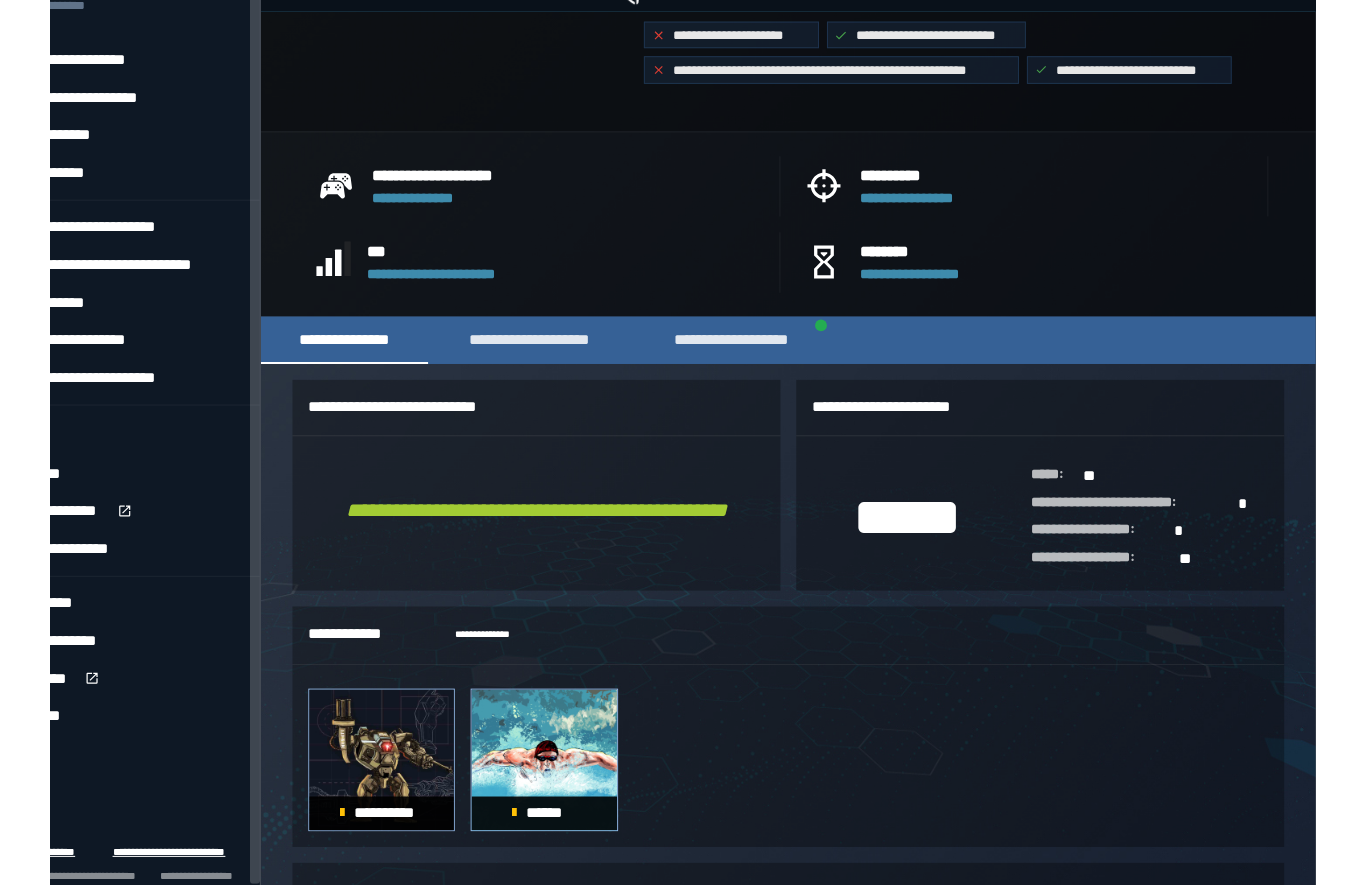 scroll, scrollTop: 423, scrollLeft: 0, axis: vertical 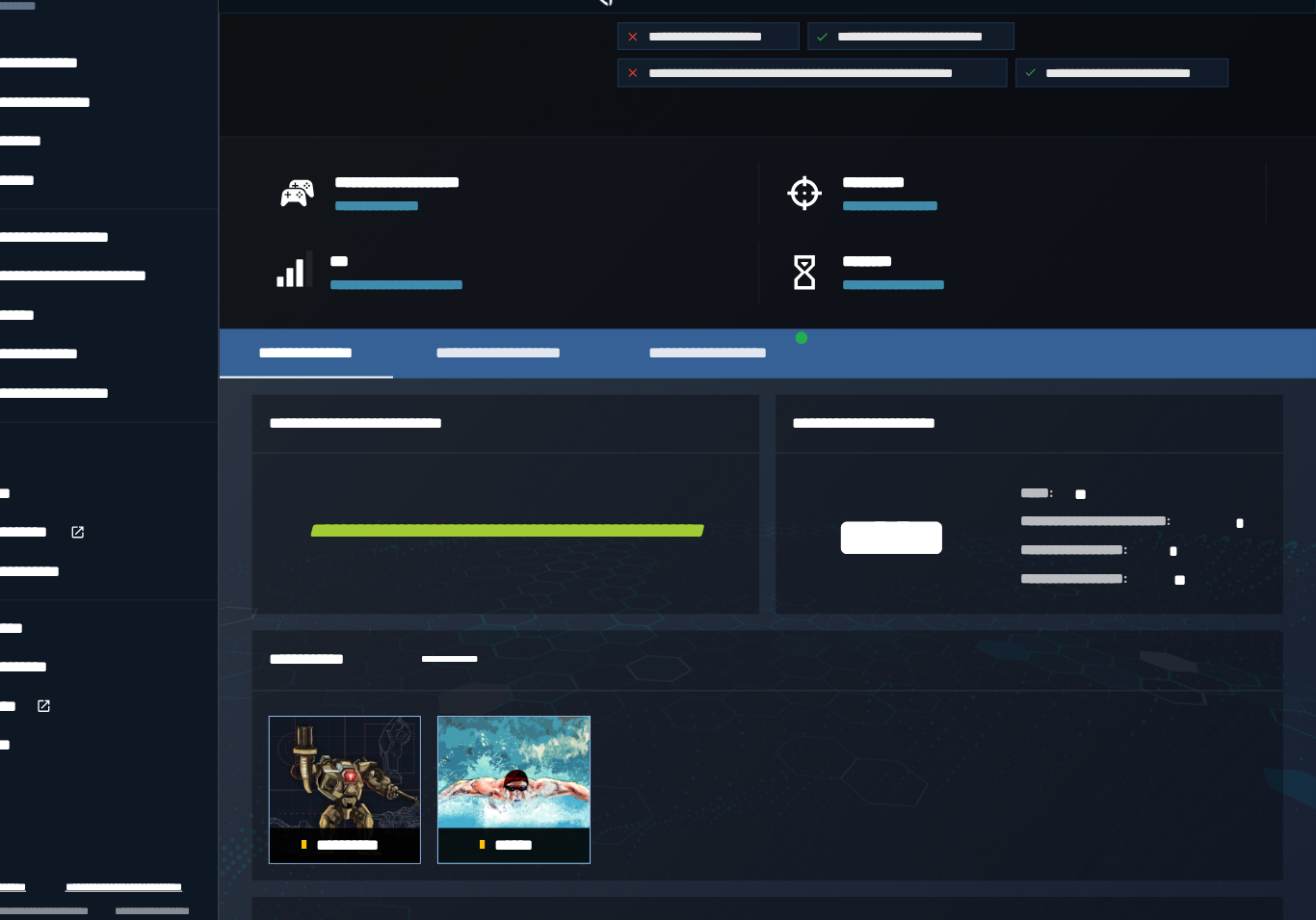 click on "**********" at bounding box center [551, 367] 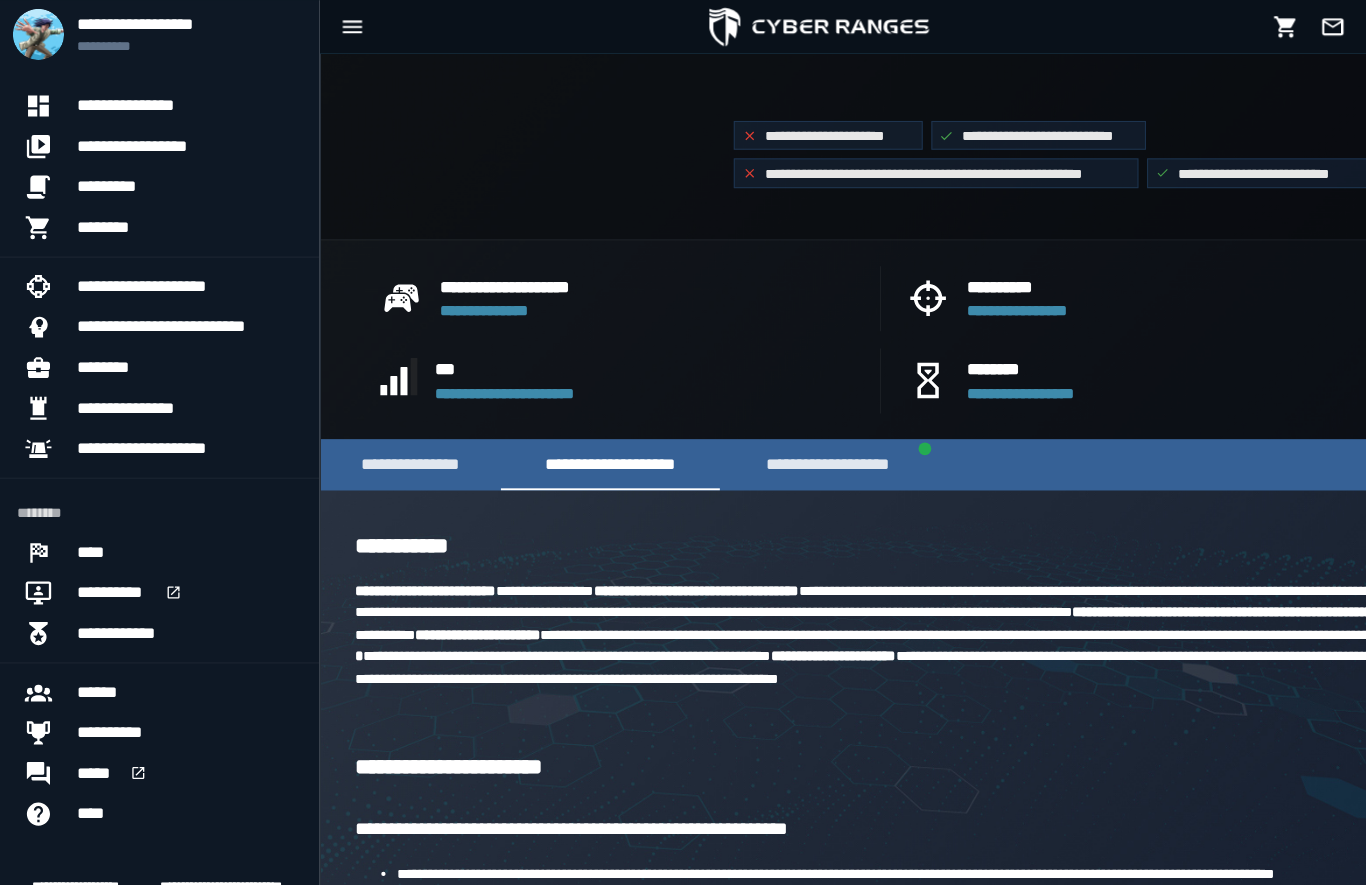 scroll, scrollTop: 368, scrollLeft: 0, axis: vertical 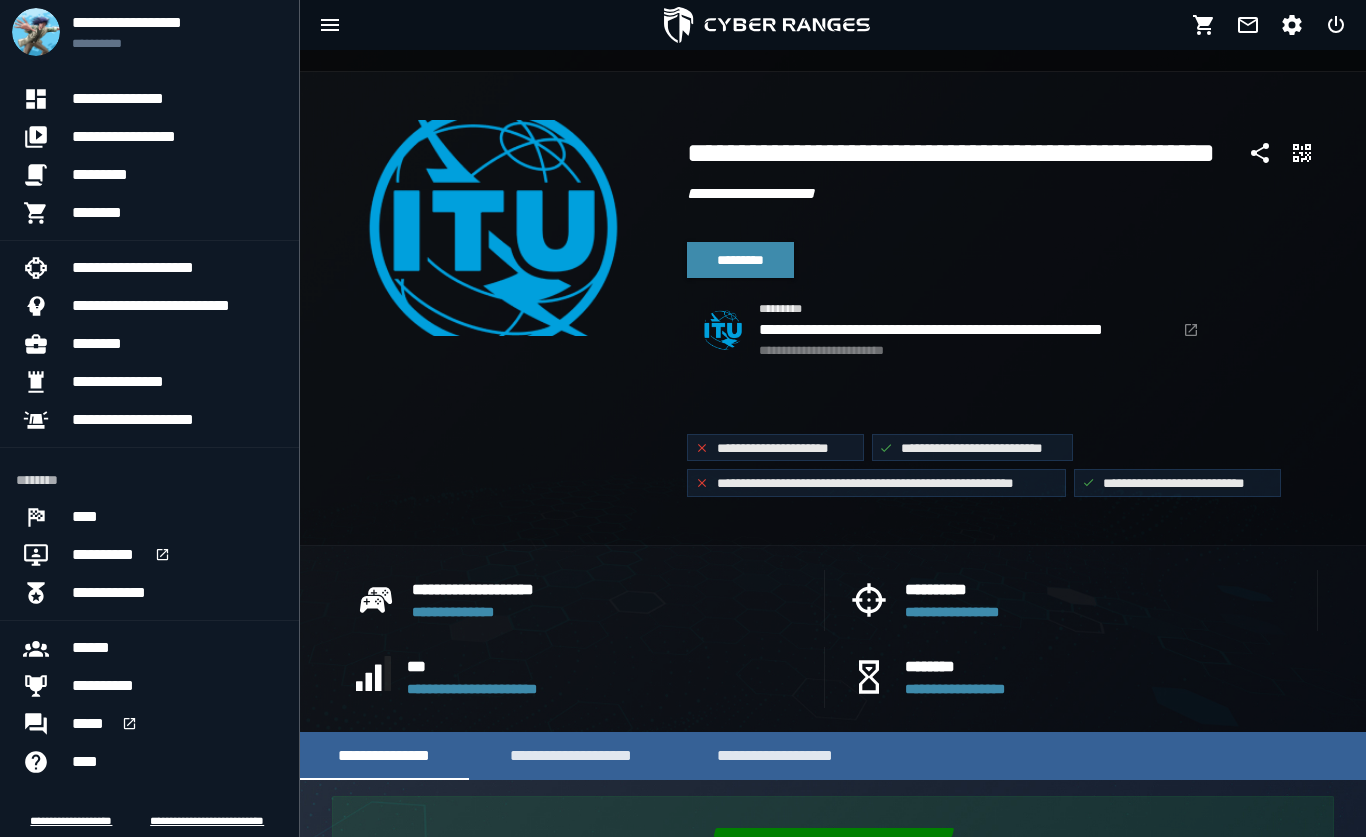 click on "*********" at bounding box center [740, 260] 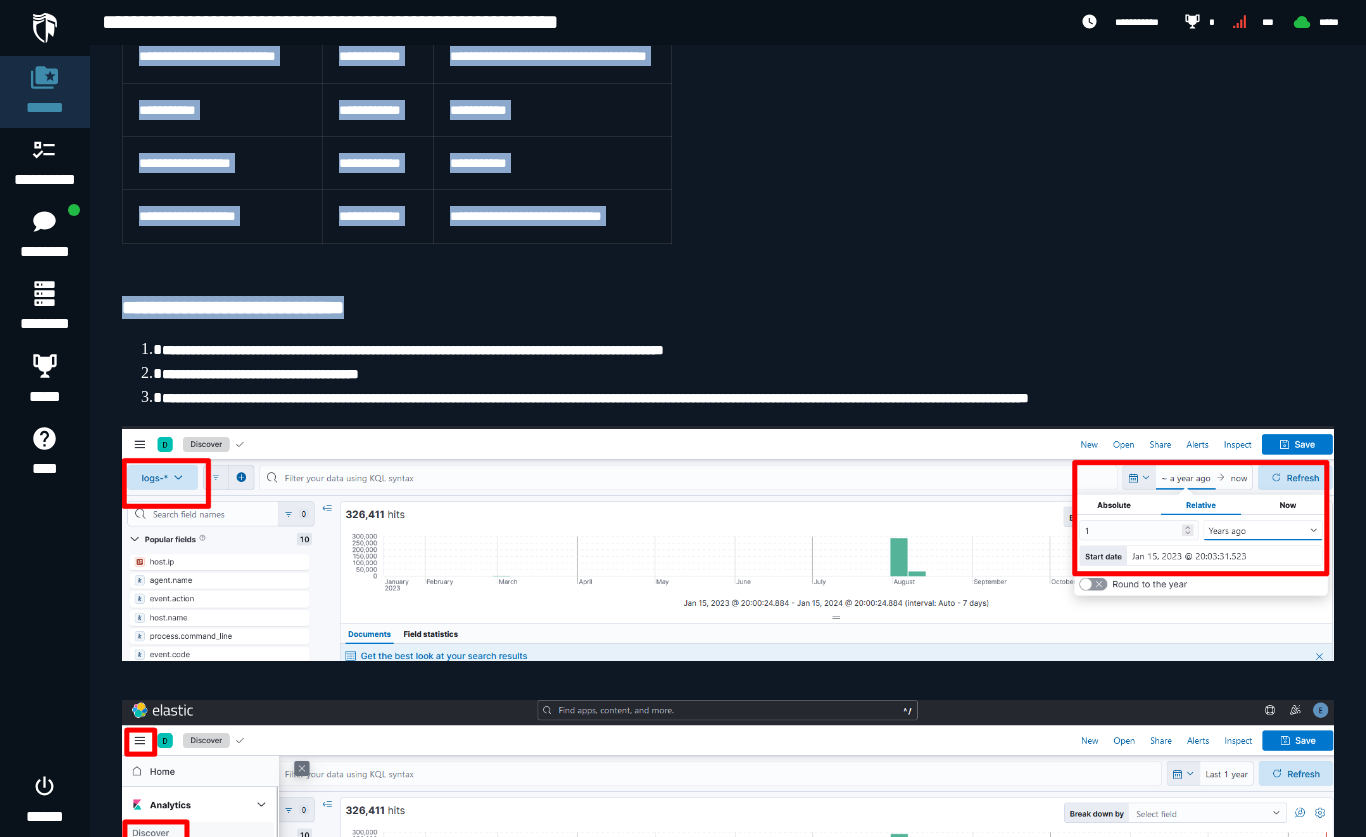 scroll, scrollTop: 374, scrollLeft: 0, axis: vertical 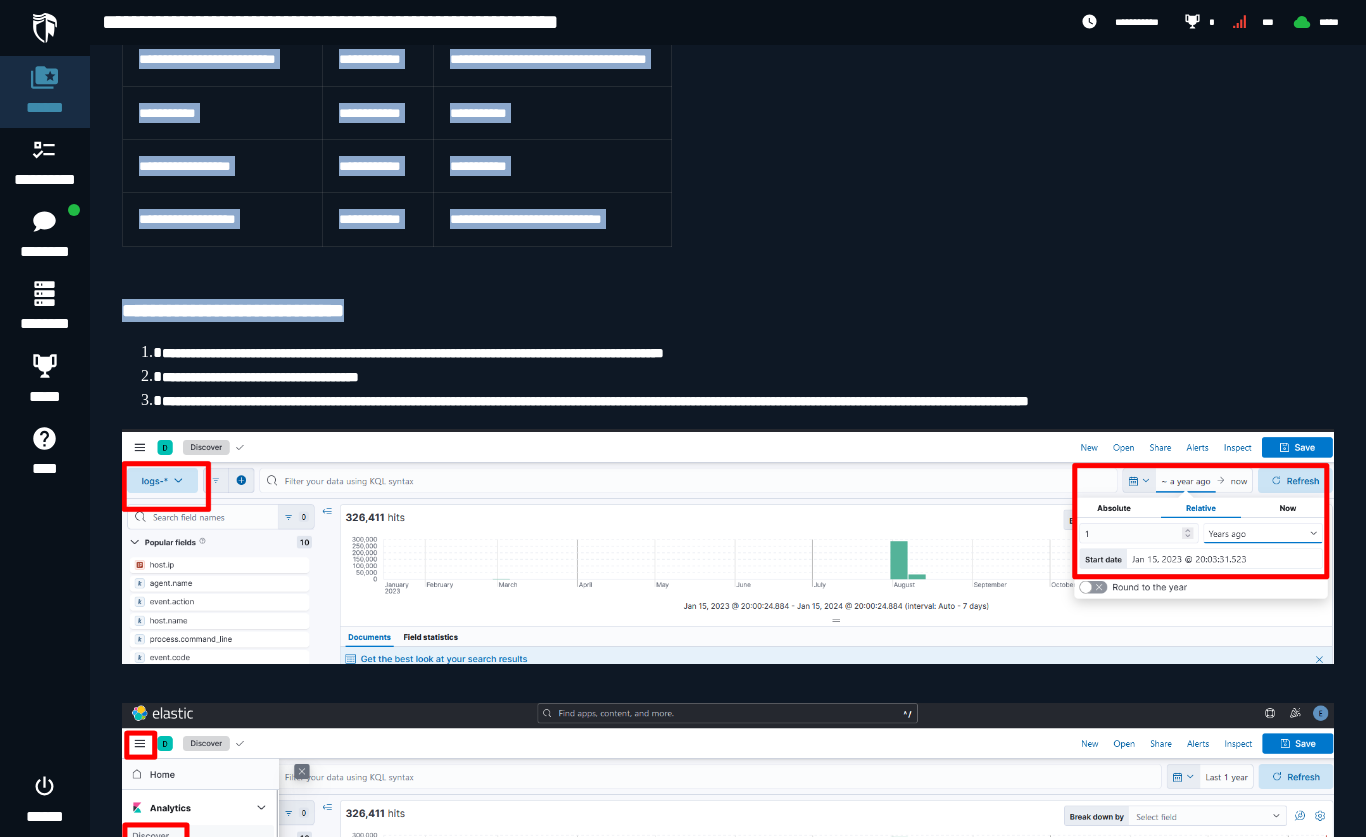 click on "**********" at bounding box center [748, 401] 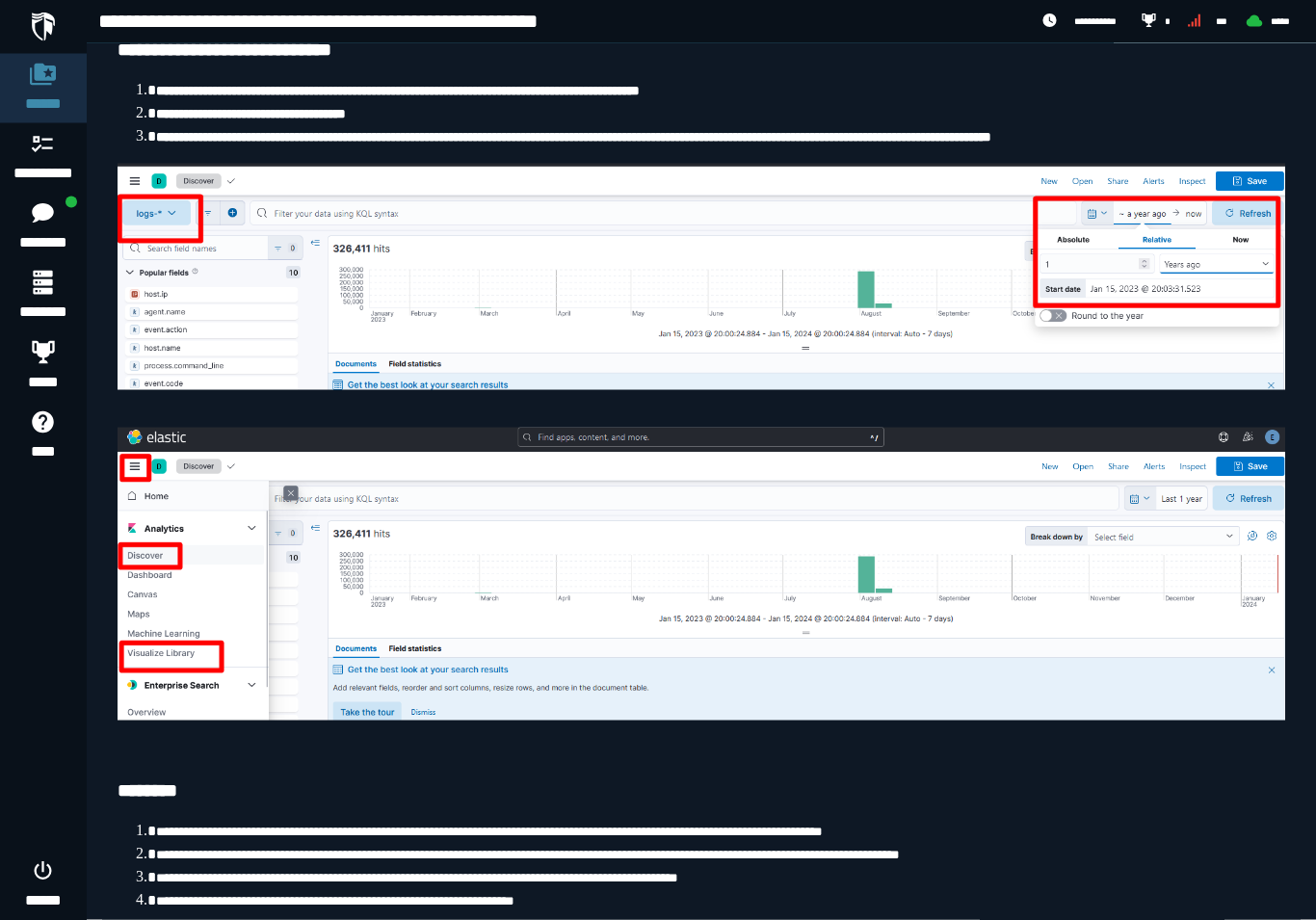 scroll, scrollTop: 615, scrollLeft: 0, axis: vertical 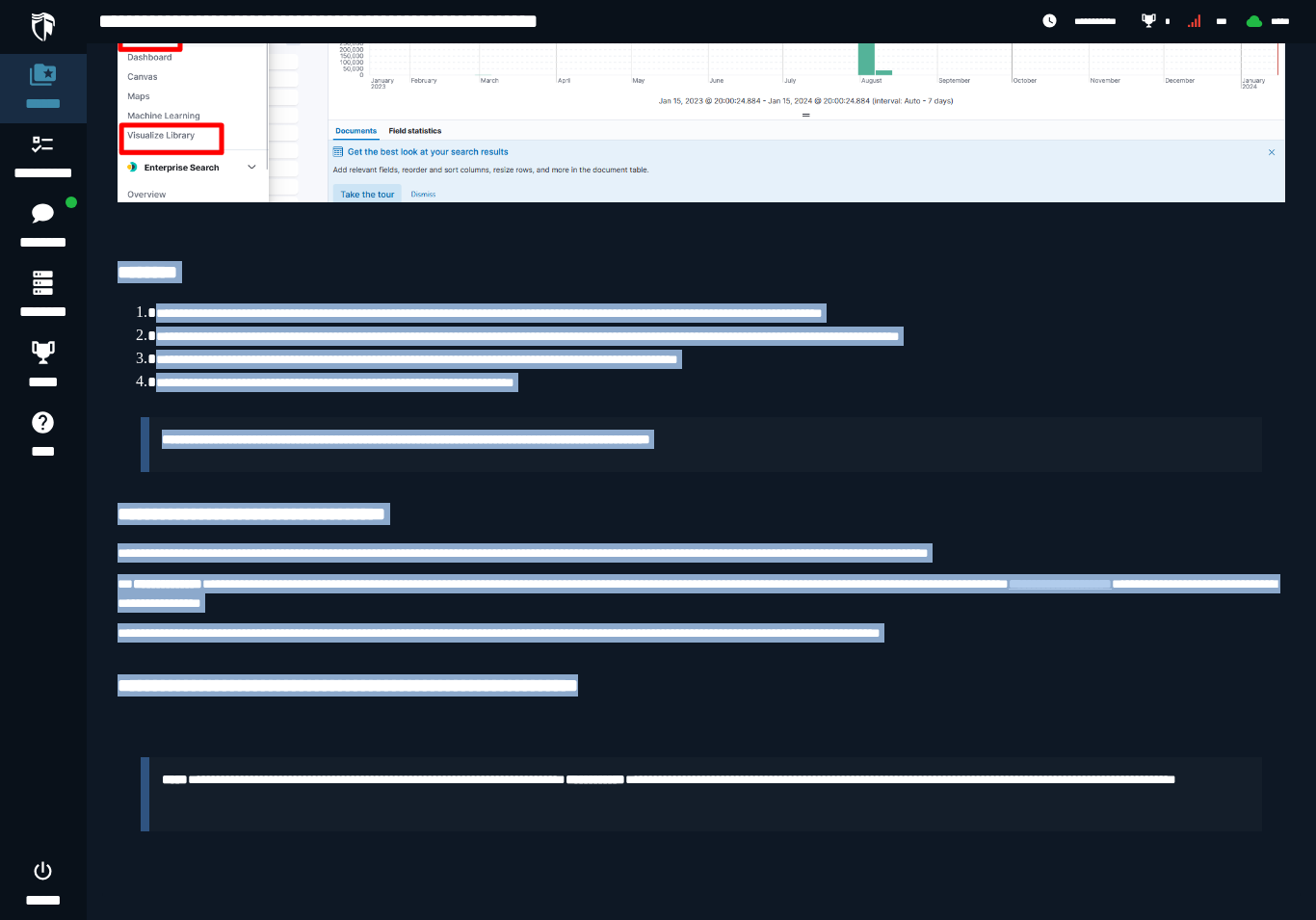 copy on "**********" 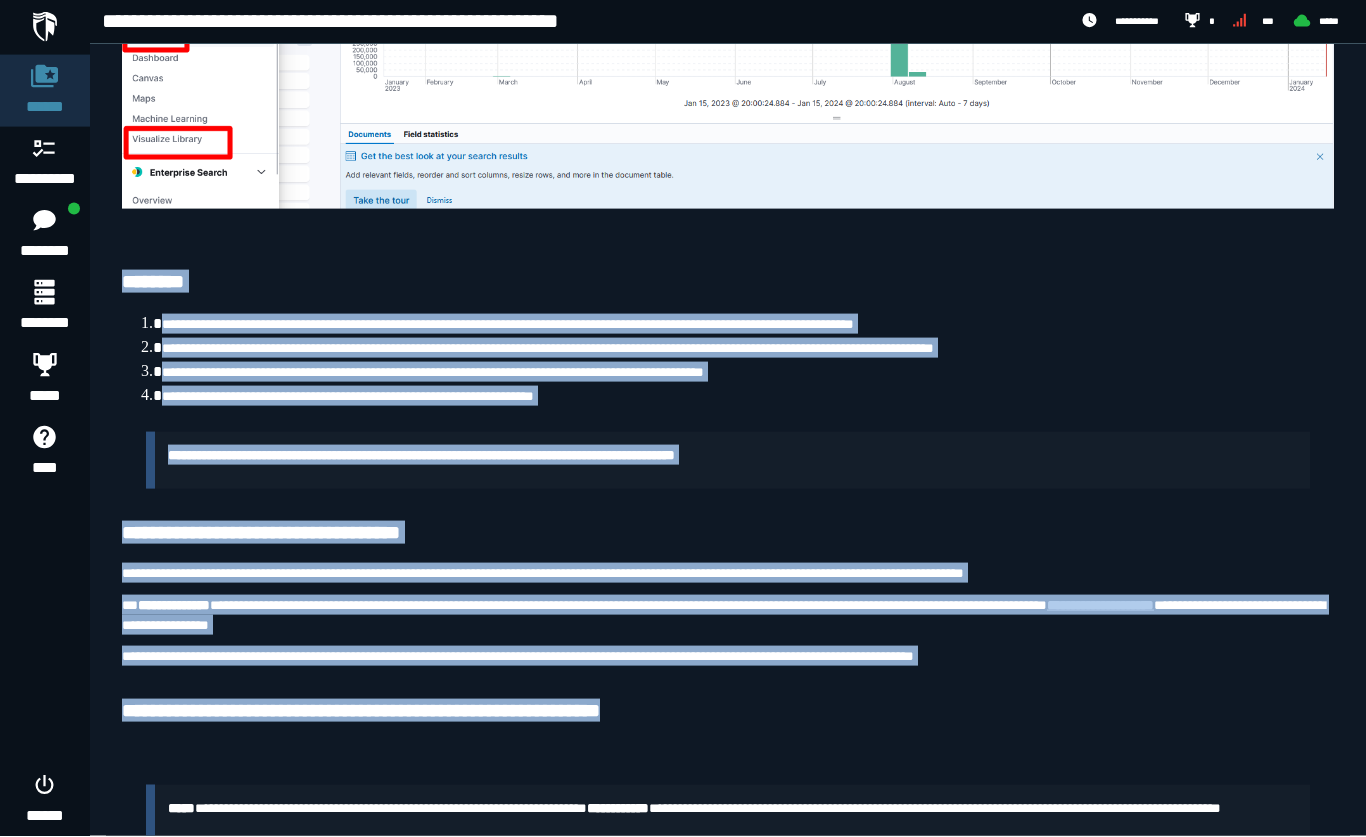 scroll, scrollTop: 1289, scrollLeft: 0, axis: vertical 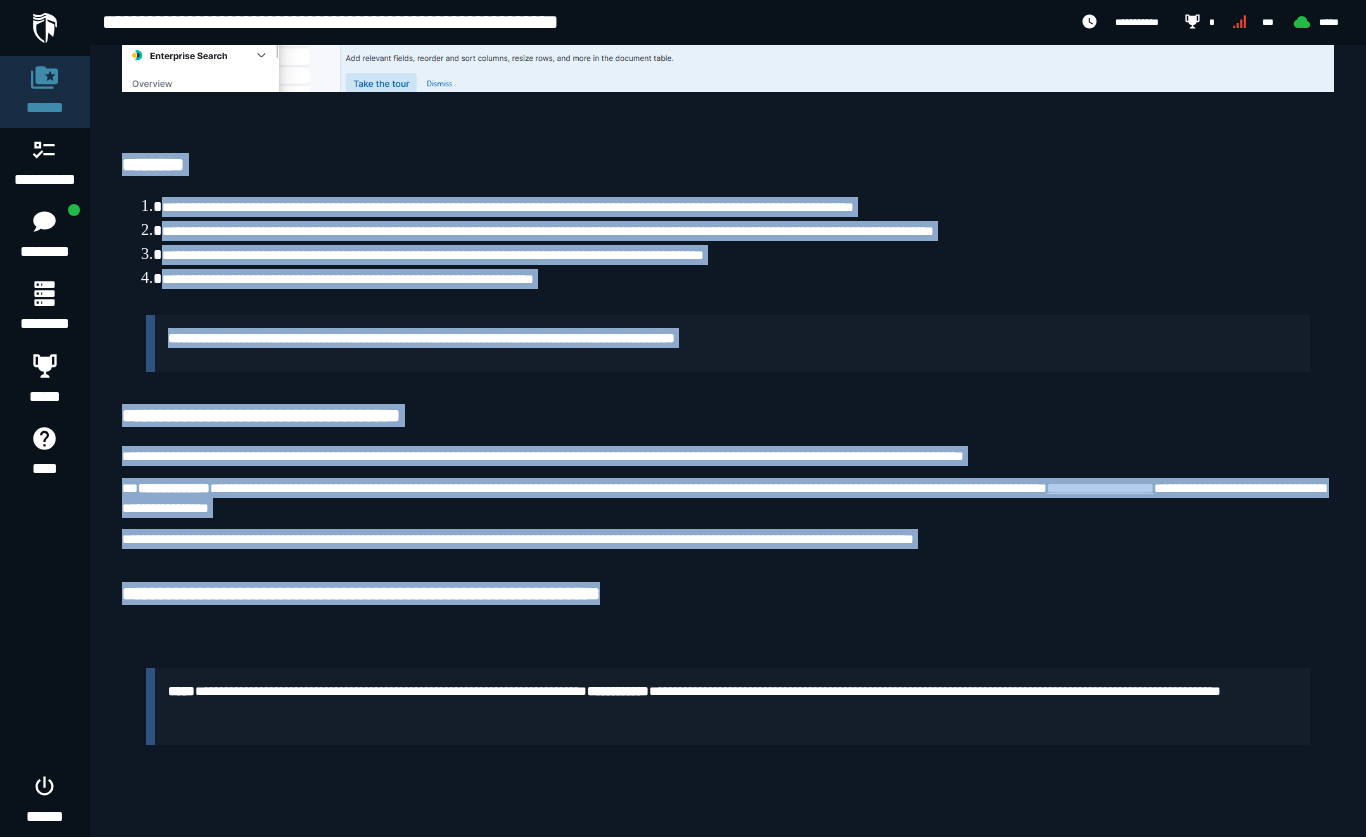 click on "**********" at bounding box center (728, 706) 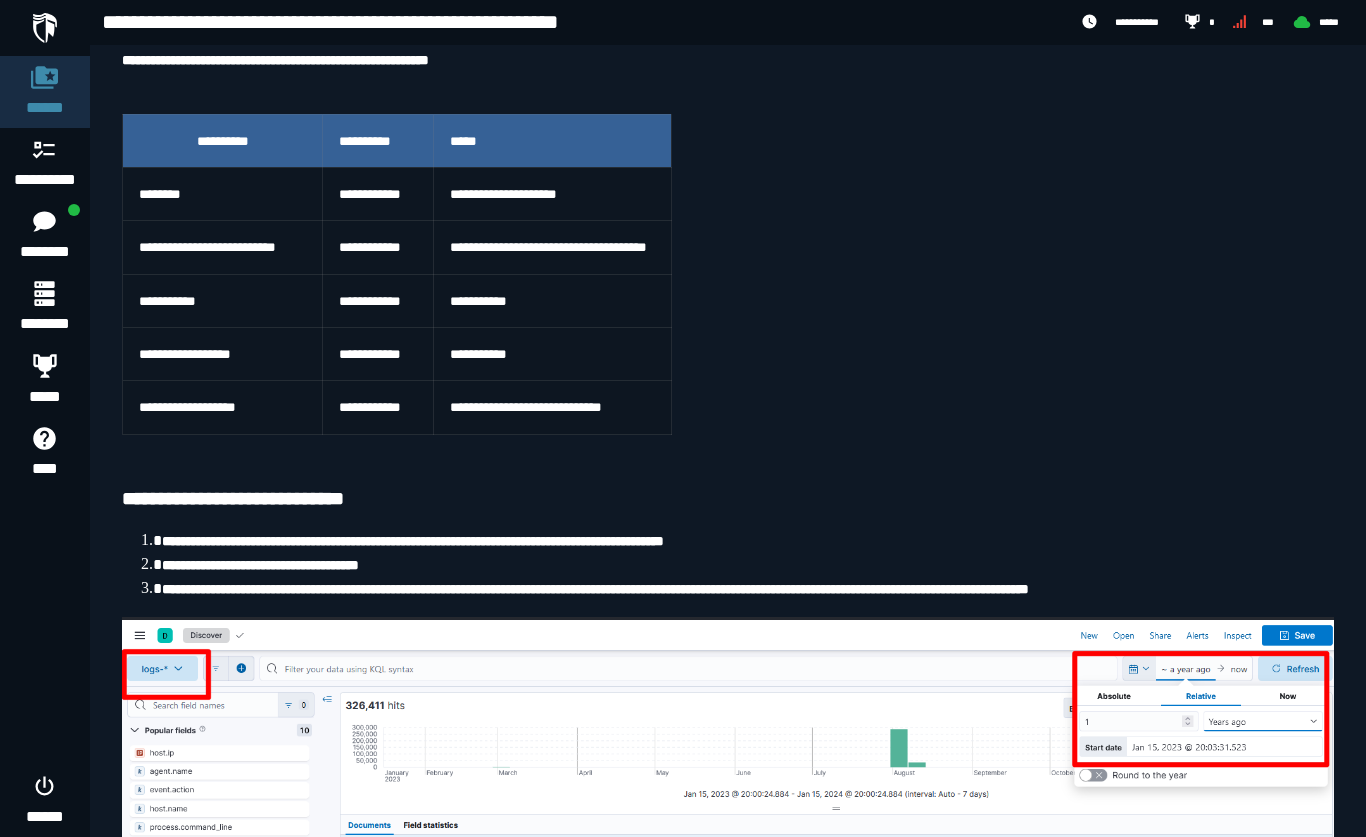 scroll, scrollTop: 0, scrollLeft: 0, axis: both 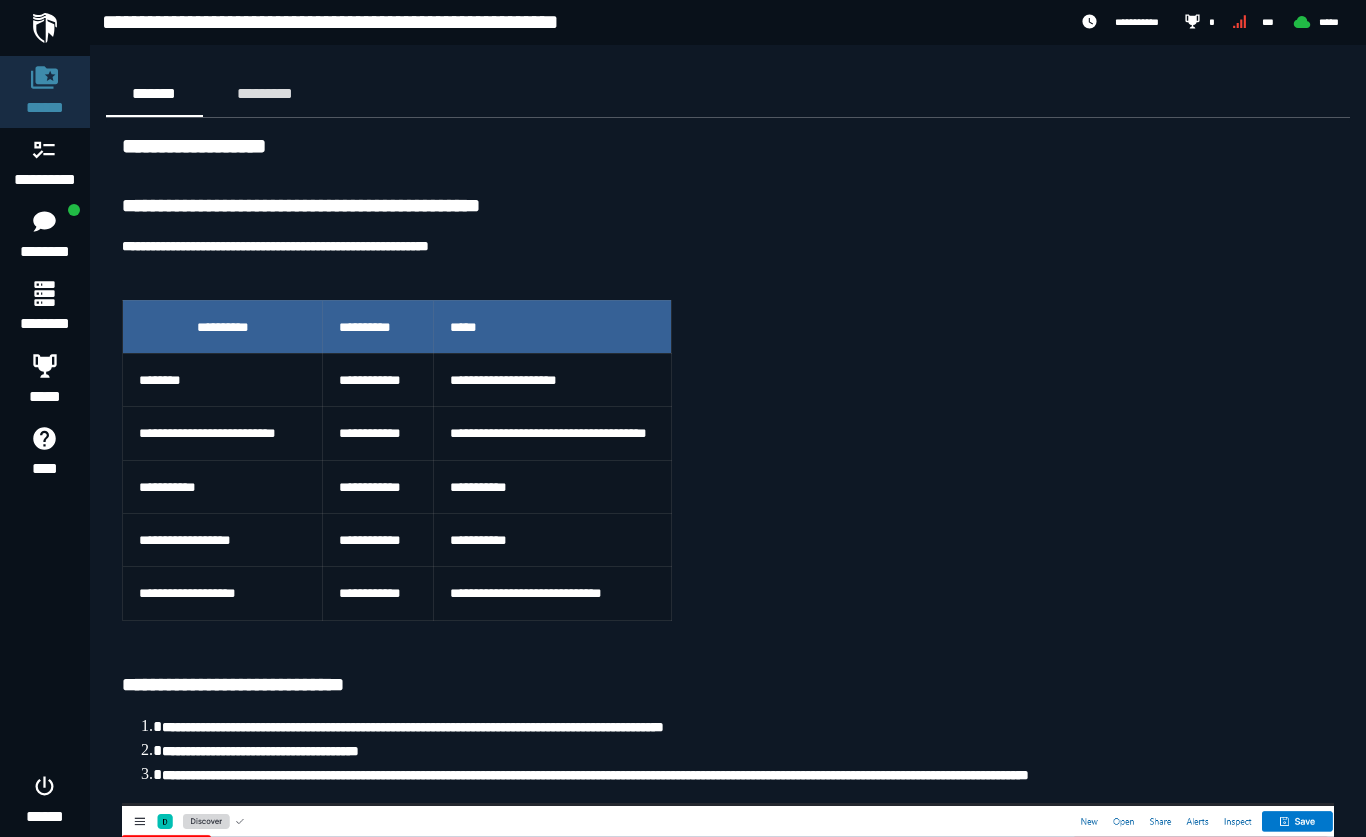 click 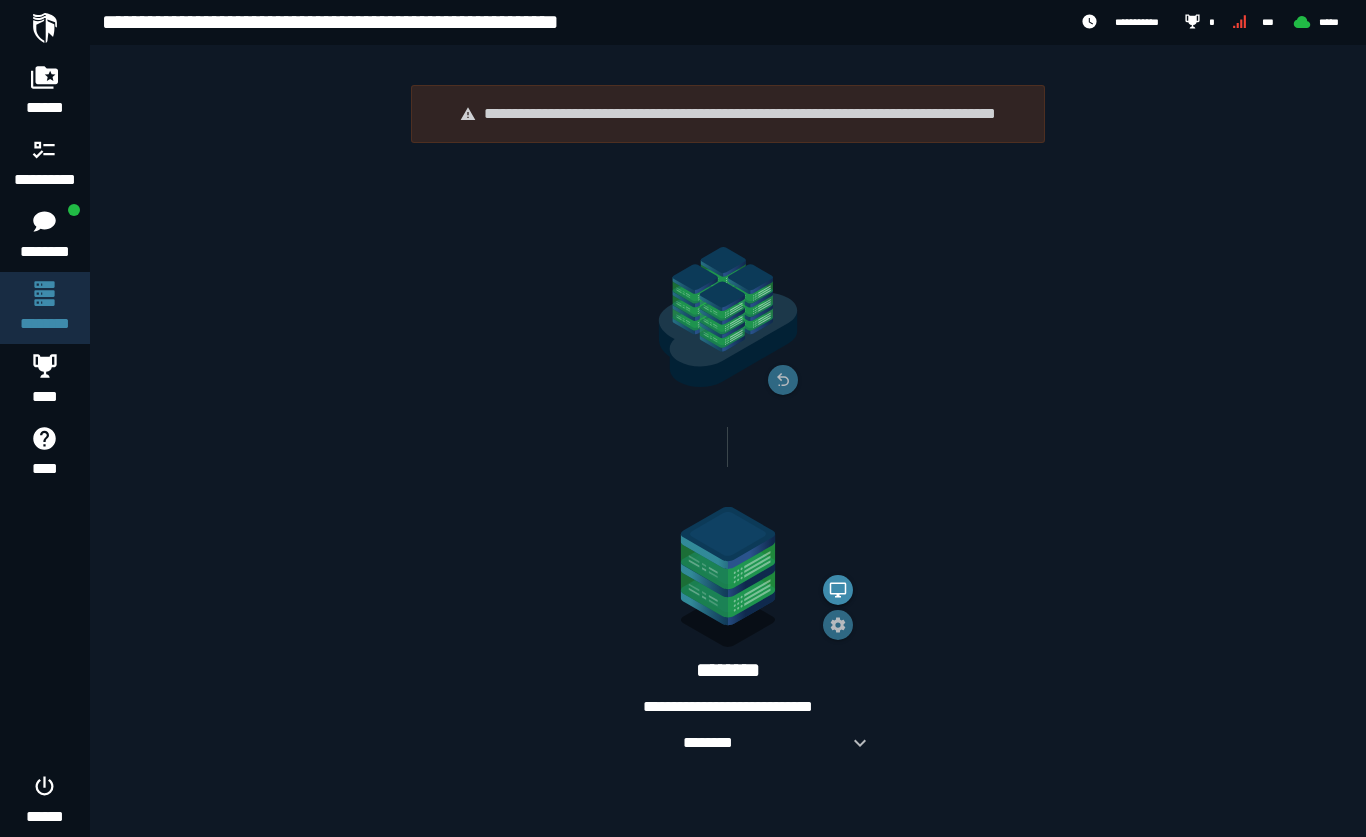 click at bounding box center (852, 743) 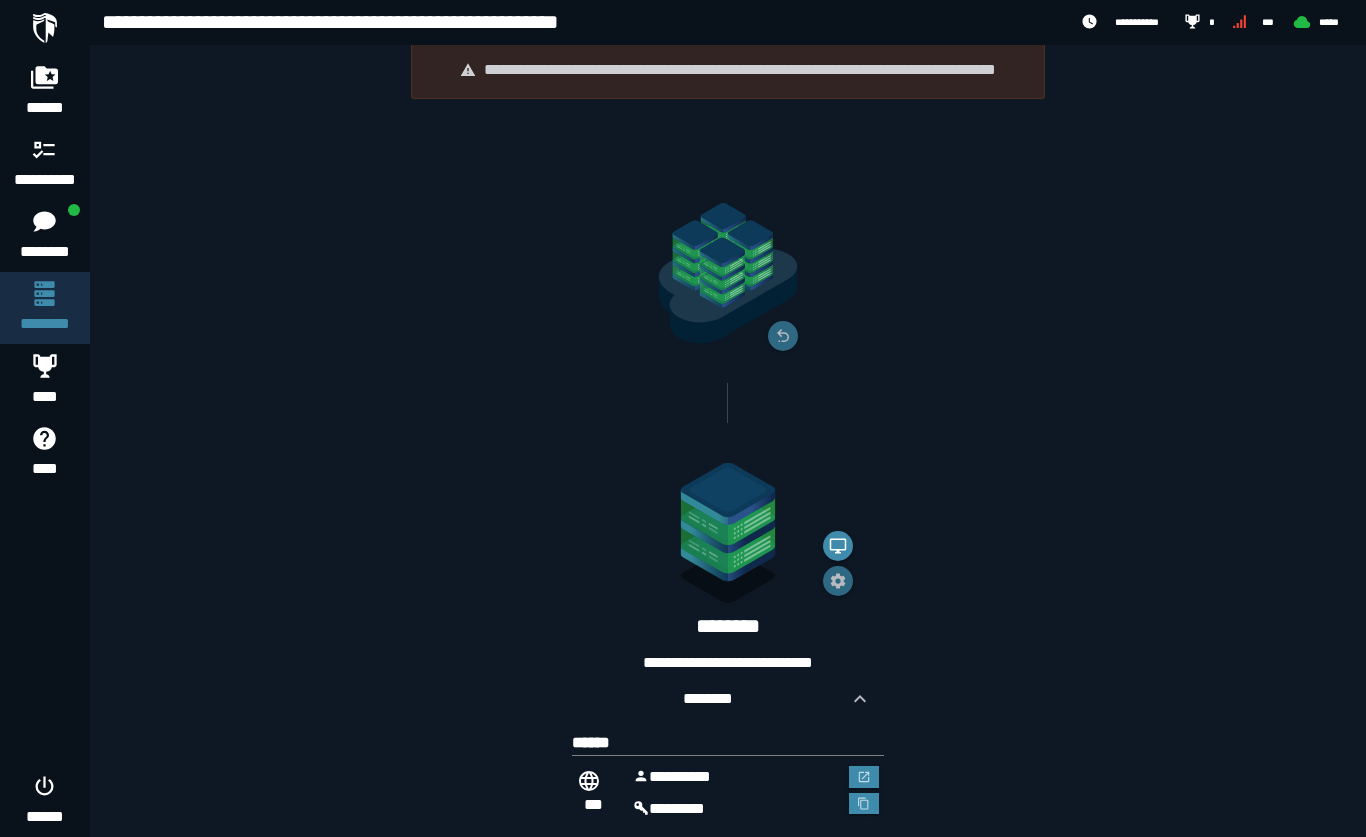 scroll, scrollTop: 168, scrollLeft: 0, axis: vertical 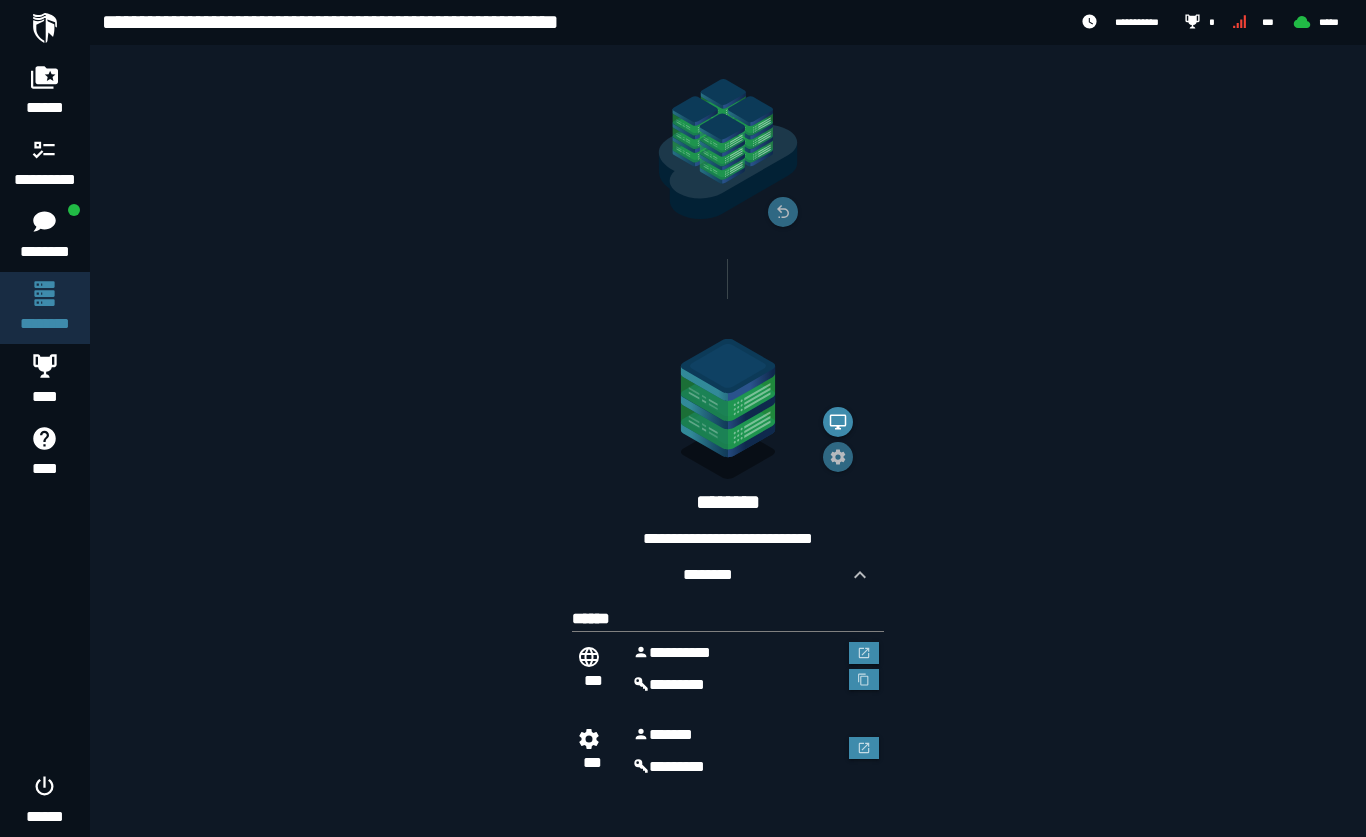 click 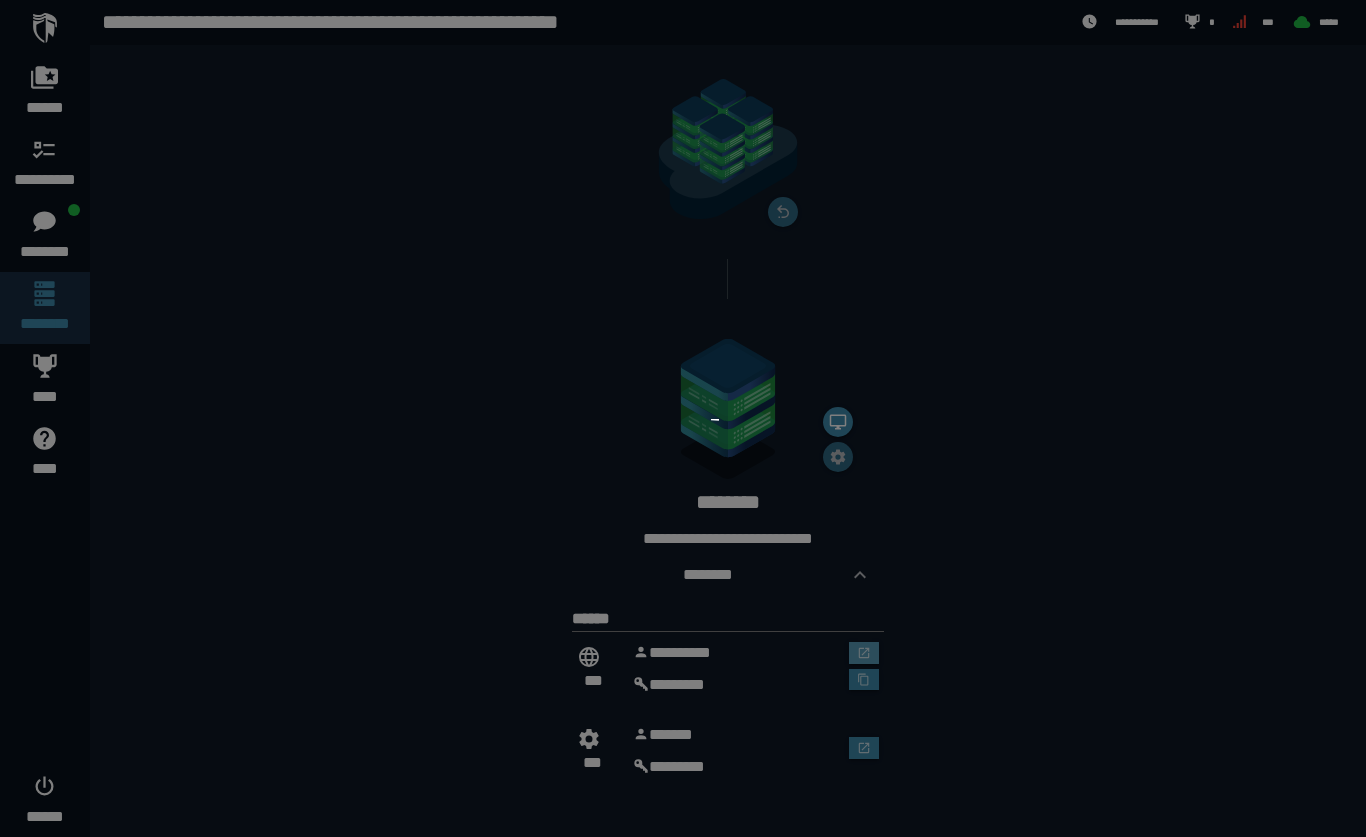 scroll, scrollTop: 0, scrollLeft: 0, axis: both 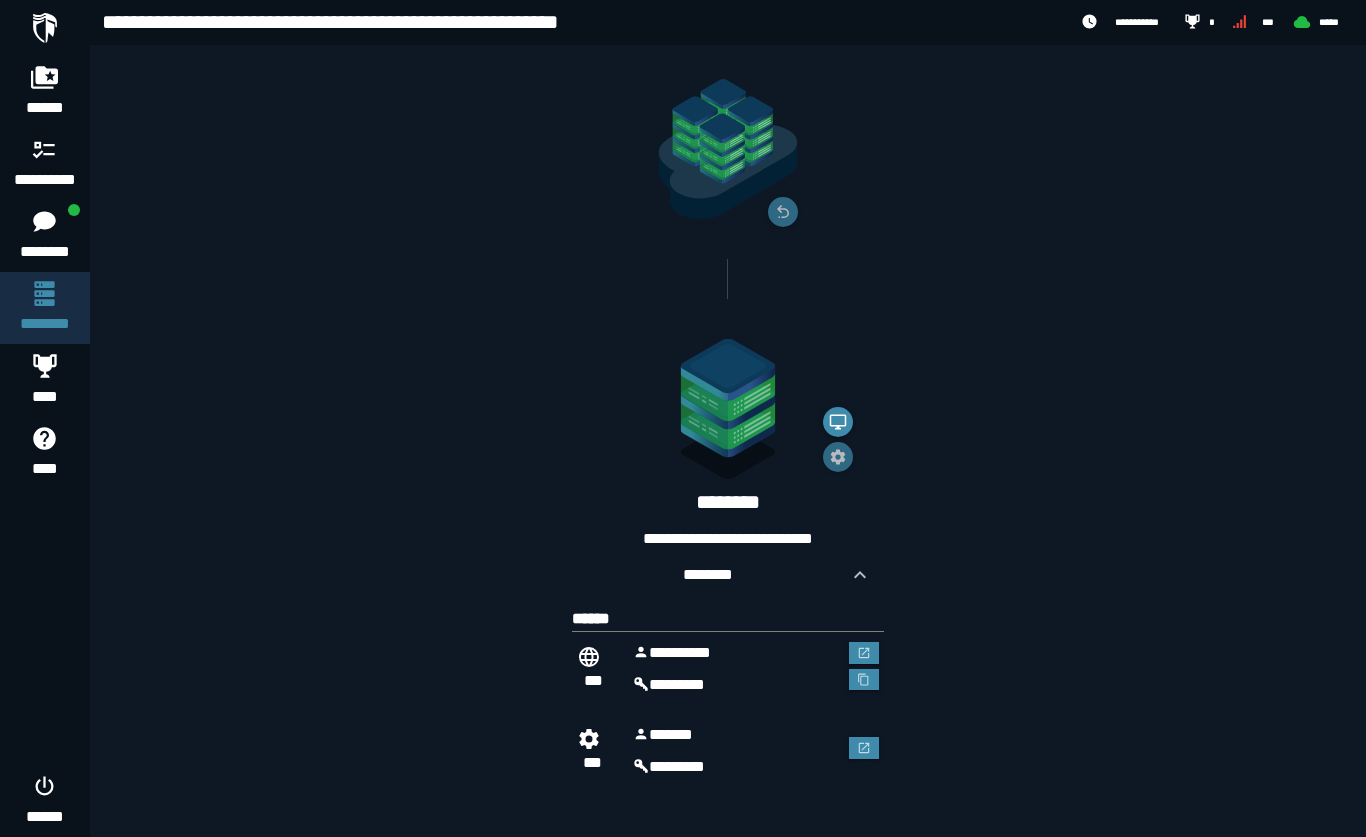 click on "**********" at bounding box center (45, 164) 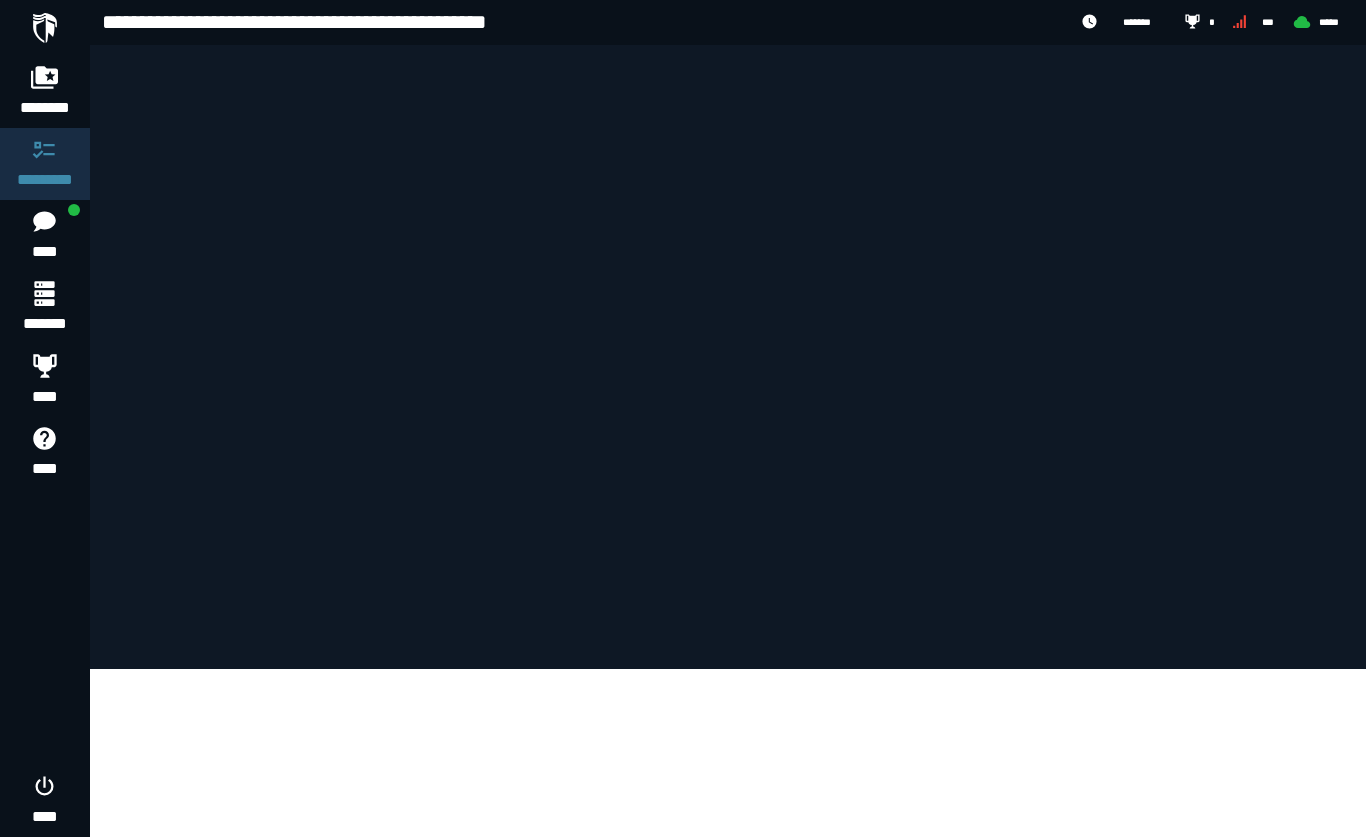 scroll, scrollTop: 0, scrollLeft: 0, axis: both 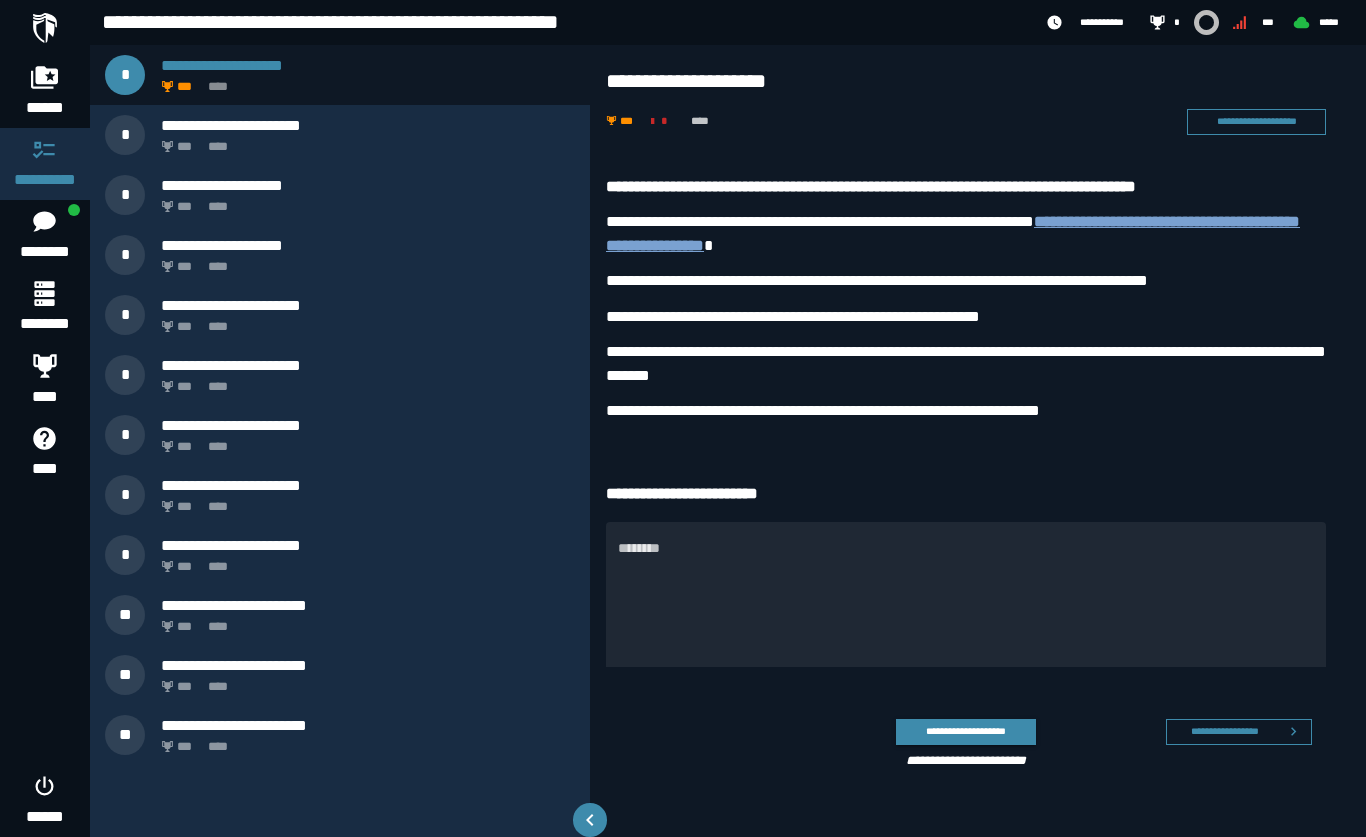 click on "**********" at bounding box center (953, 233) 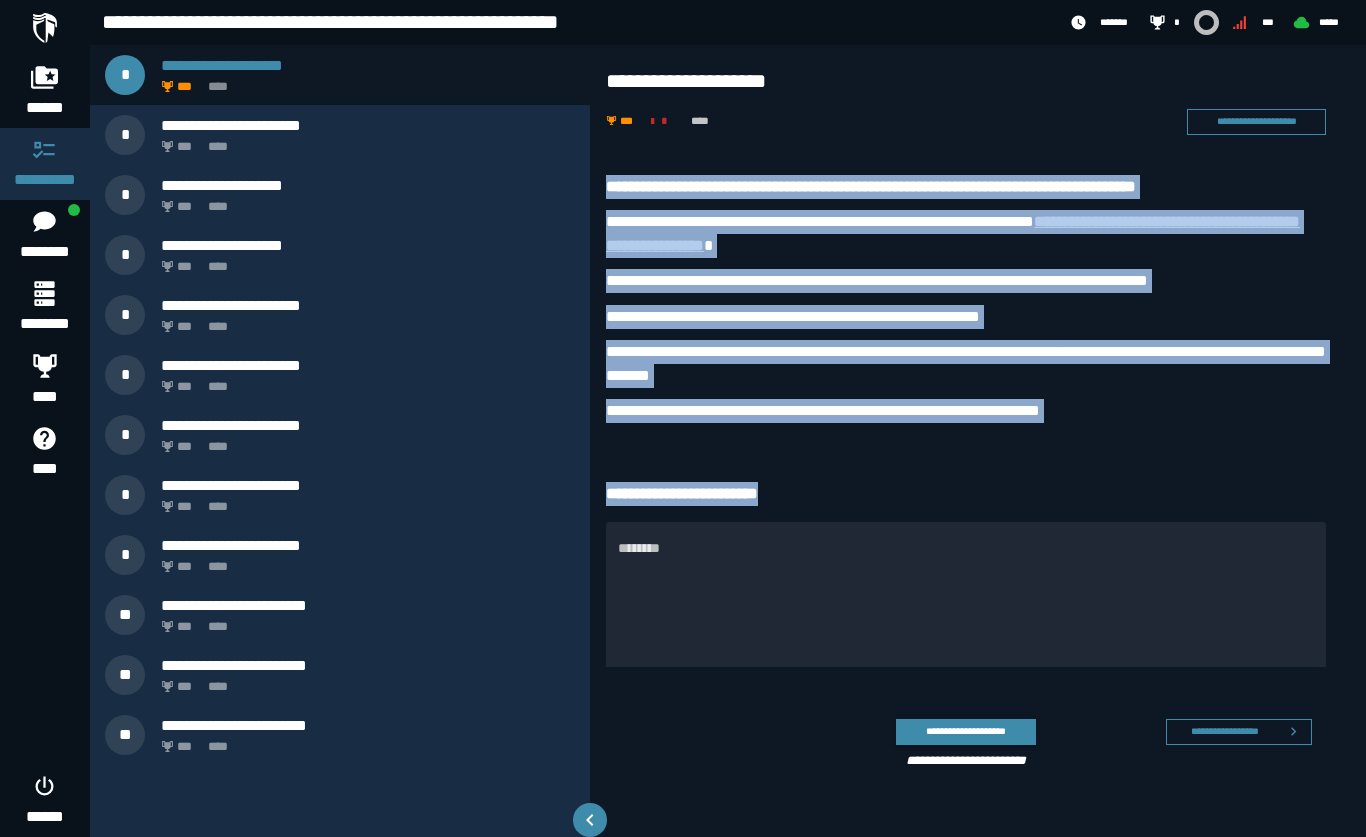 click on "**********" at bounding box center (978, 476) 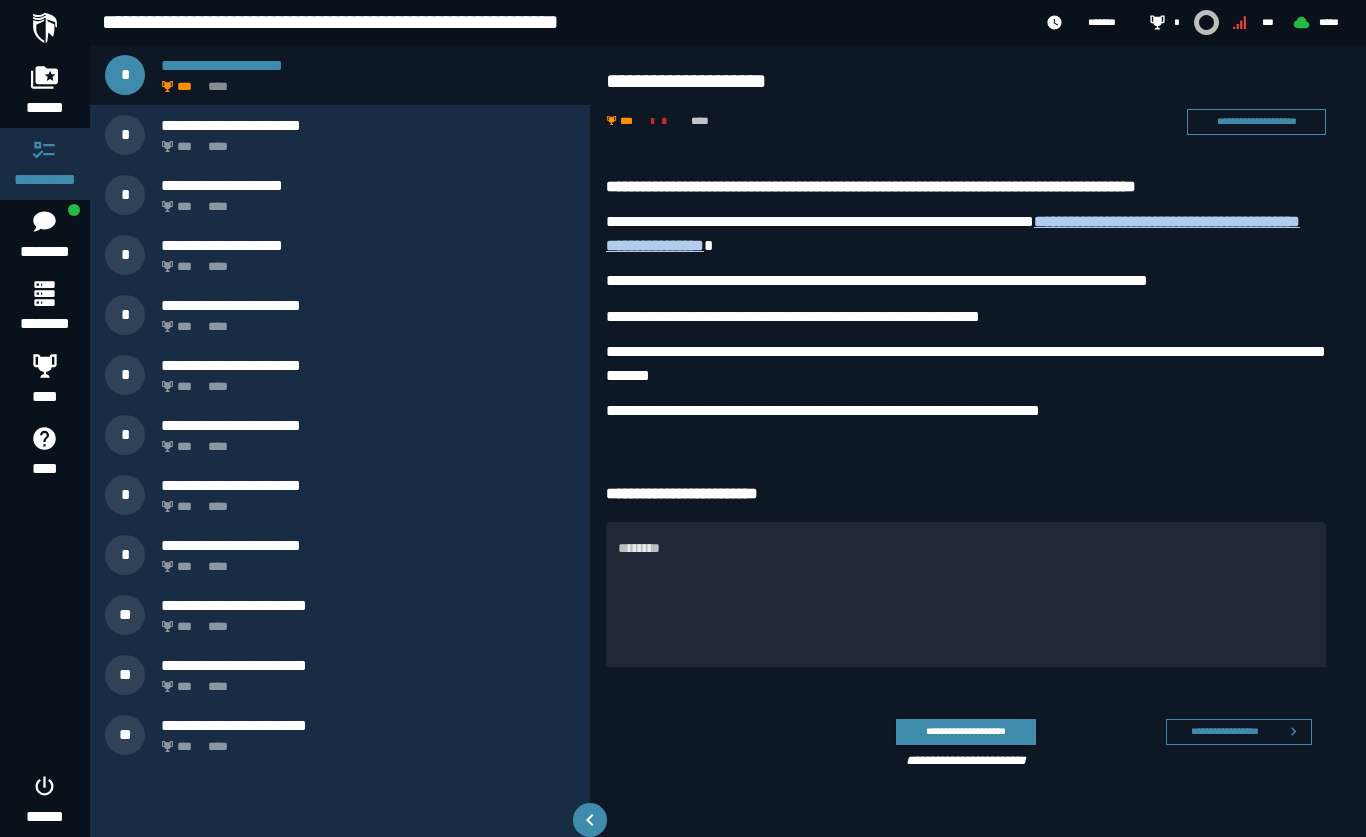scroll, scrollTop: 0, scrollLeft: 0, axis: both 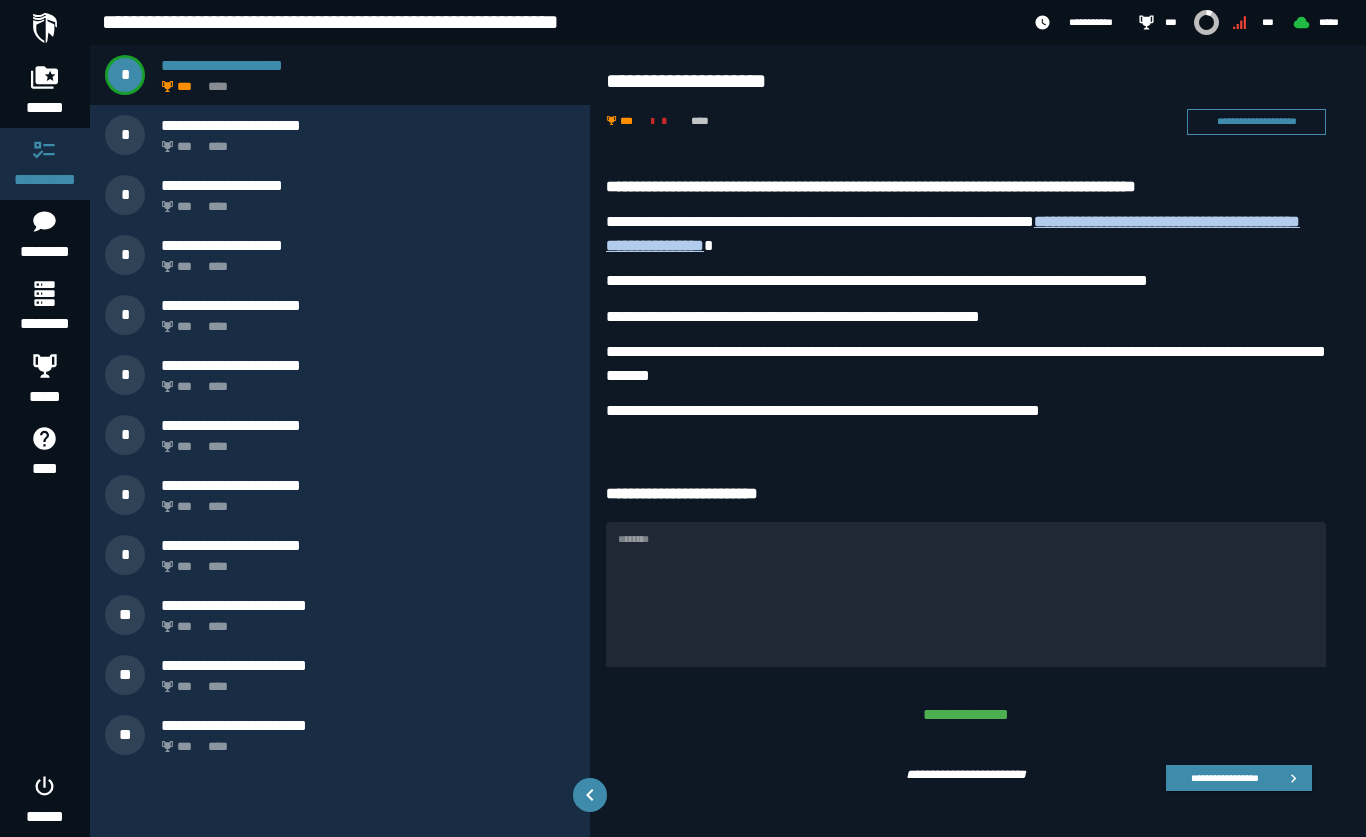 click on "**********" at bounding box center (368, 125) 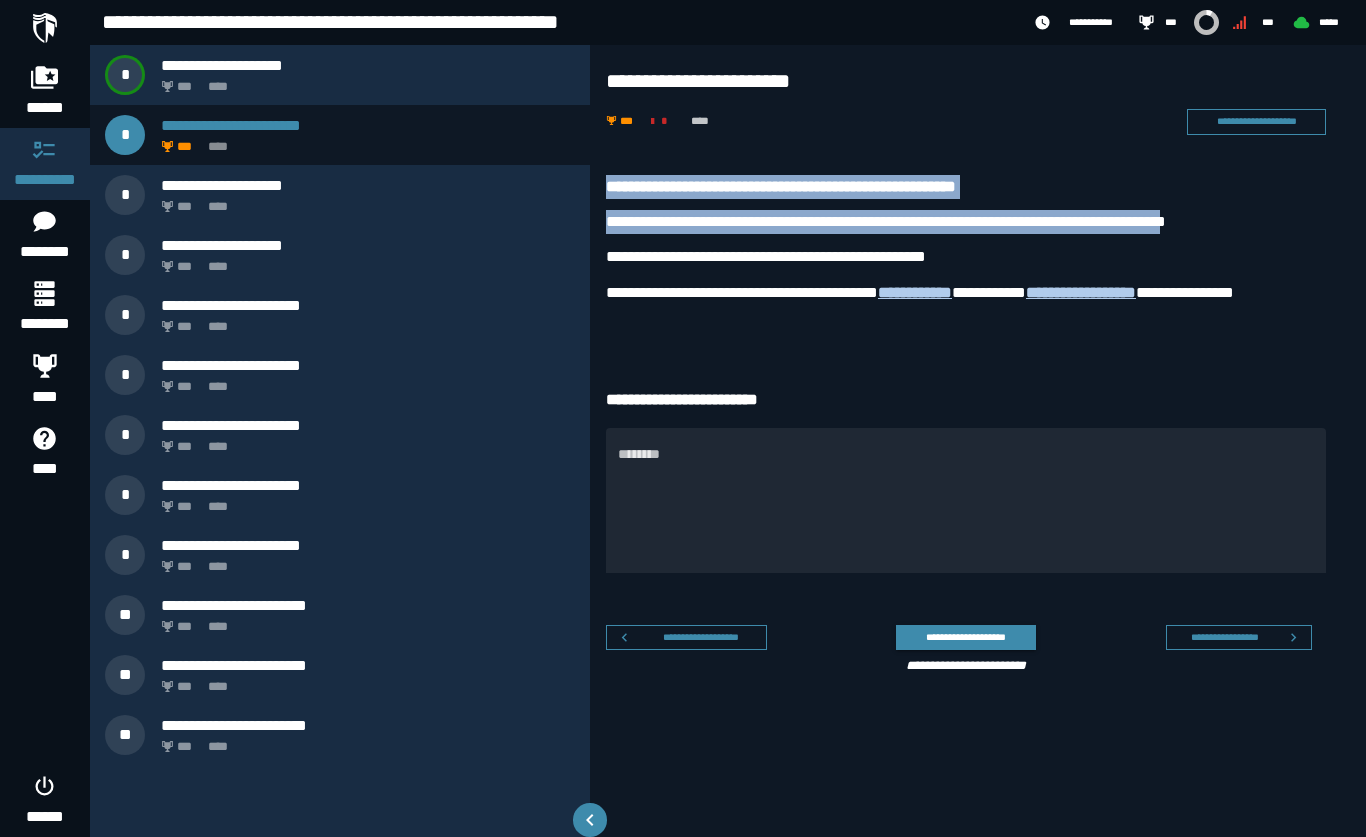 click on "**********" at bounding box center [978, 428] 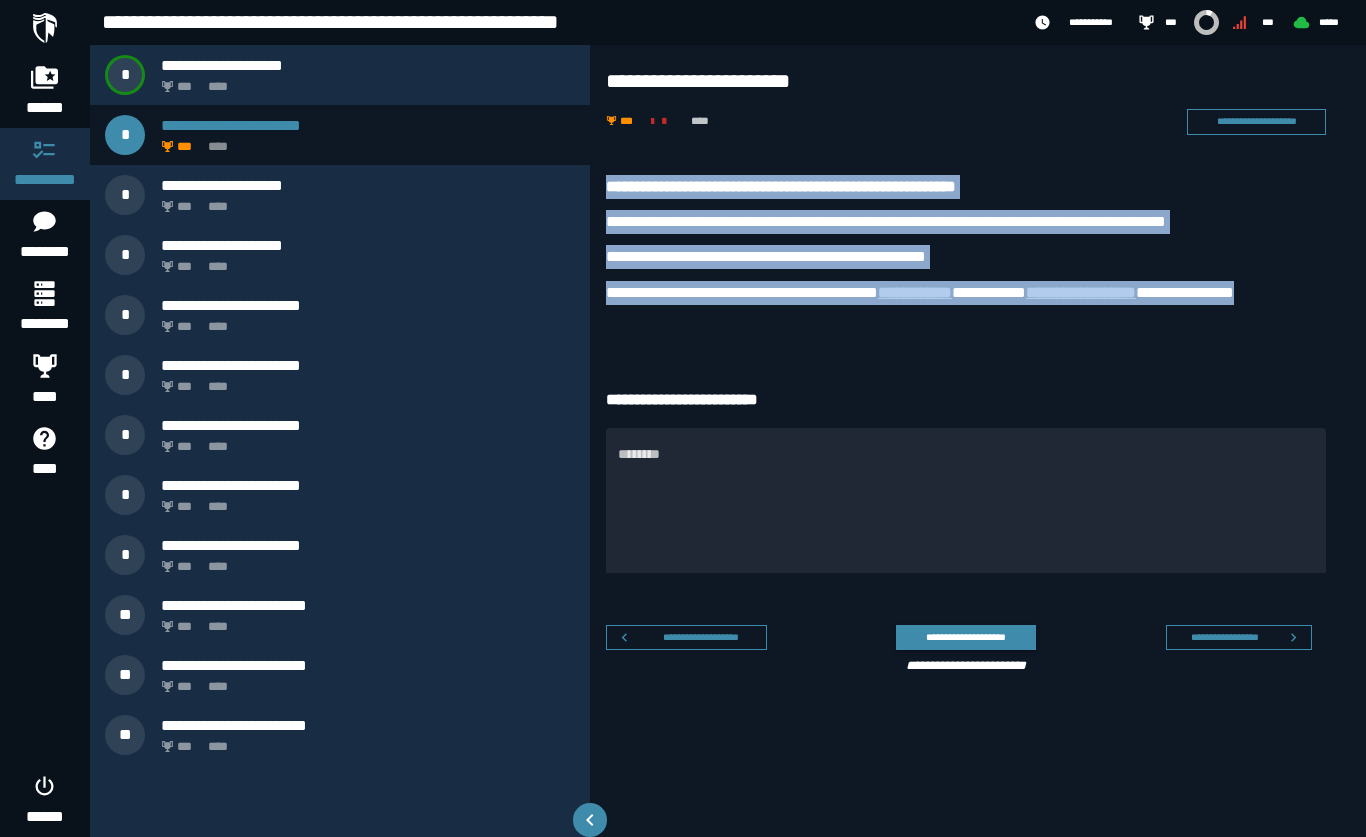 copy on "**********" 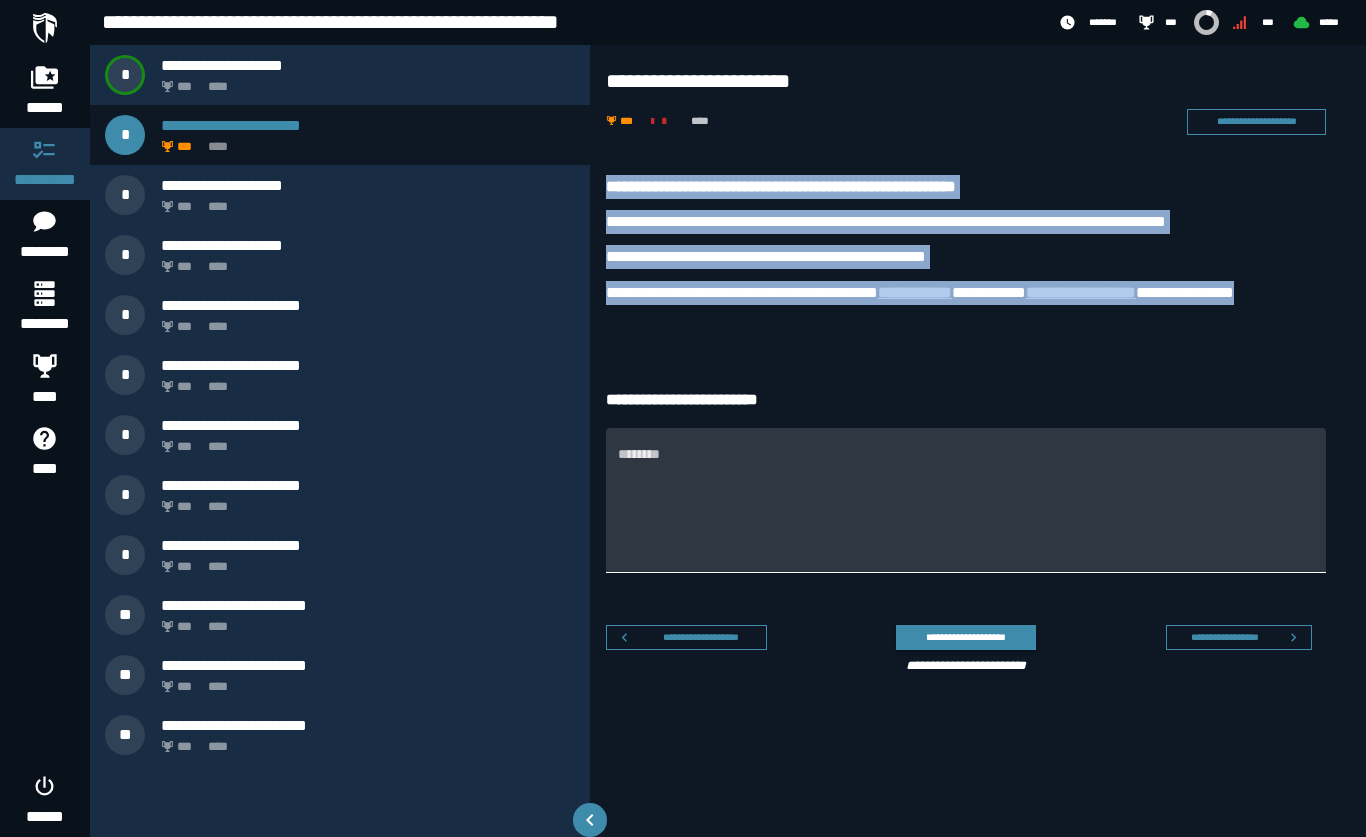 click on "********" at bounding box center [966, 511] 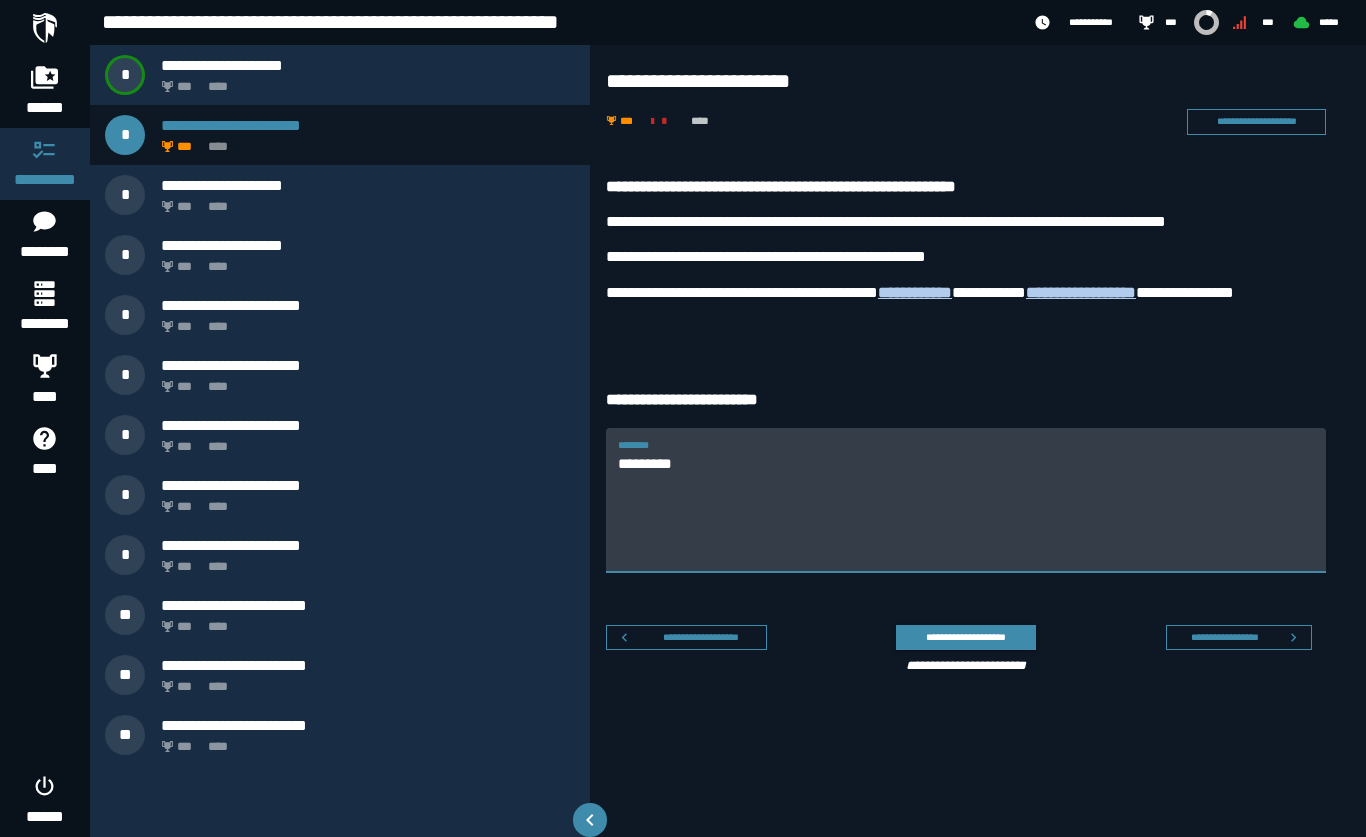 click on "**********" at bounding box center (965, 637) 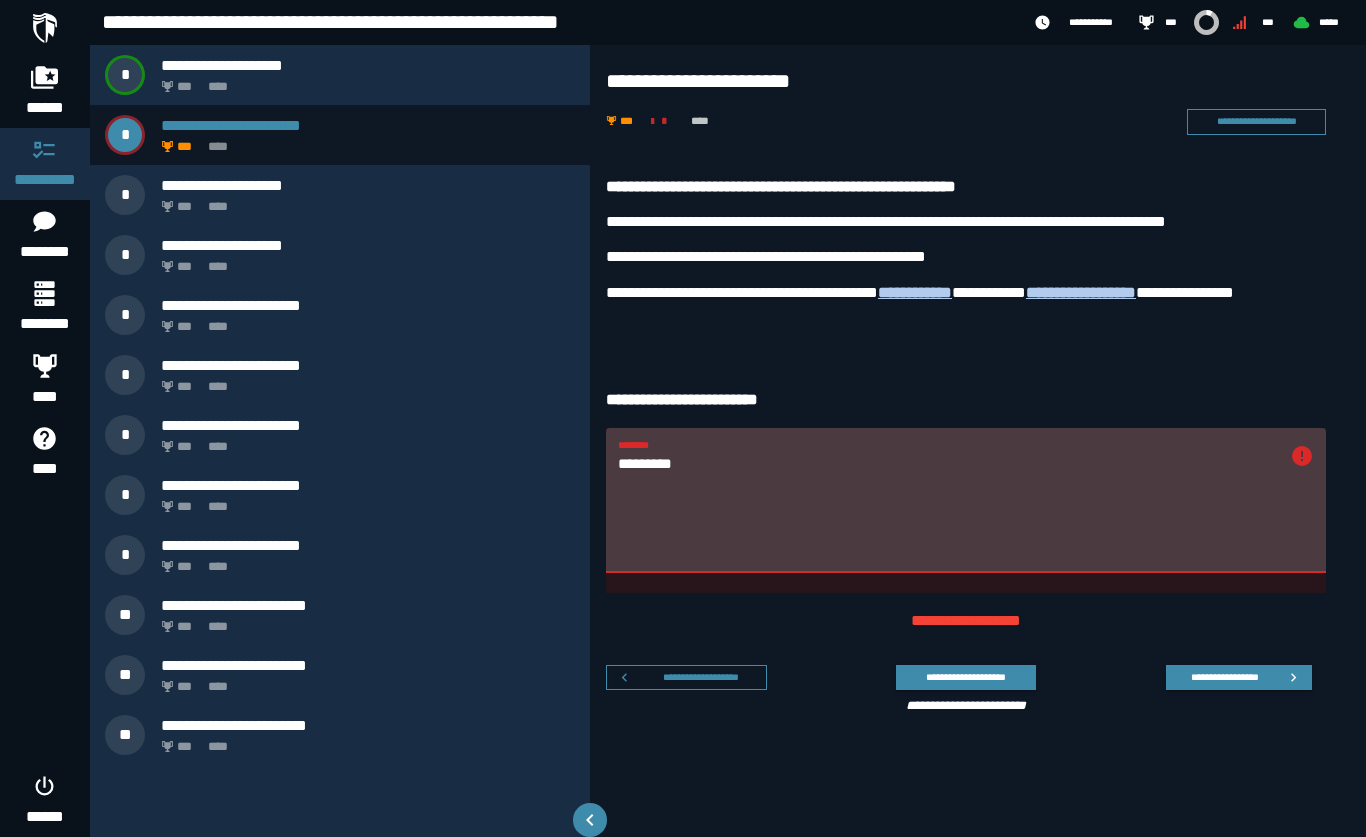 click on "*********" at bounding box center (948, 511) 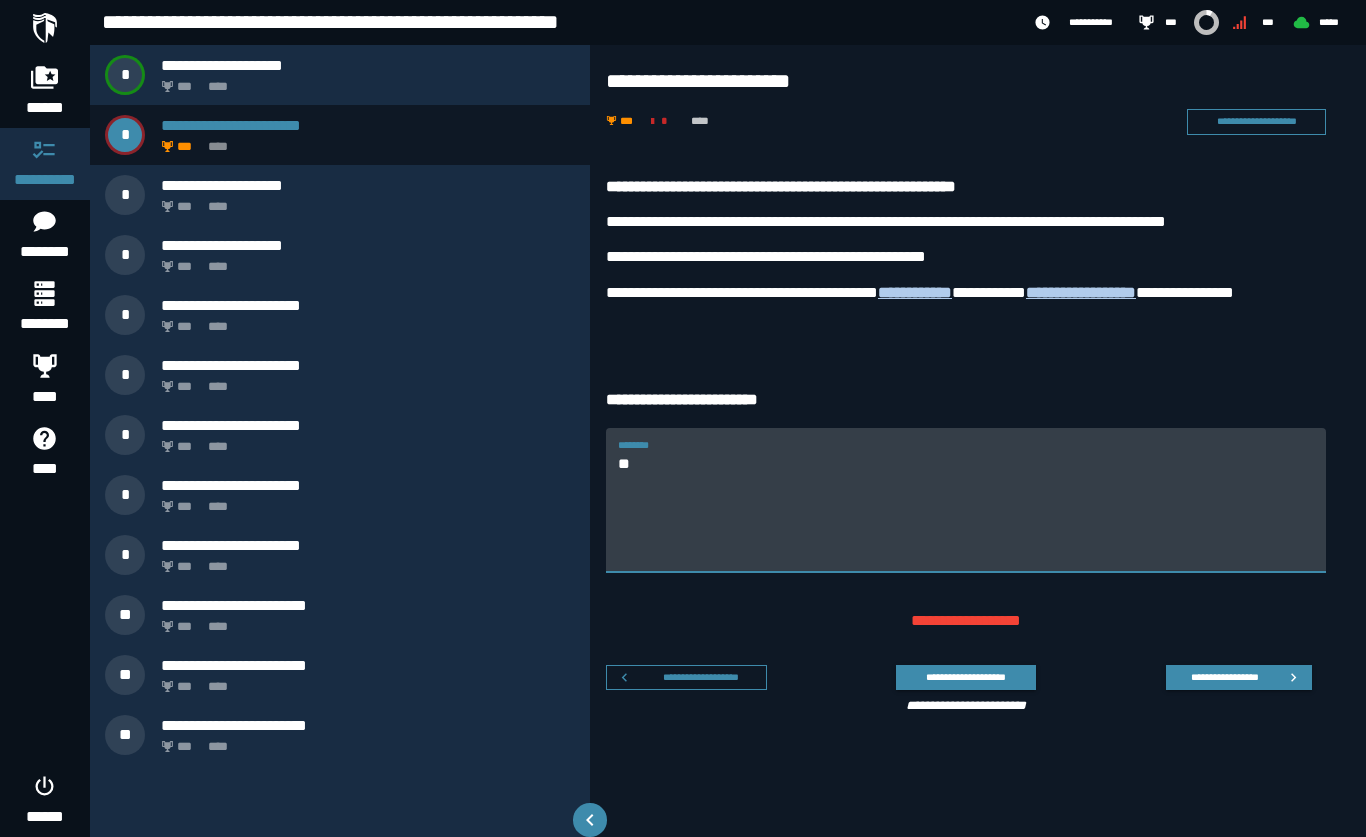 type on "*" 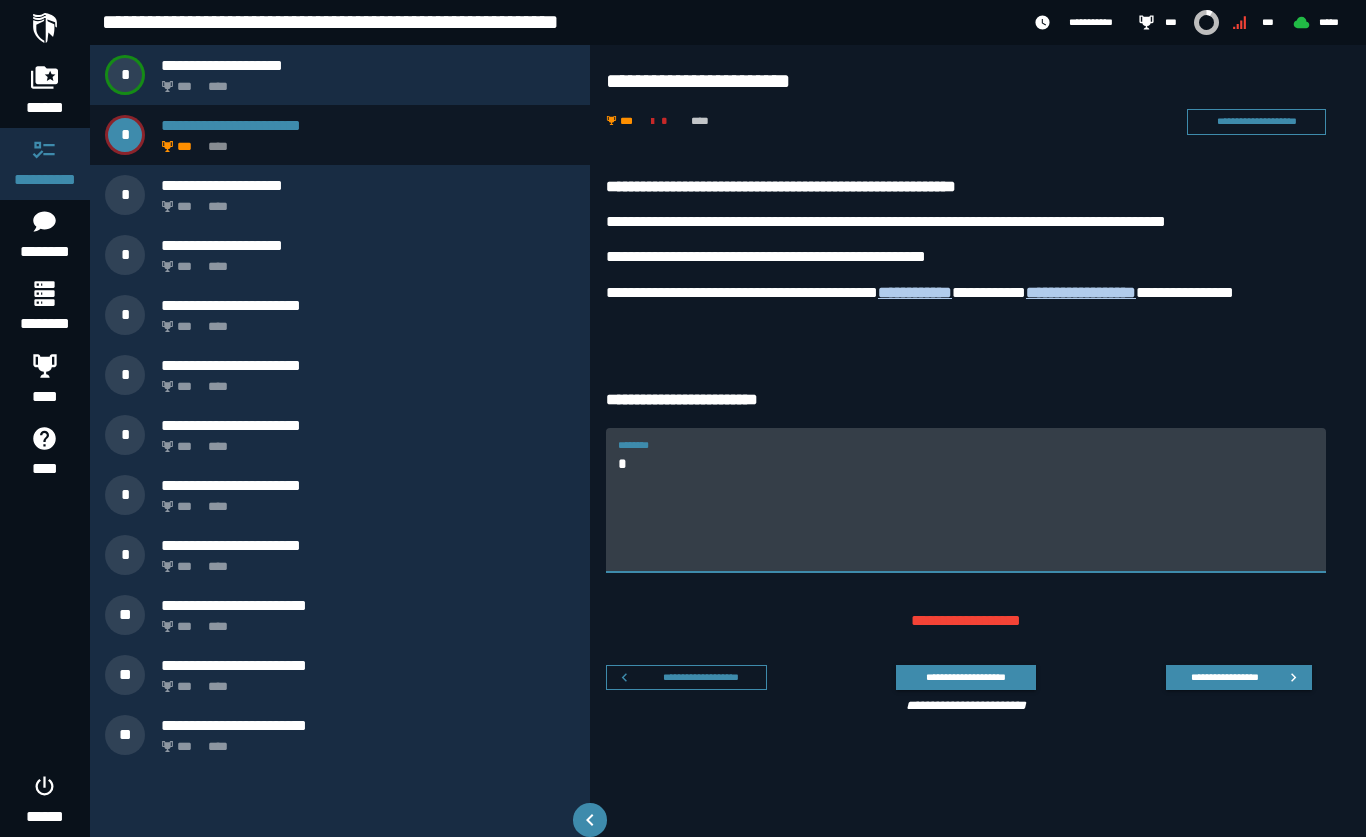 type 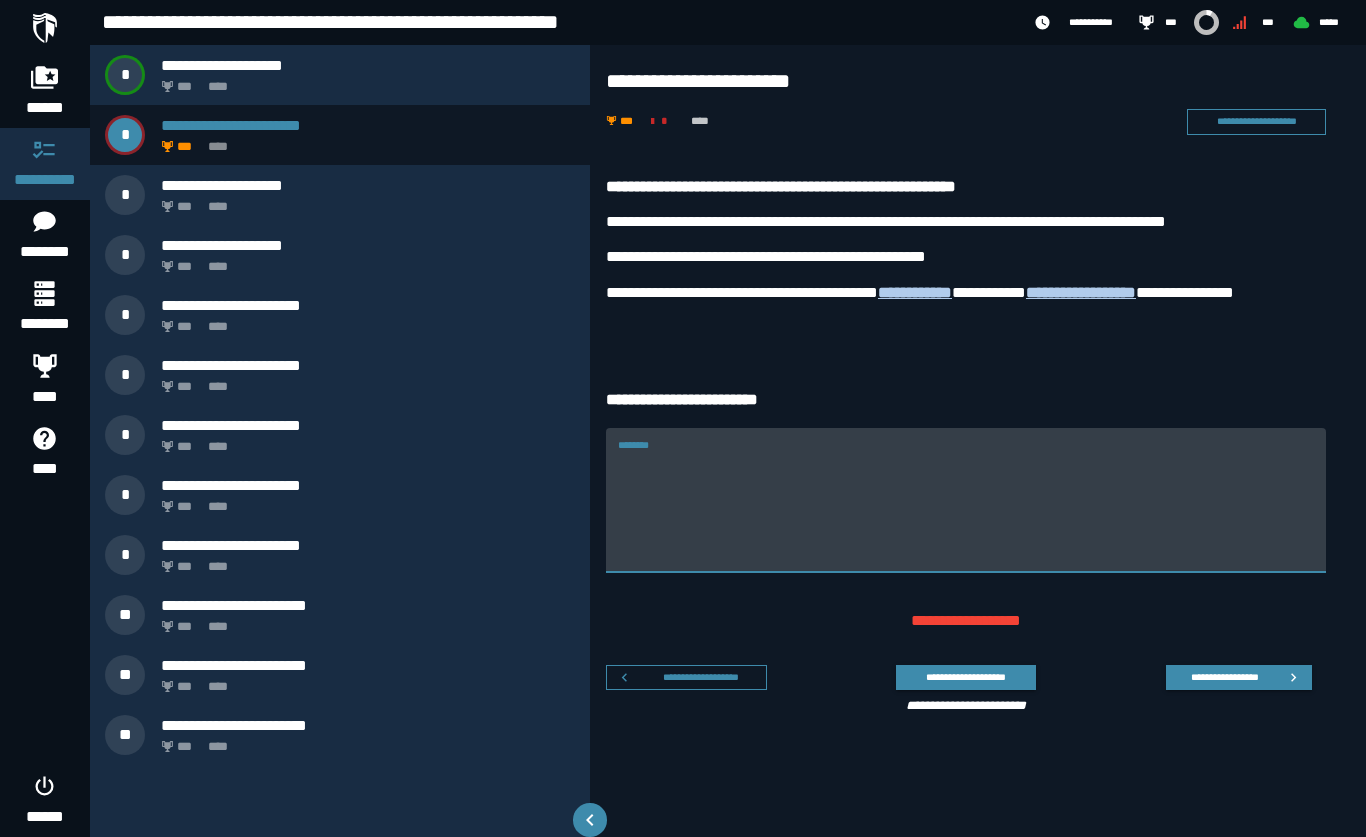 click on "**********" at bounding box center [340, 195] 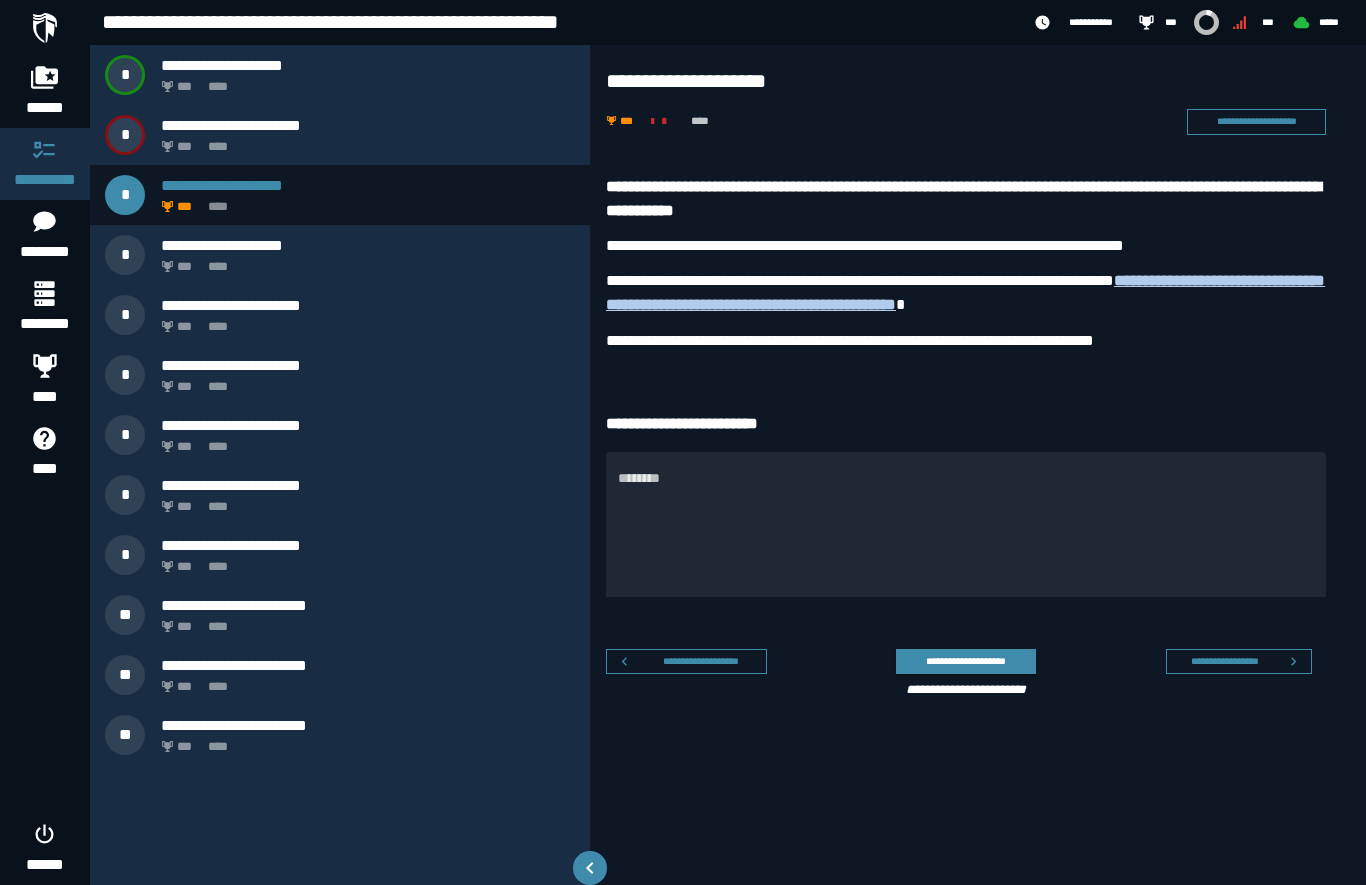 click on "*** ****" at bounding box center (364, 141) 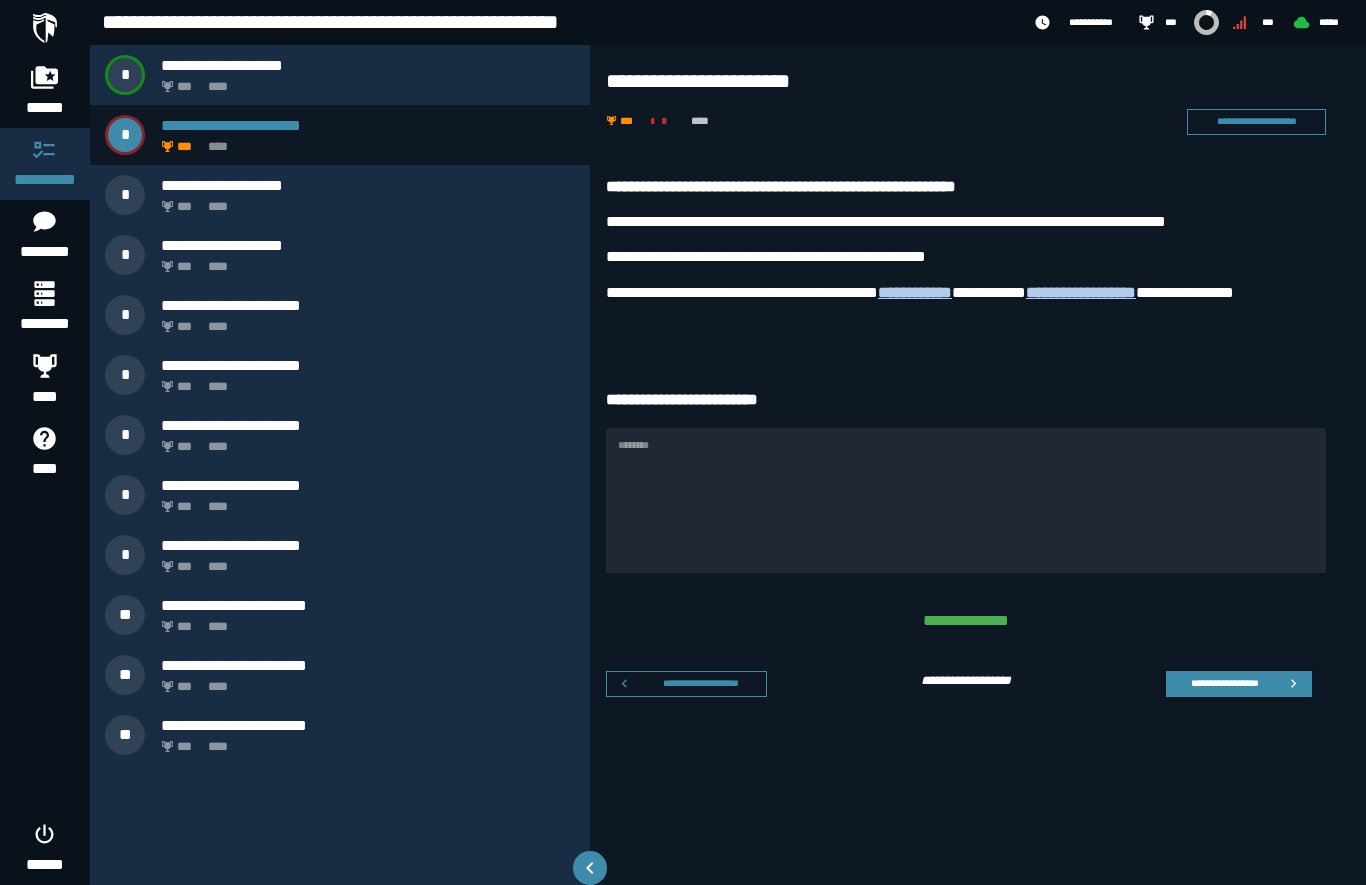 click on "*** ****" at bounding box center (364, 201) 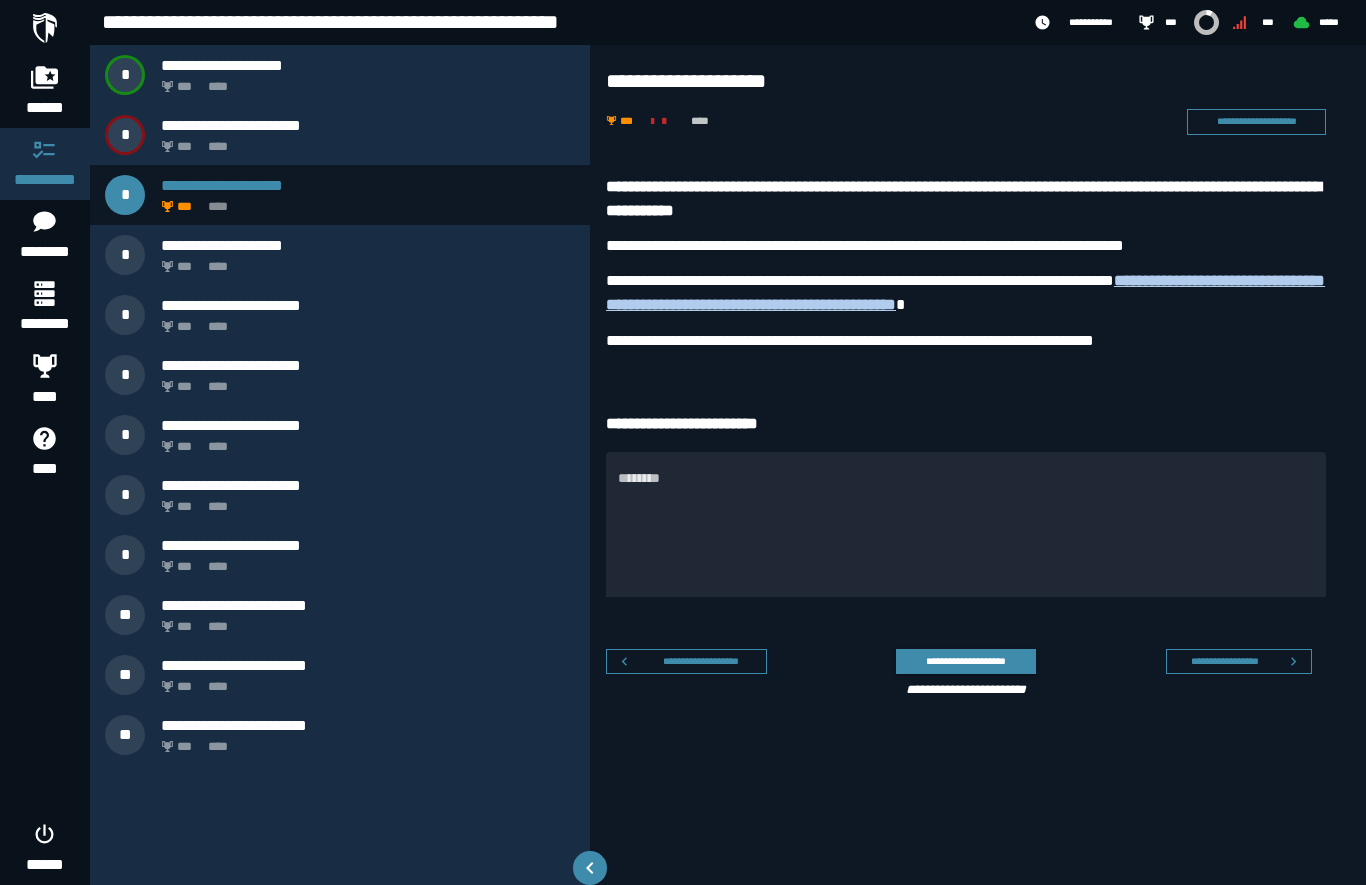click on "*** ****" at bounding box center (364, 321) 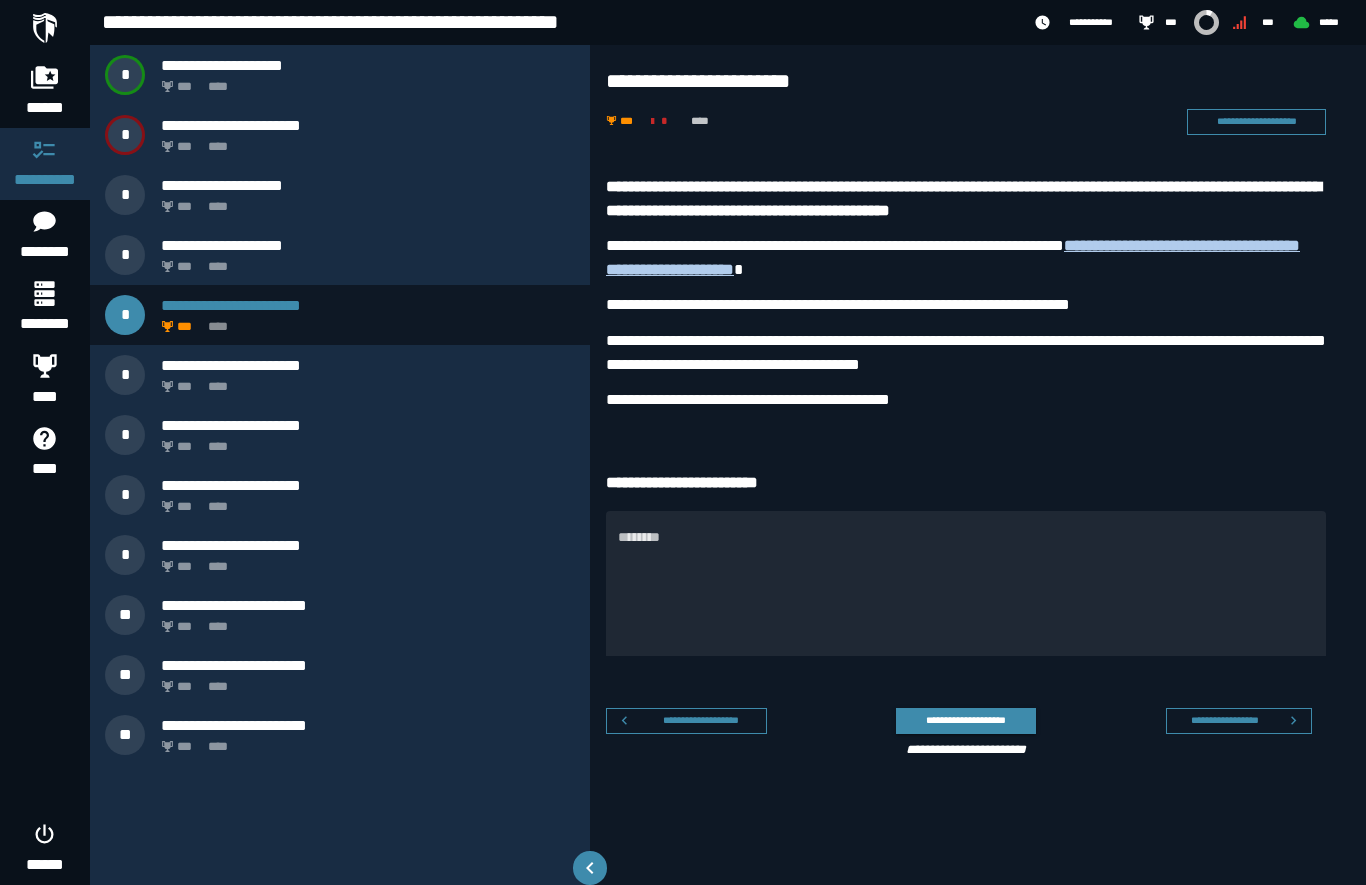 click on "*** ****" at bounding box center (364, 141) 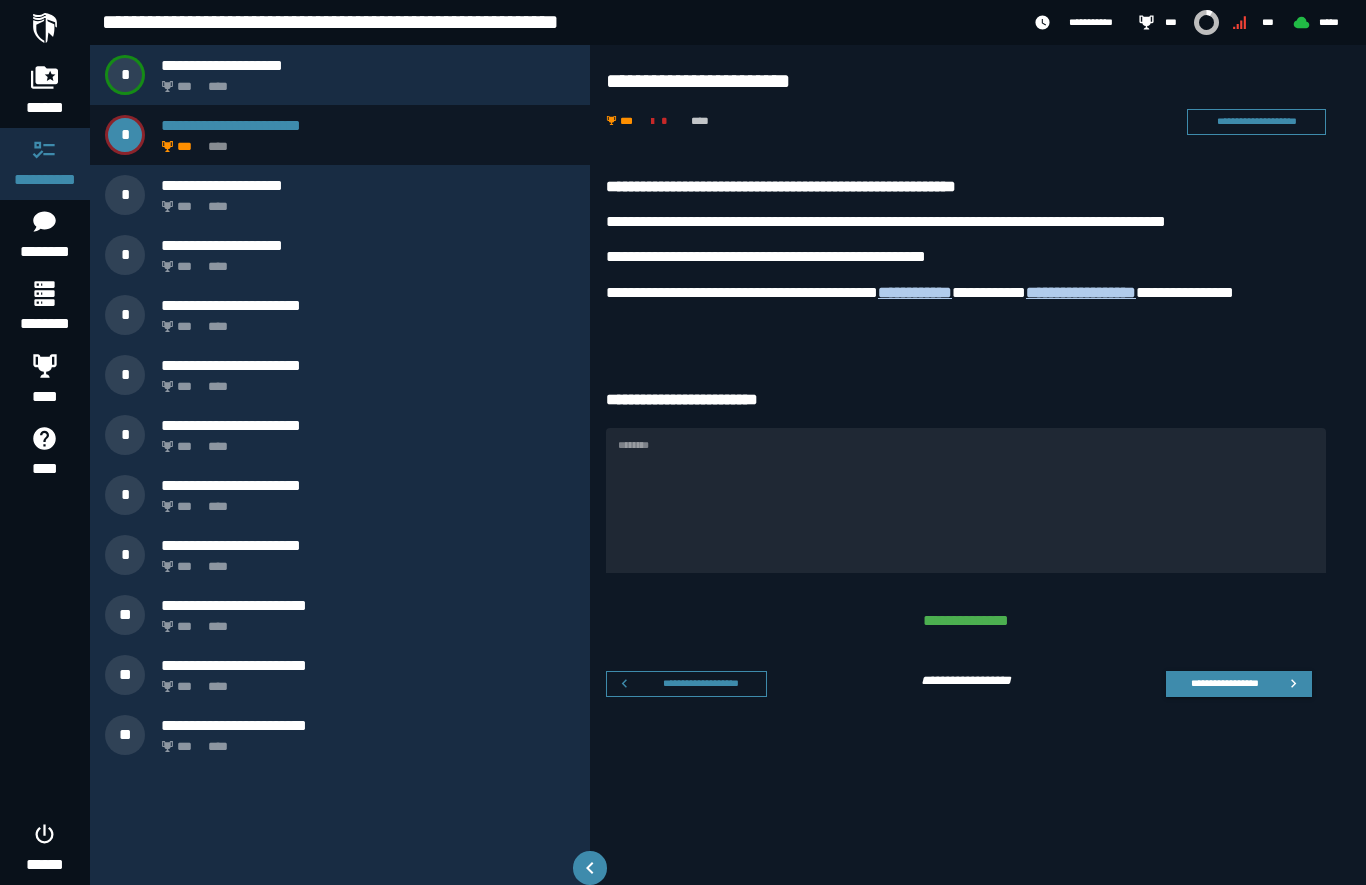 click on "*** ****" at bounding box center (364, 201) 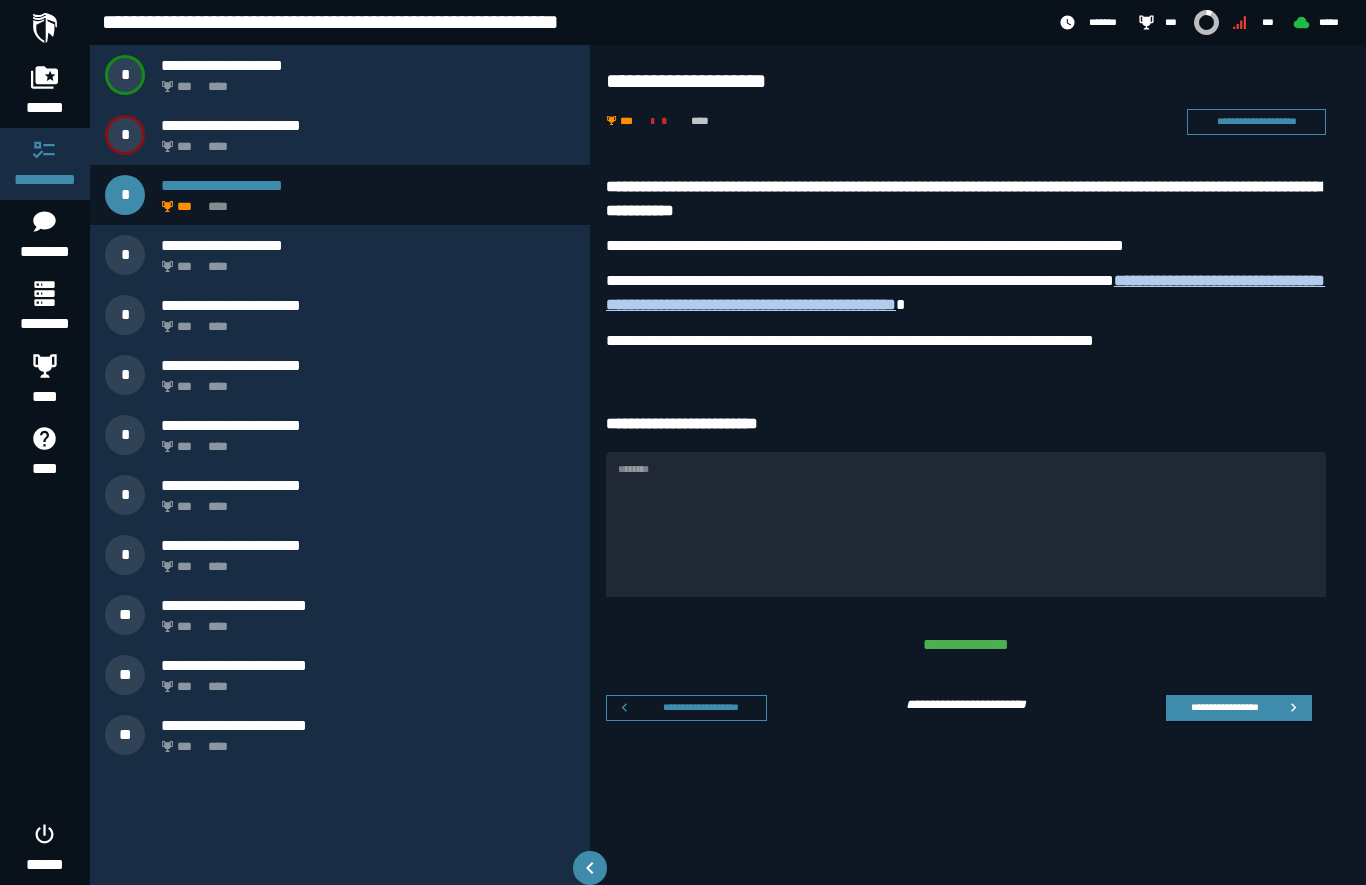 click on "*** ****" at bounding box center (364, 321) 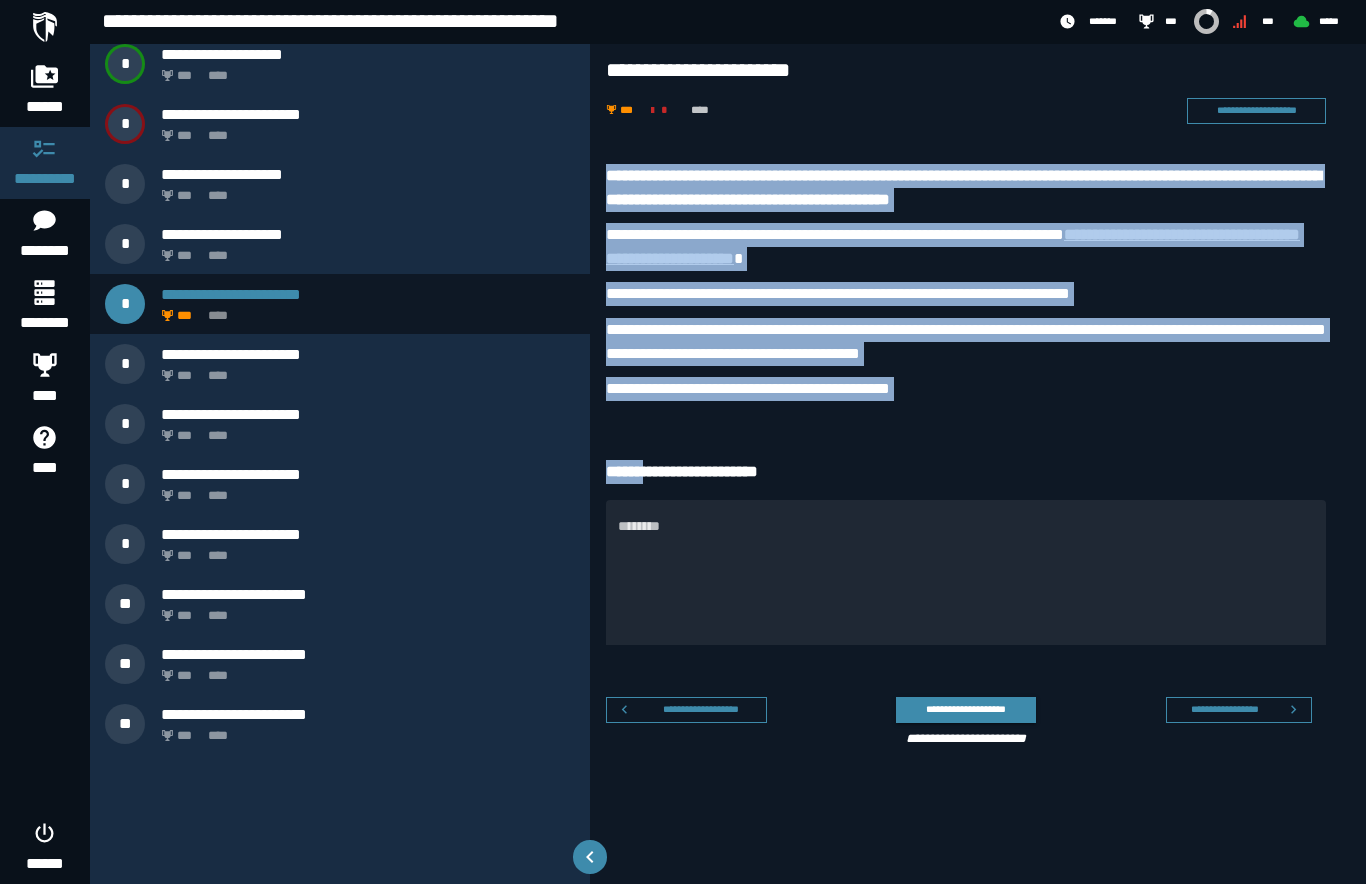 scroll, scrollTop: 0, scrollLeft: 0, axis: both 